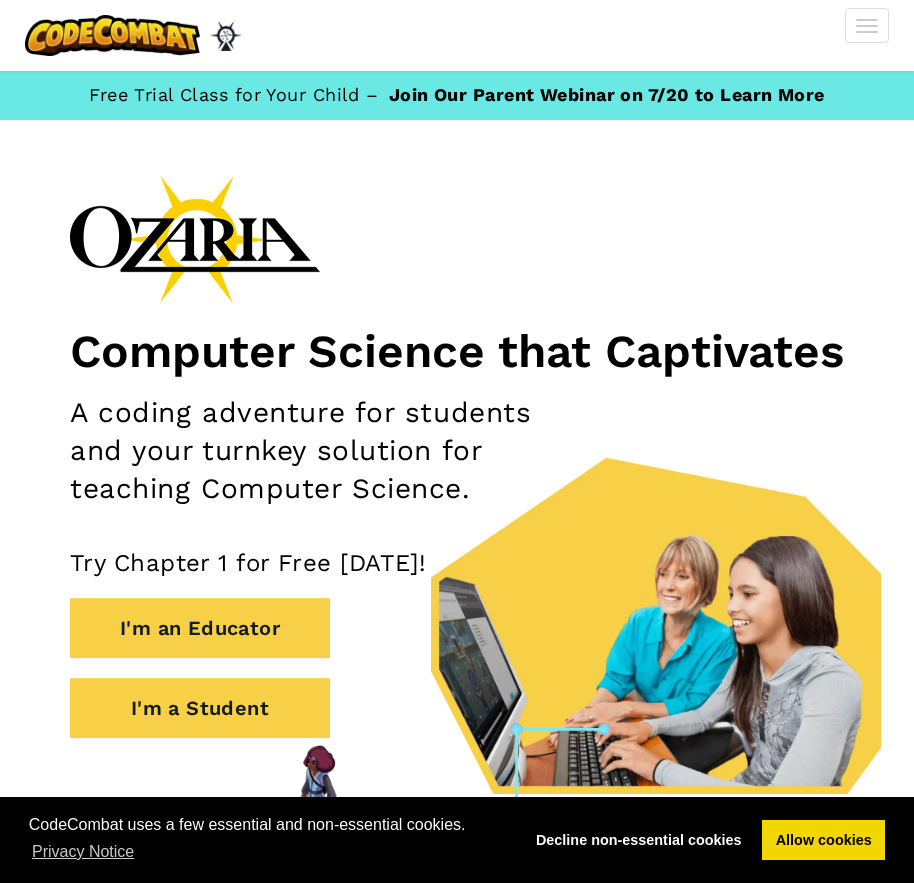 scroll, scrollTop: 0, scrollLeft: 0, axis: both 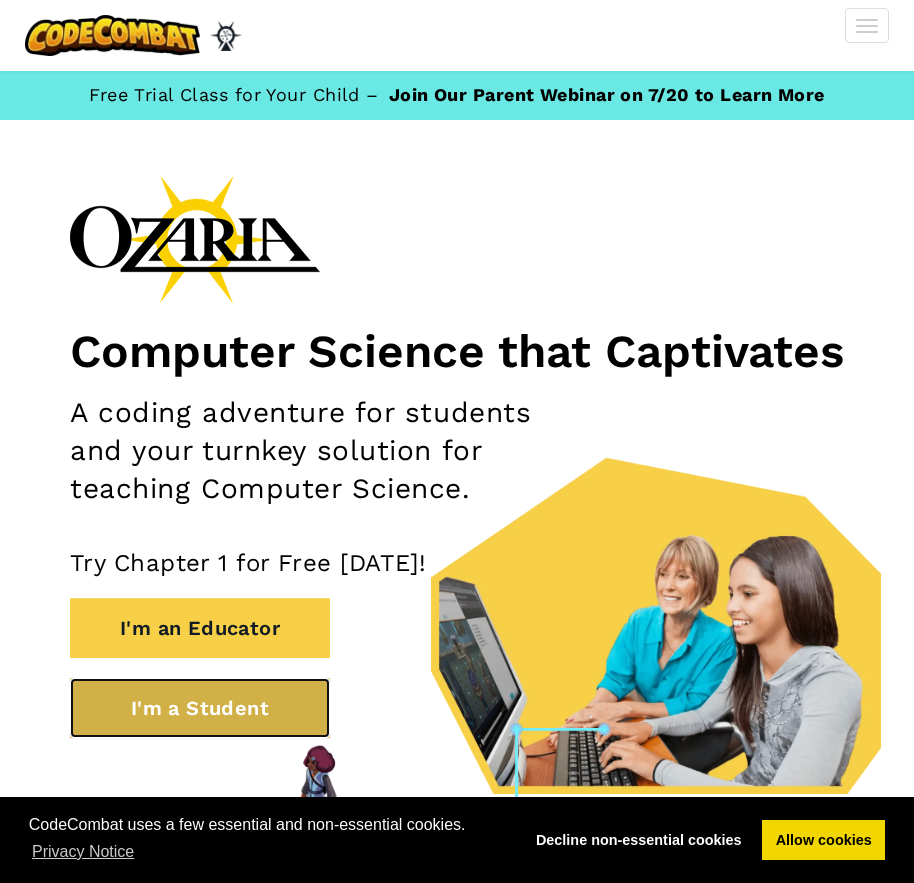 click on "I'm a Student" at bounding box center (200, 708) 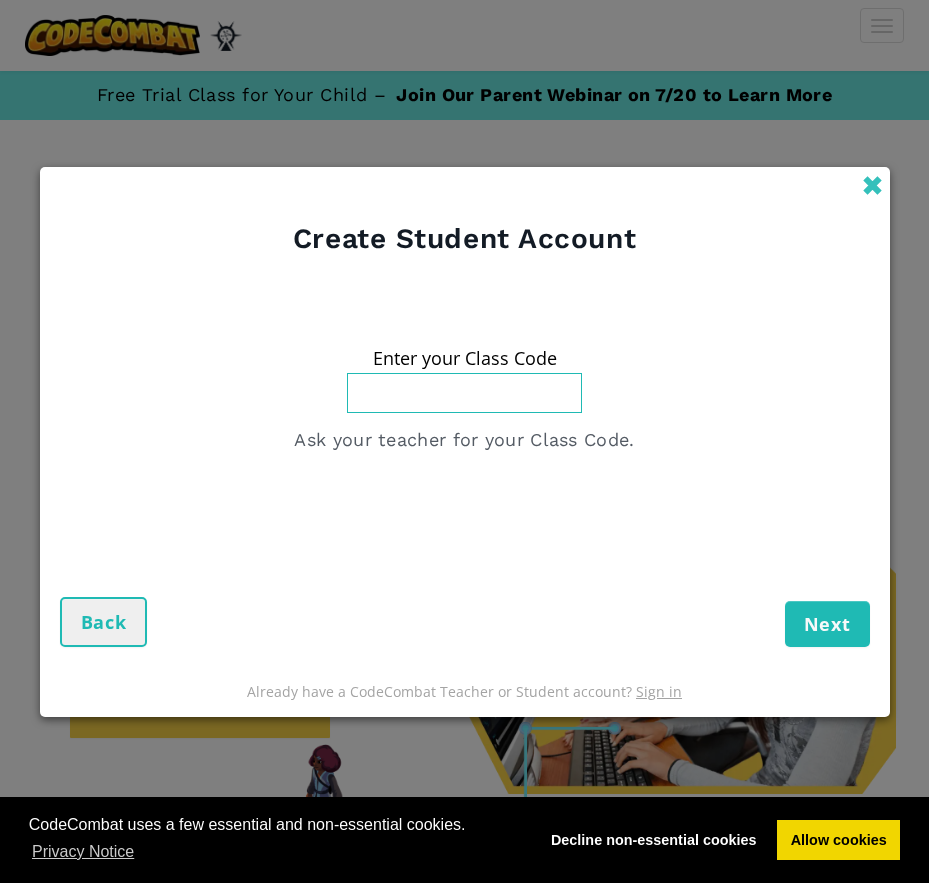 click at bounding box center (872, 185) 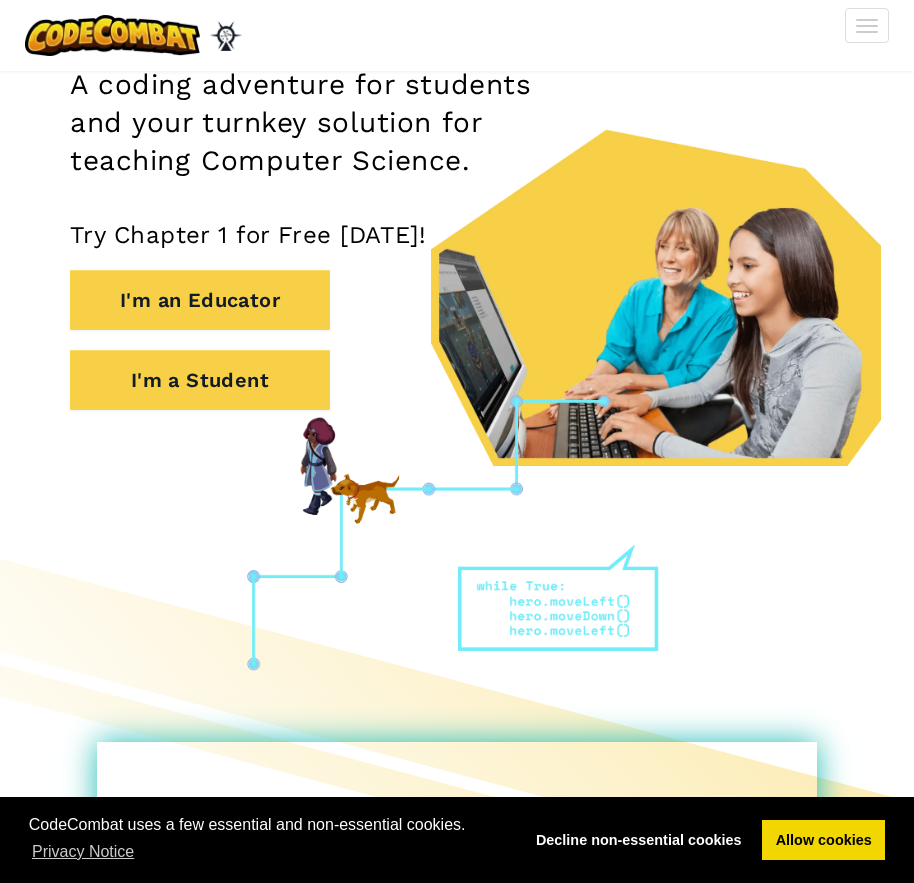 scroll, scrollTop: 0, scrollLeft: 0, axis: both 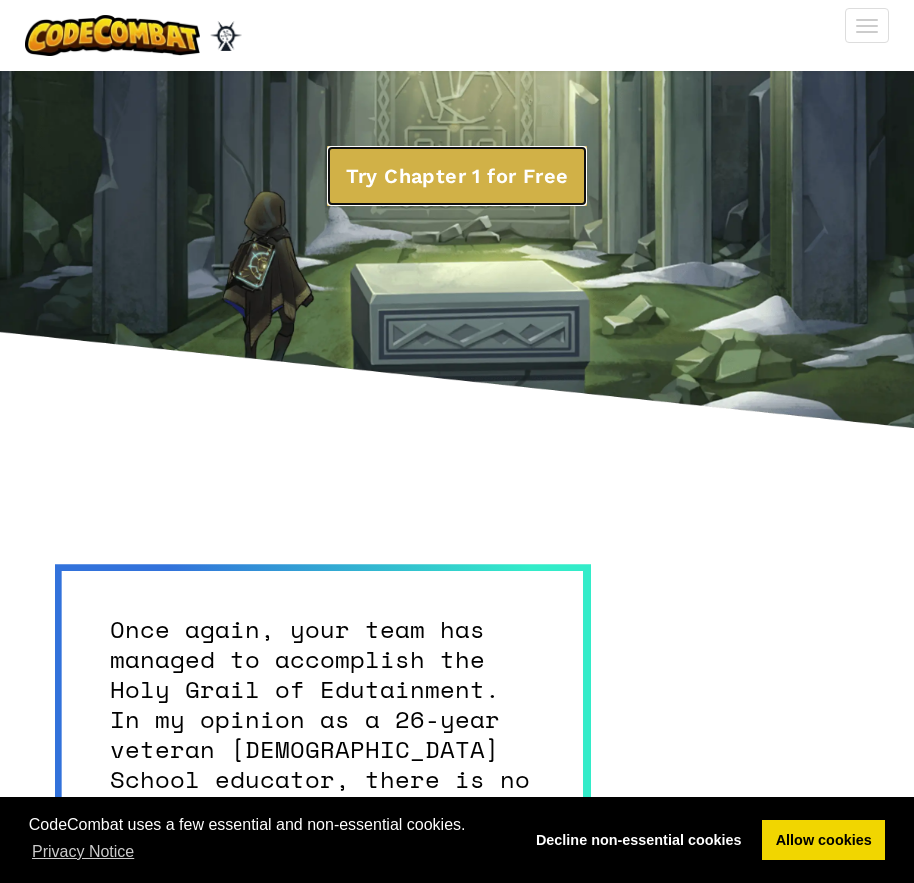 click on "Try Chapter 1 for Free" at bounding box center (457, 176) 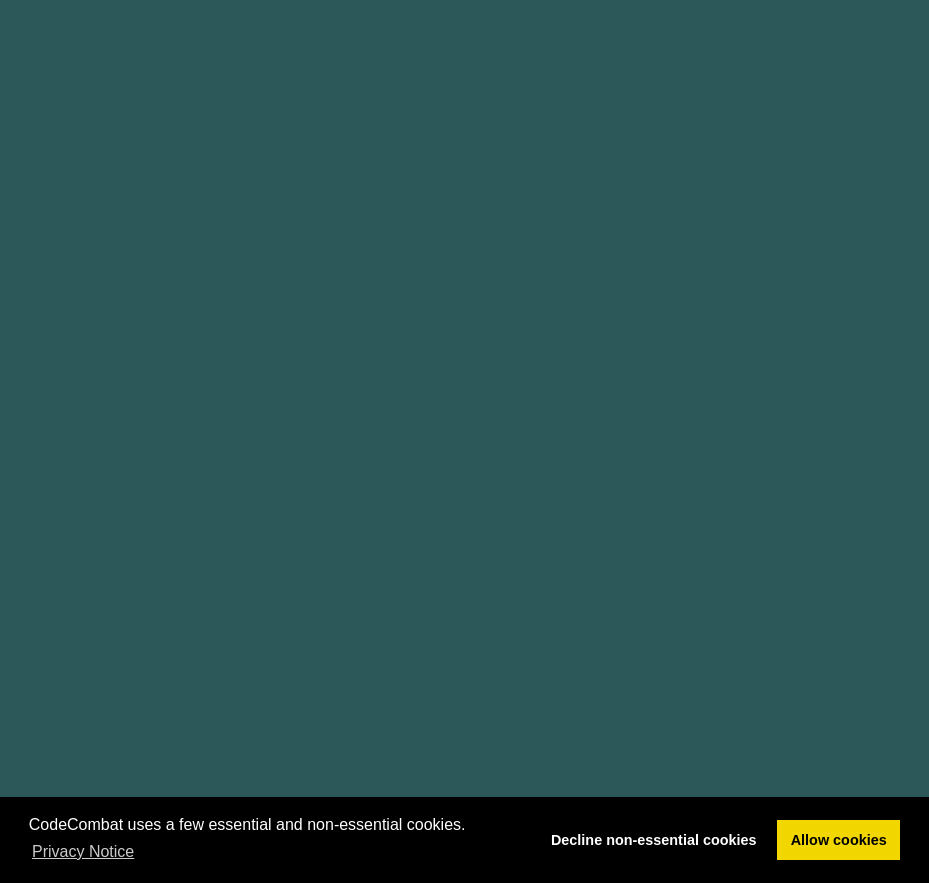 scroll, scrollTop: 0, scrollLeft: 0, axis: both 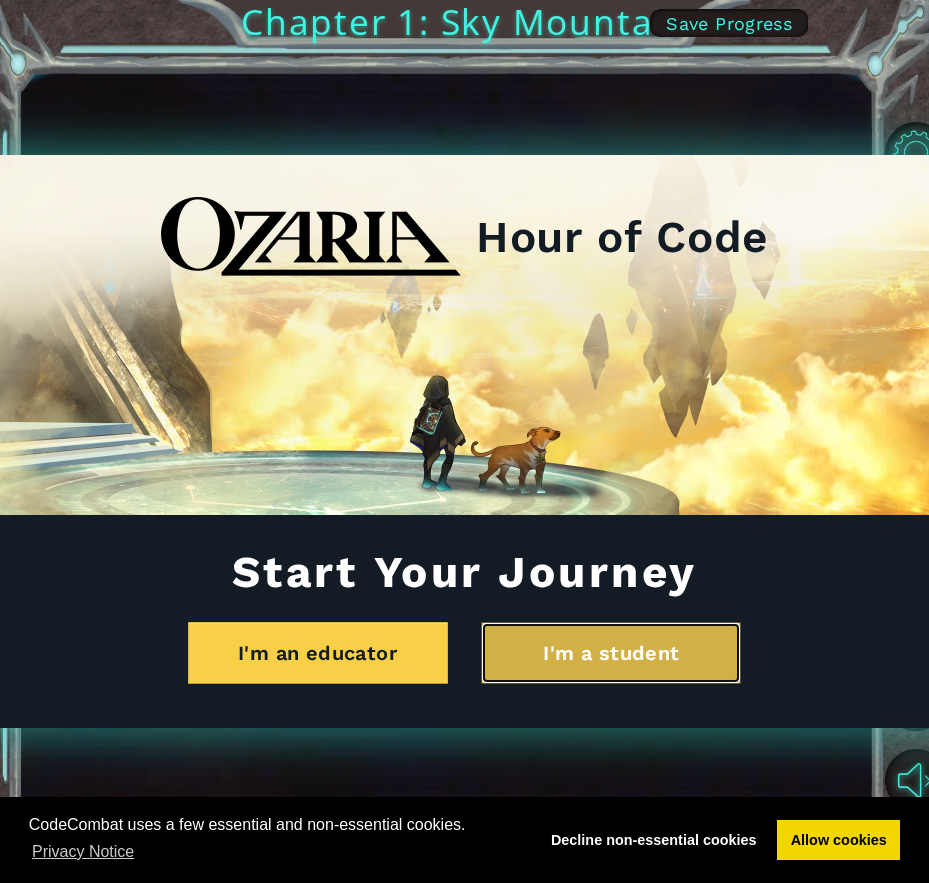 click on "I'm a student" at bounding box center (611, 653) 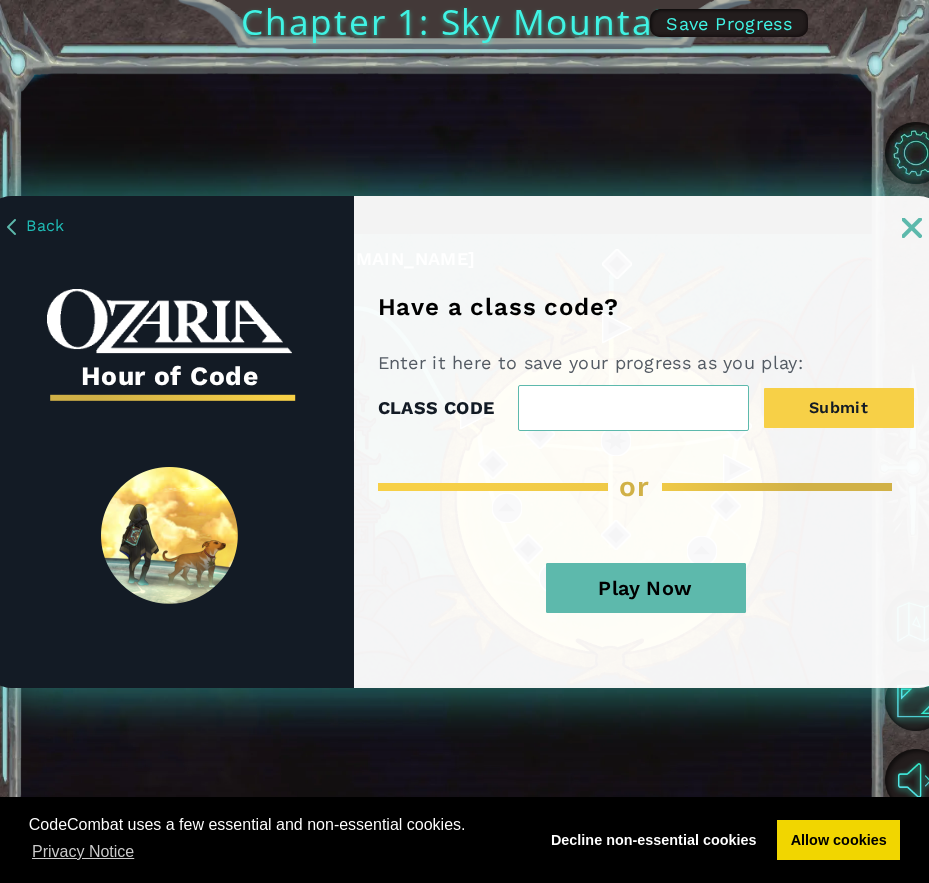 drag, startPoint x: 537, startPoint y: 435, endPoint x: 531, endPoint y: 423, distance: 13.416408 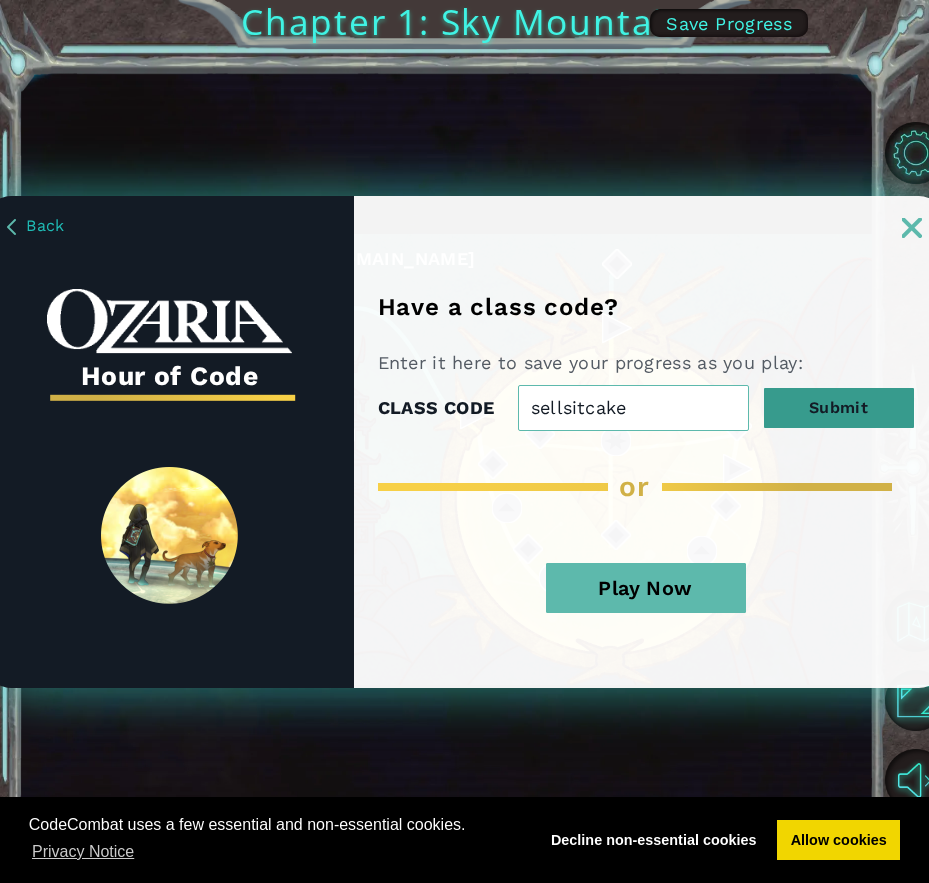 type on "sellsitcake" 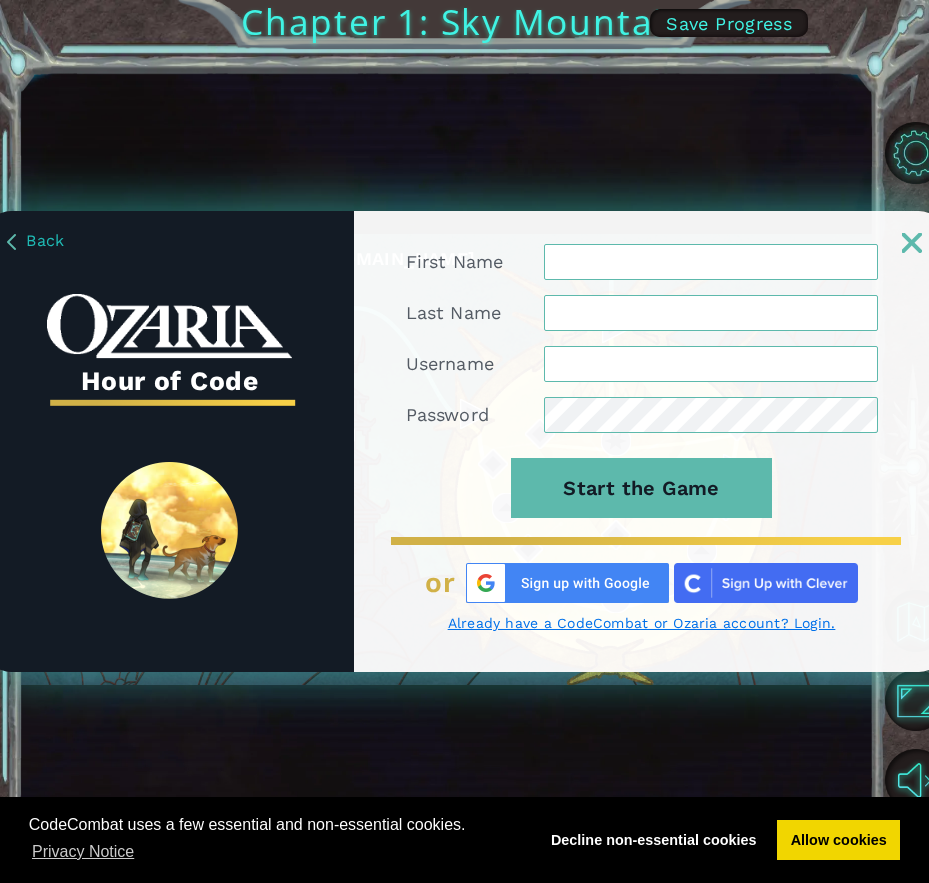 click at bounding box center [567, 583] 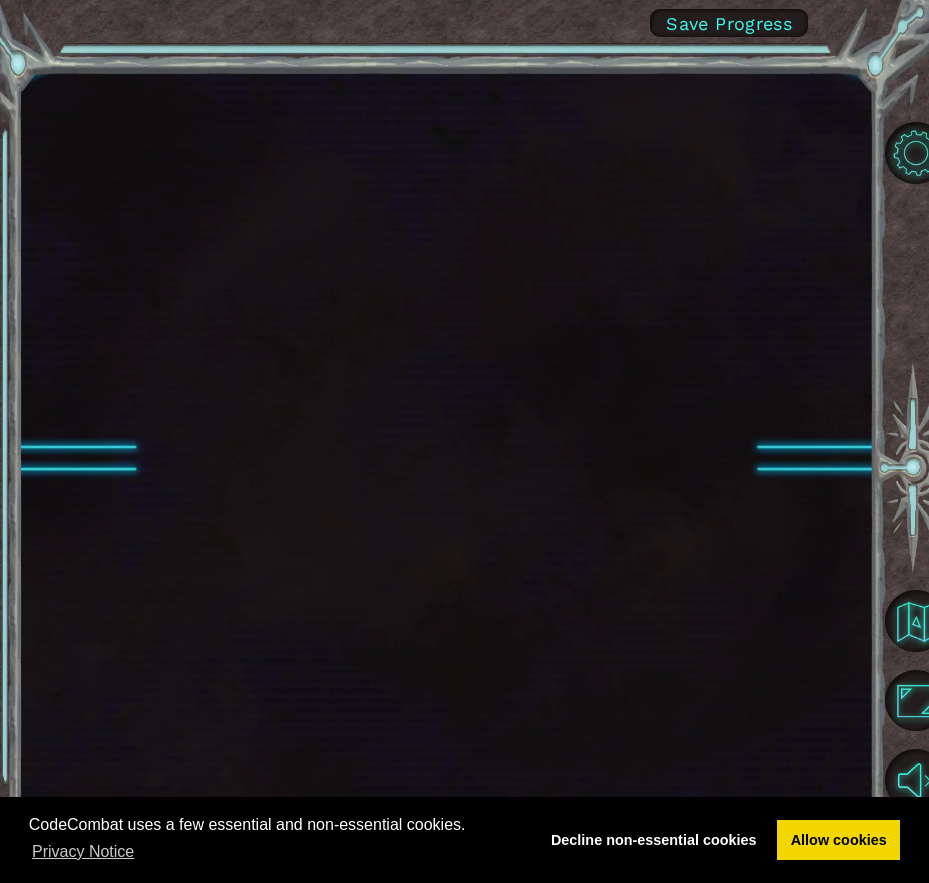 scroll, scrollTop: 0, scrollLeft: 0, axis: both 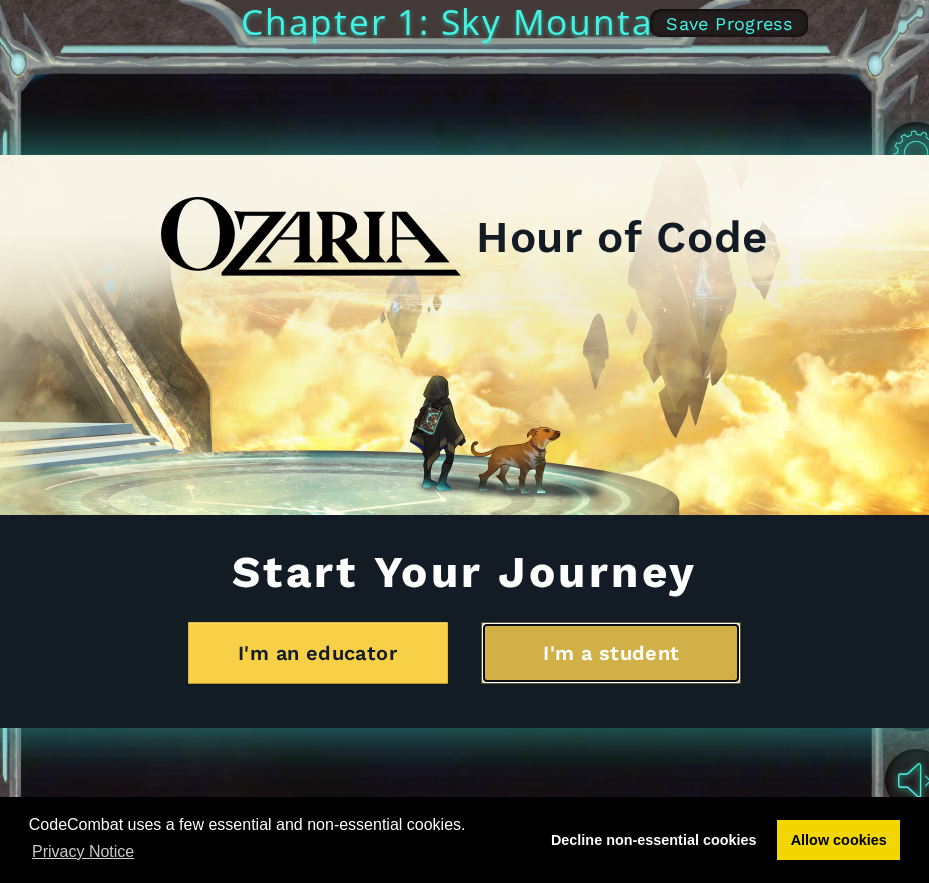 click on "I'm a student" at bounding box center (611, 653) 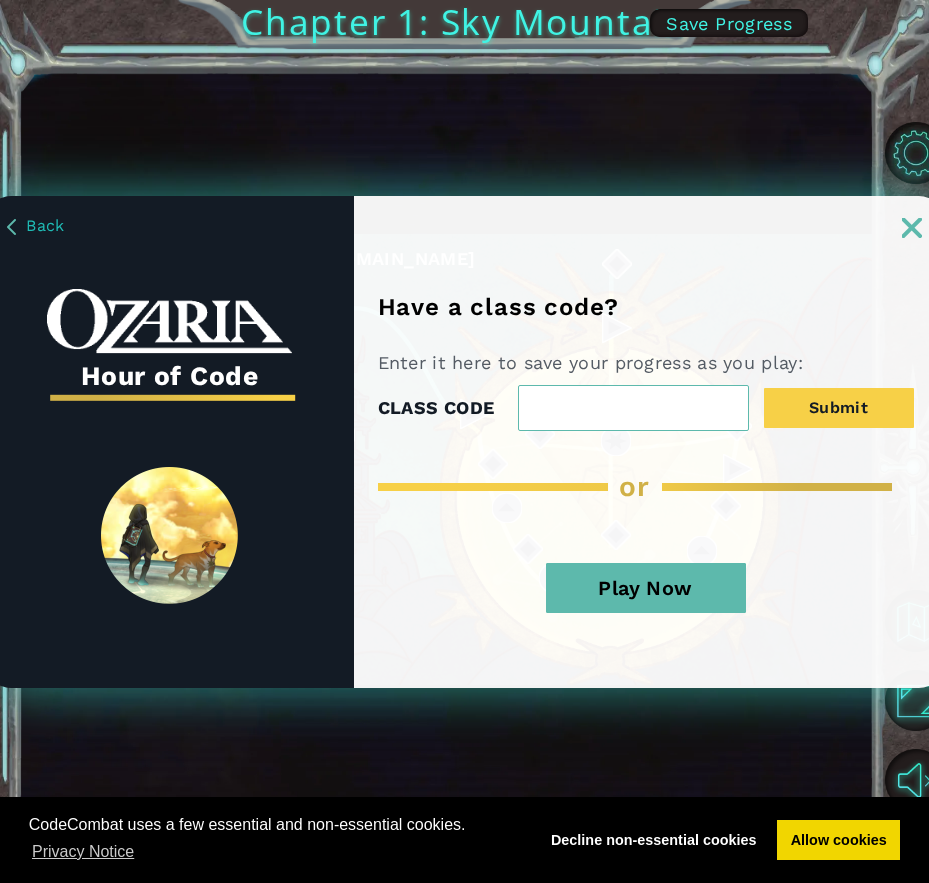 click on "Play Now" at bounding box center [646, 588] 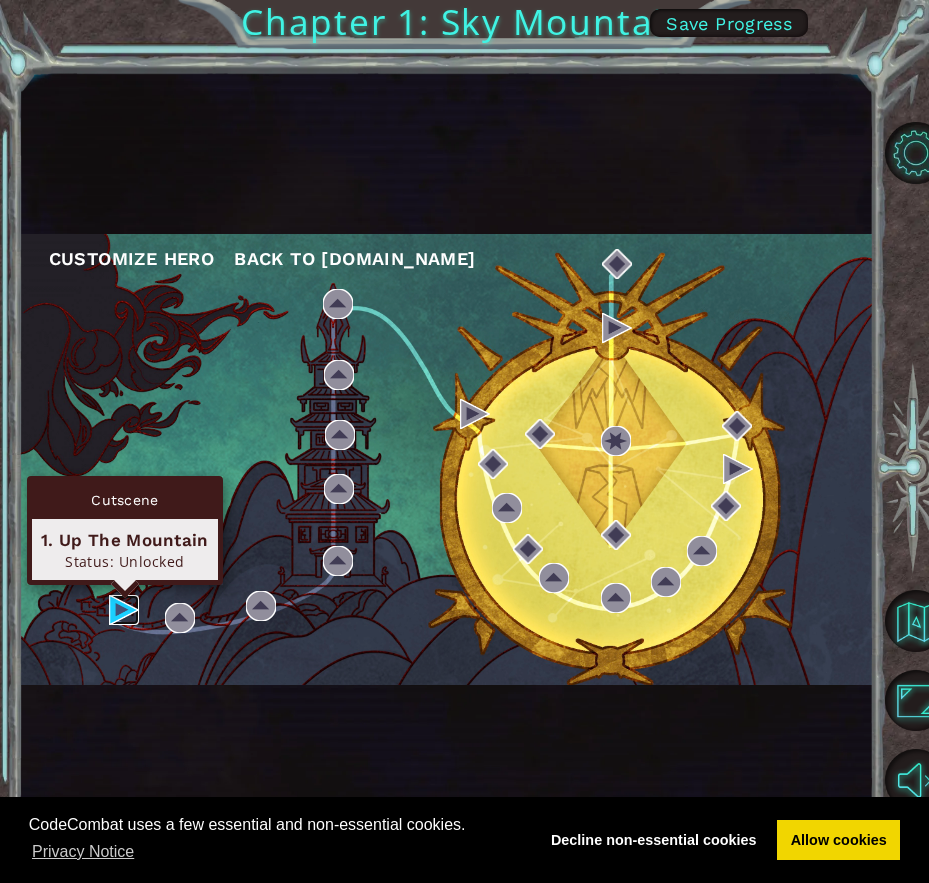 click at bounding box center (124, 610) 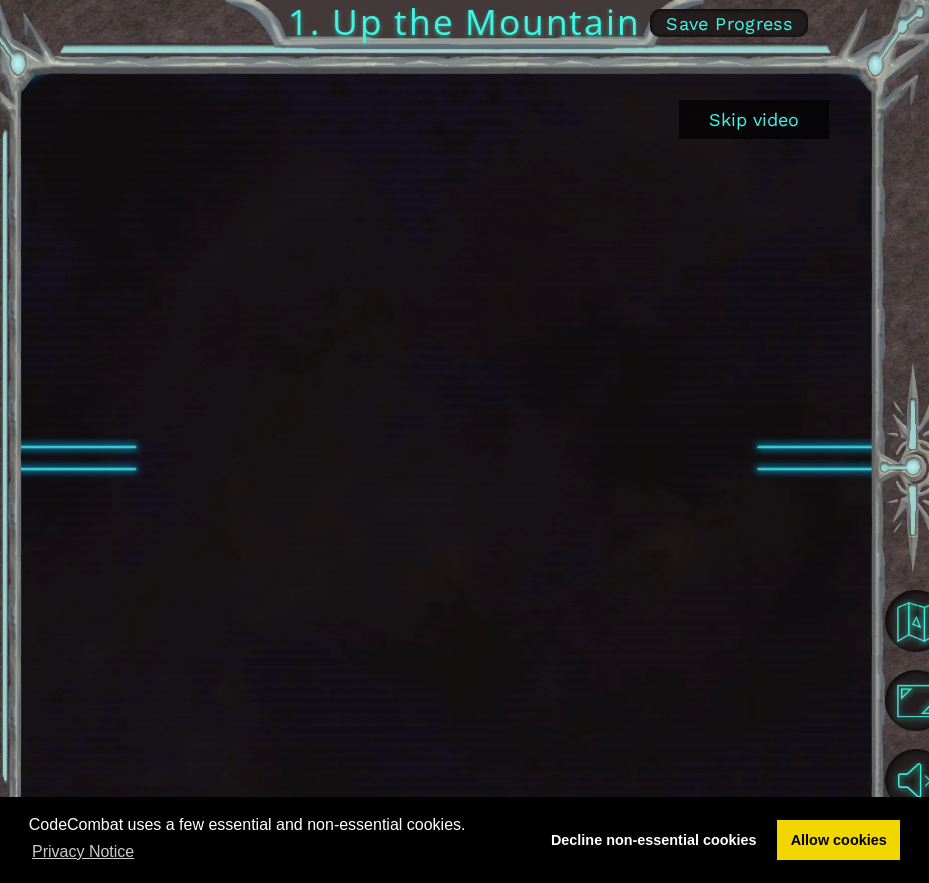 click on "Skip video" at bounding box center (754, 119) 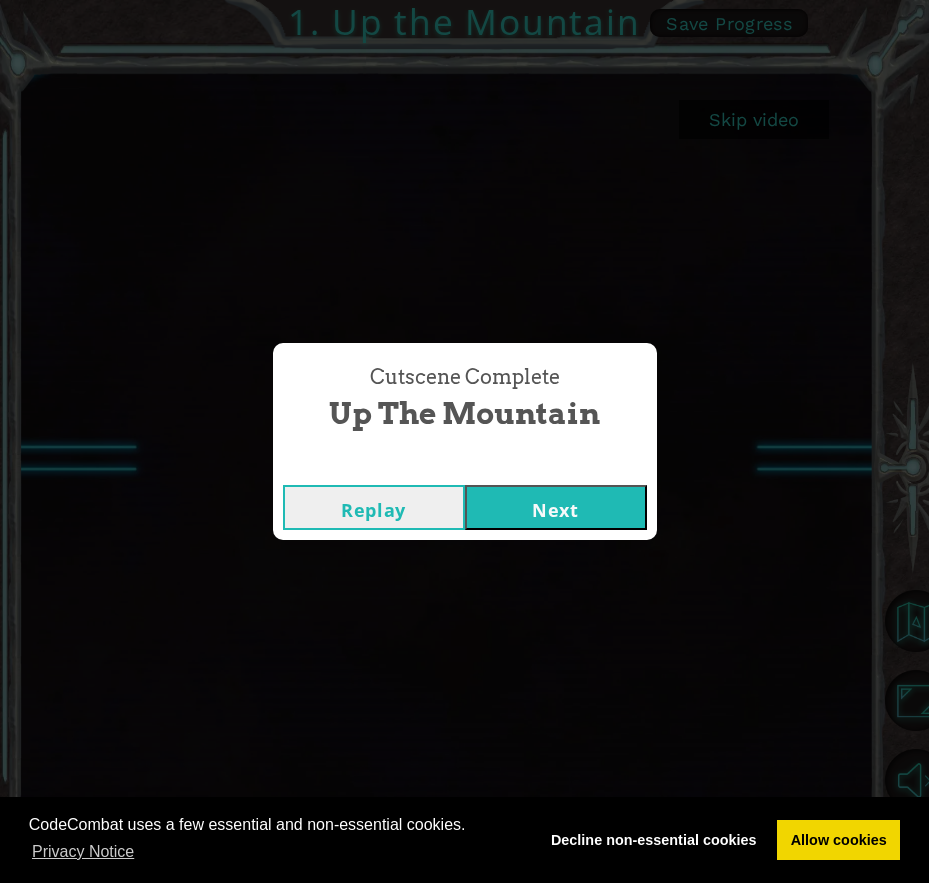 click on "Next" at bounding box center (556, 507) 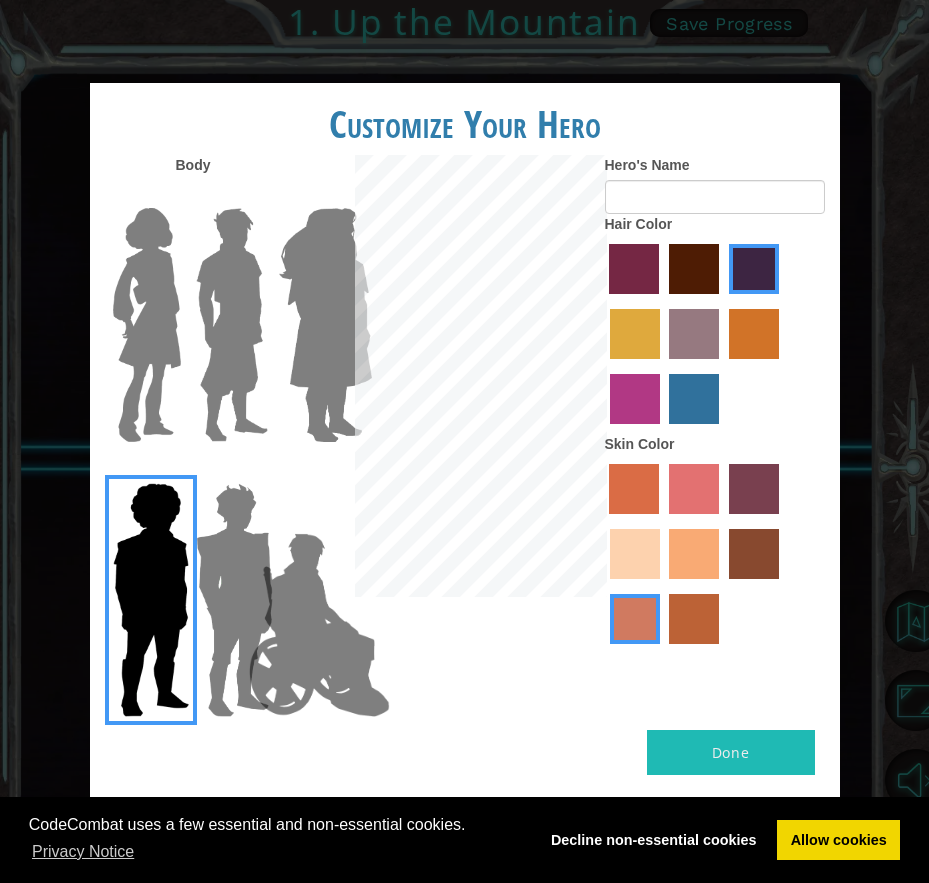 click at bounding box center (319, 625) 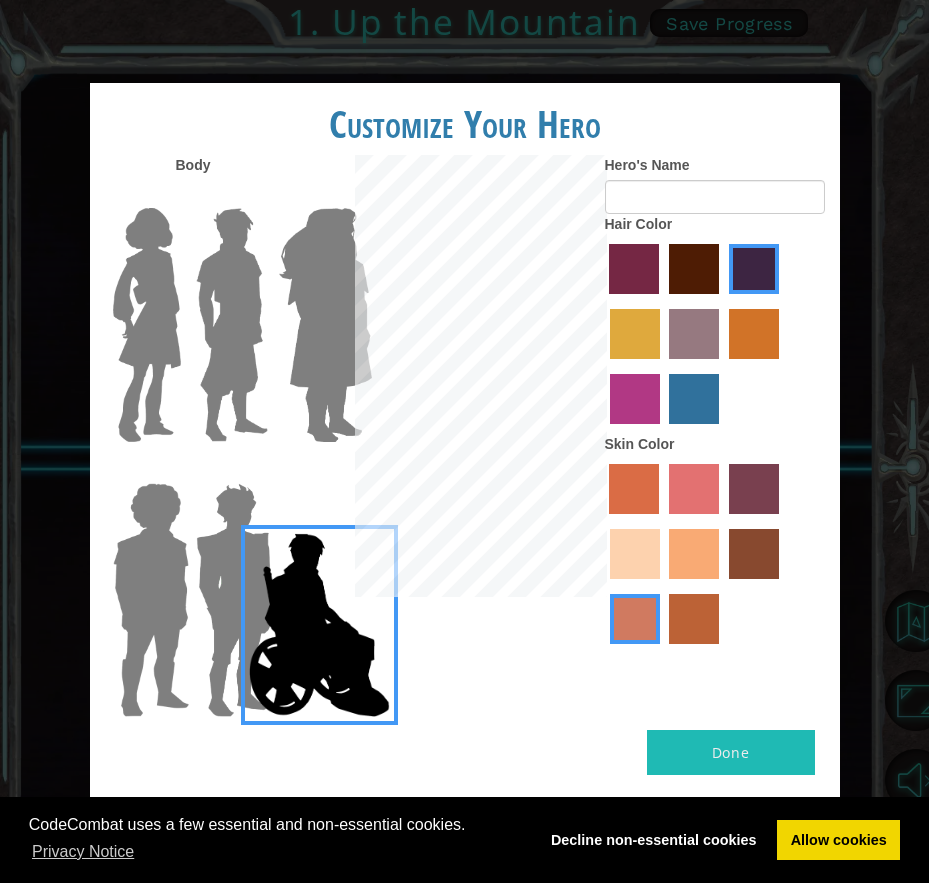 click at bounding box center [325, 325] 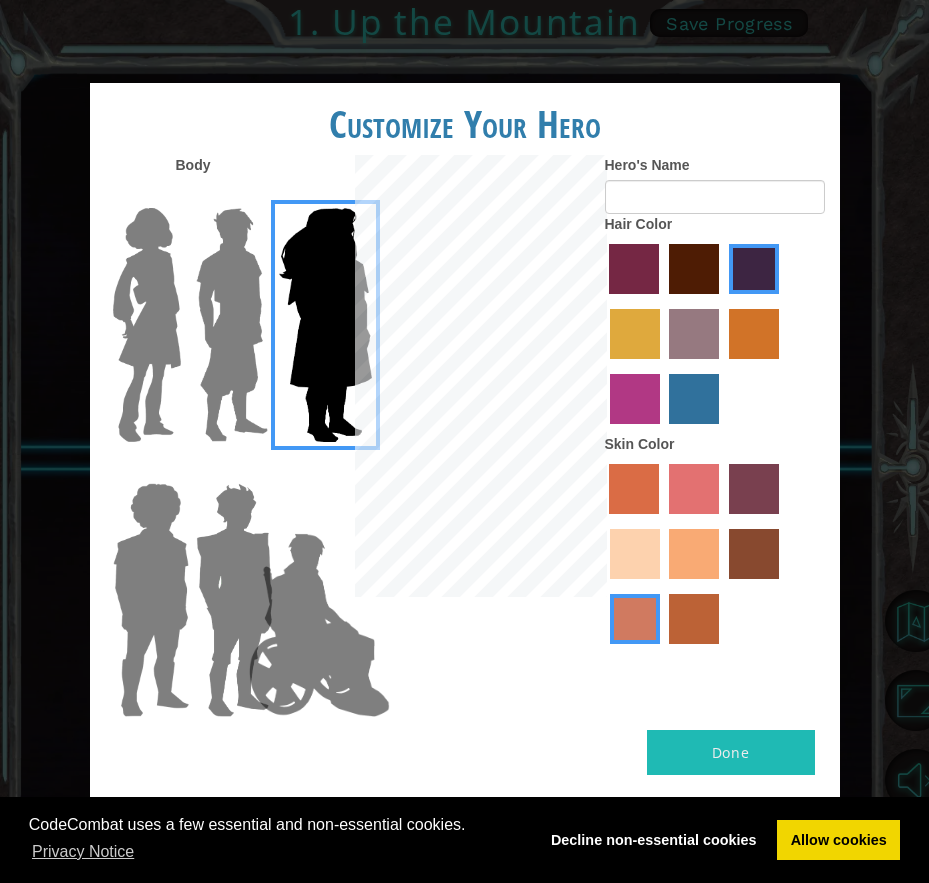 click at bounding box center (232, 325) 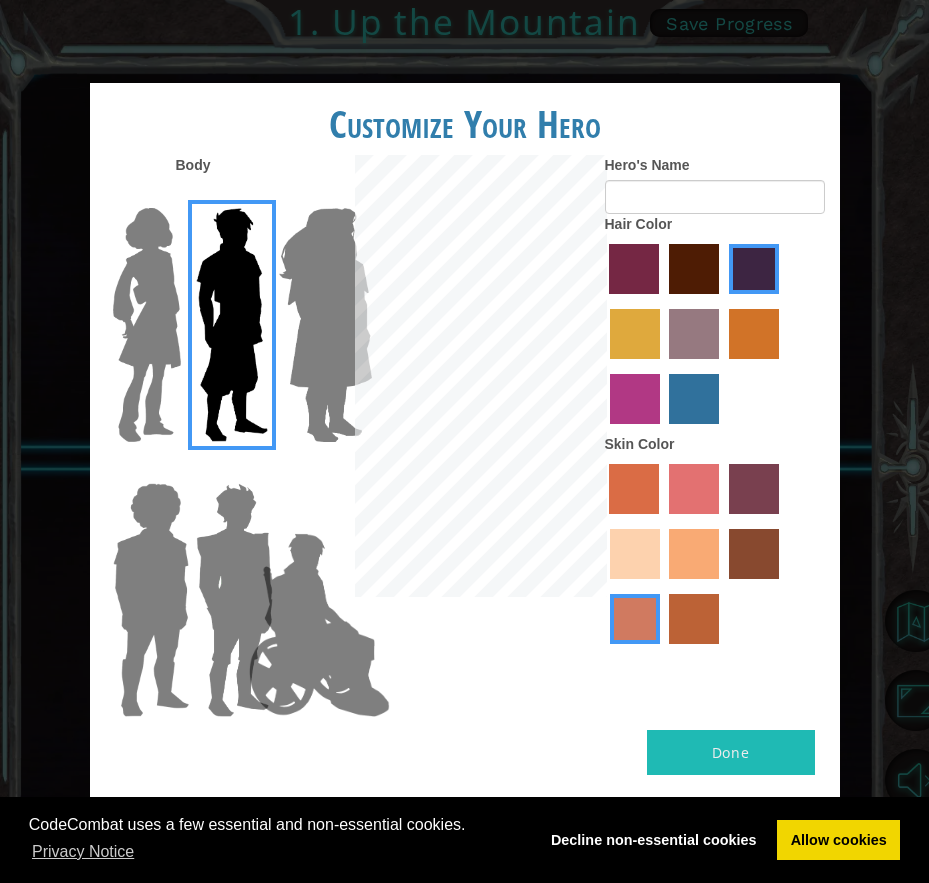 click at bounding box center [325, 325] 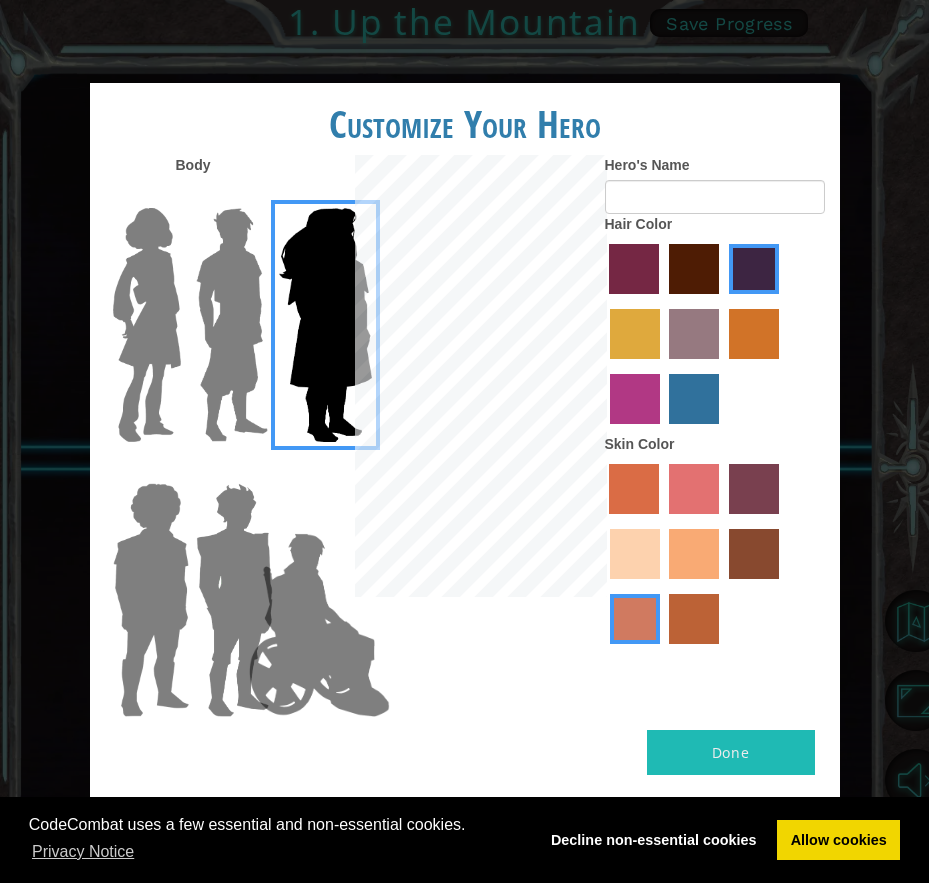 click at bounding box center [635, 399] 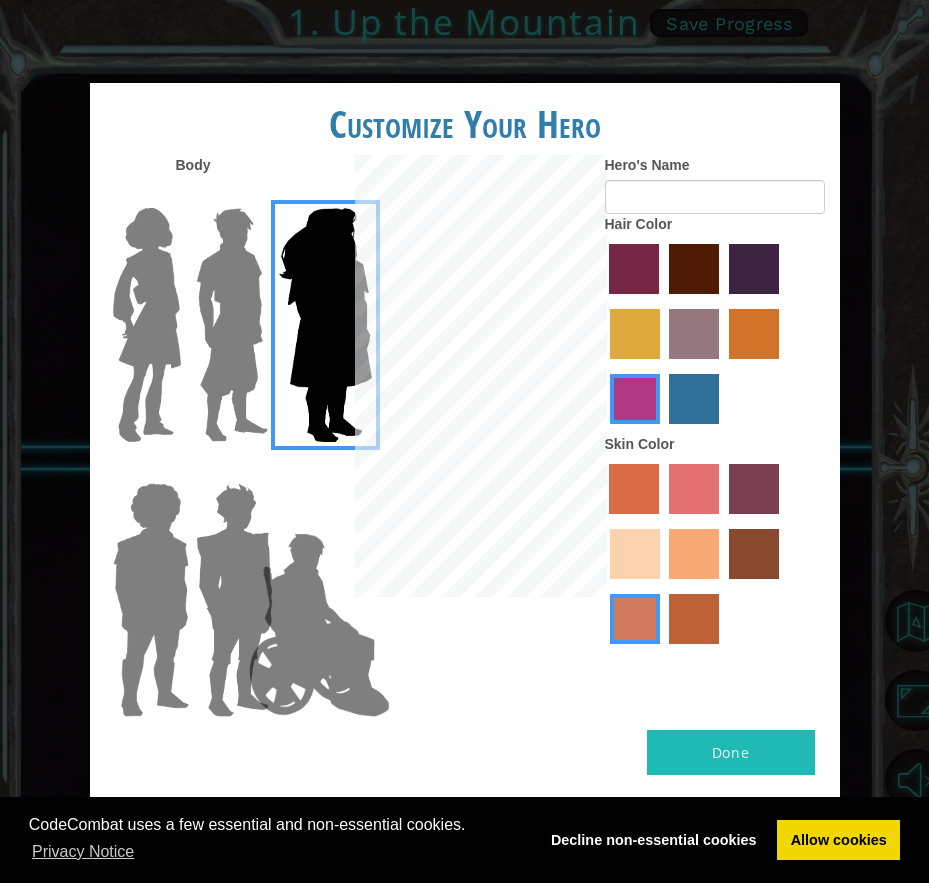 click at bounding box center (754, 489) 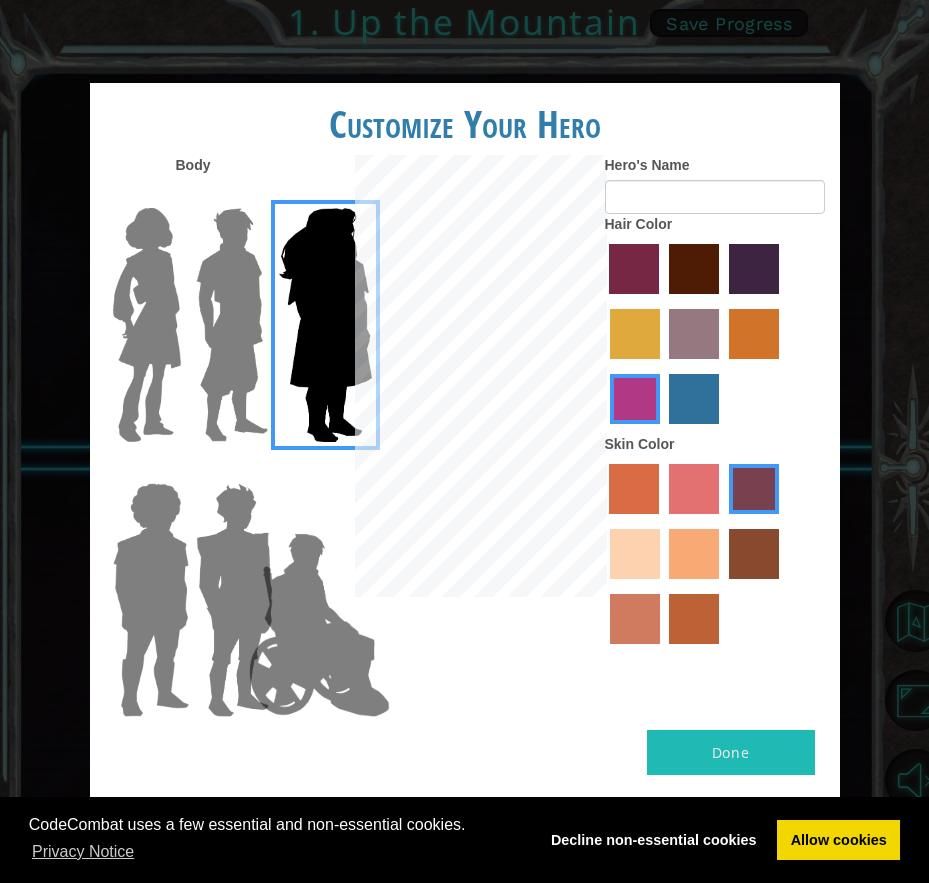 click at bounding box center [634, 489] 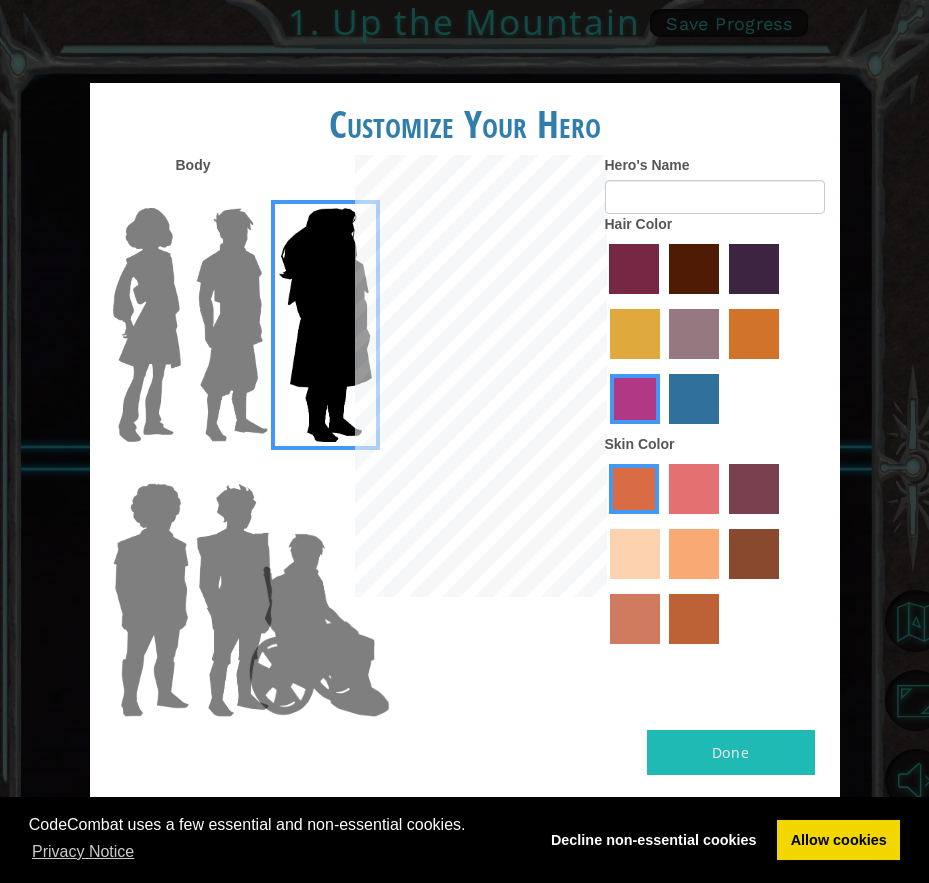 click at bounding box center [694, 554] 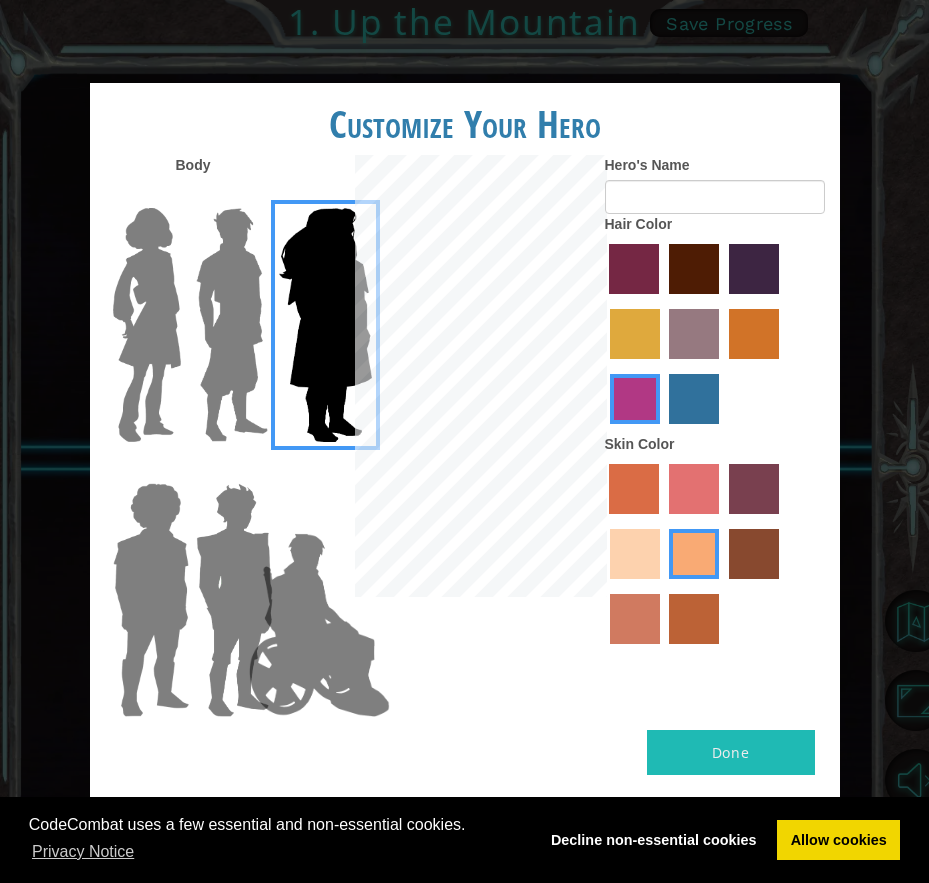 click at bounding box center [635, 554] 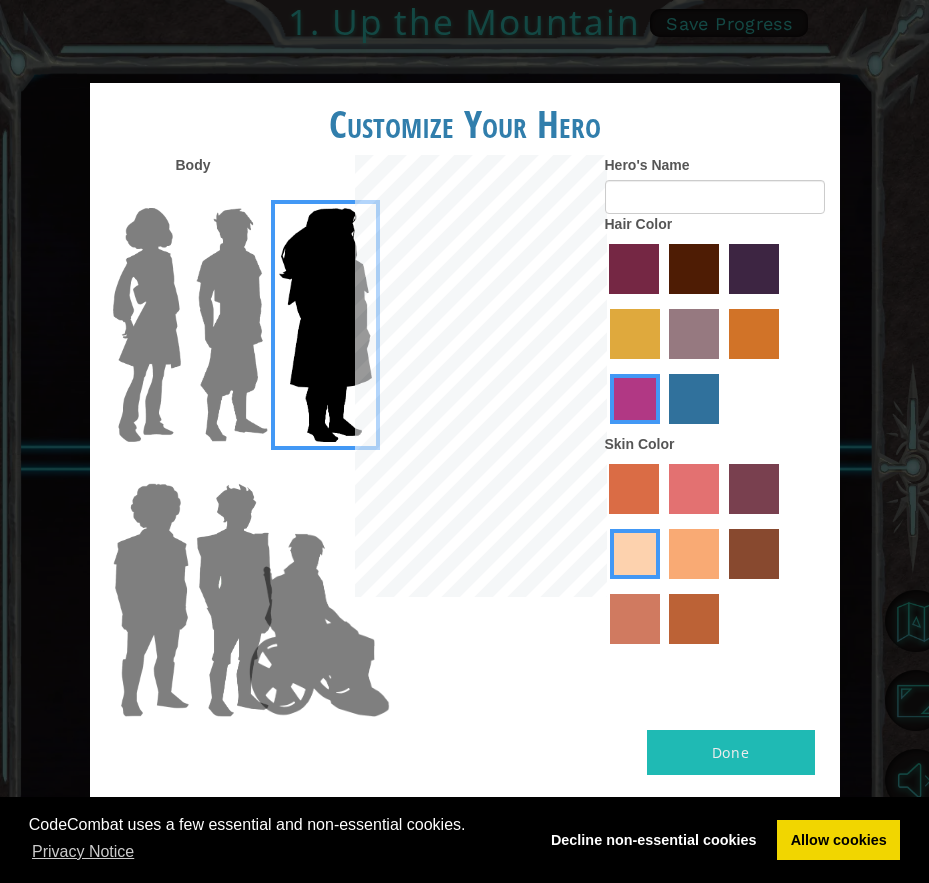 click at bounding box center [694, 399] 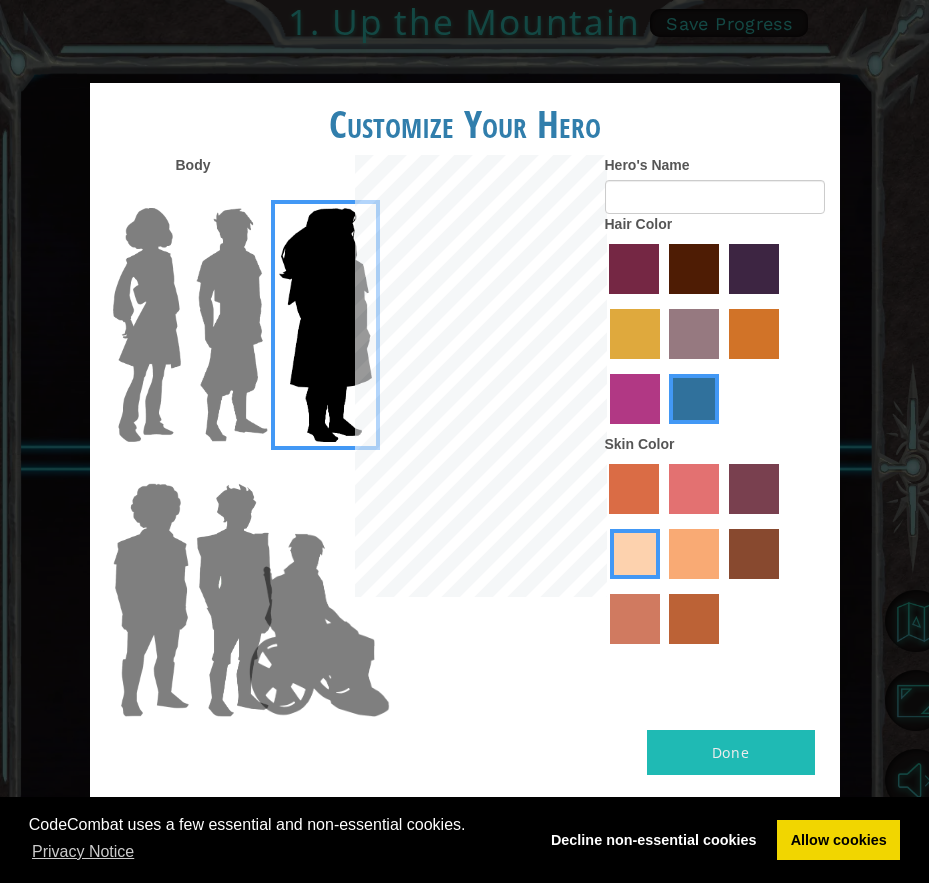 click at bounding box center (694, 399) 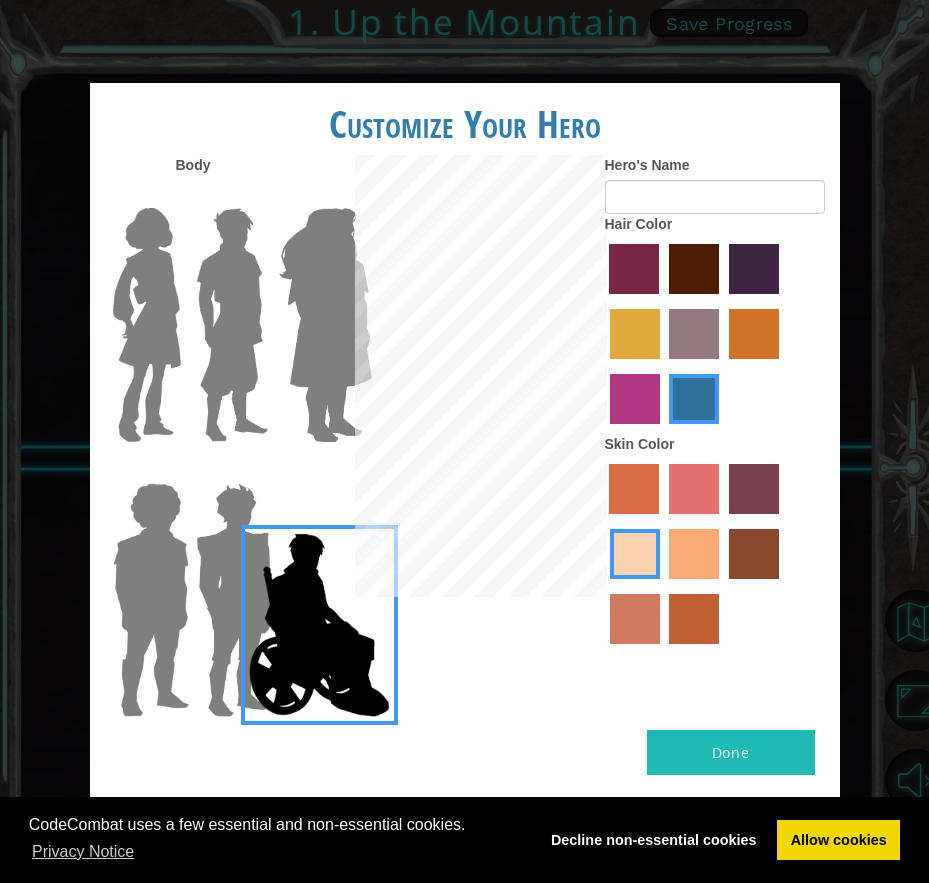 click at bounding box center (634, 269) 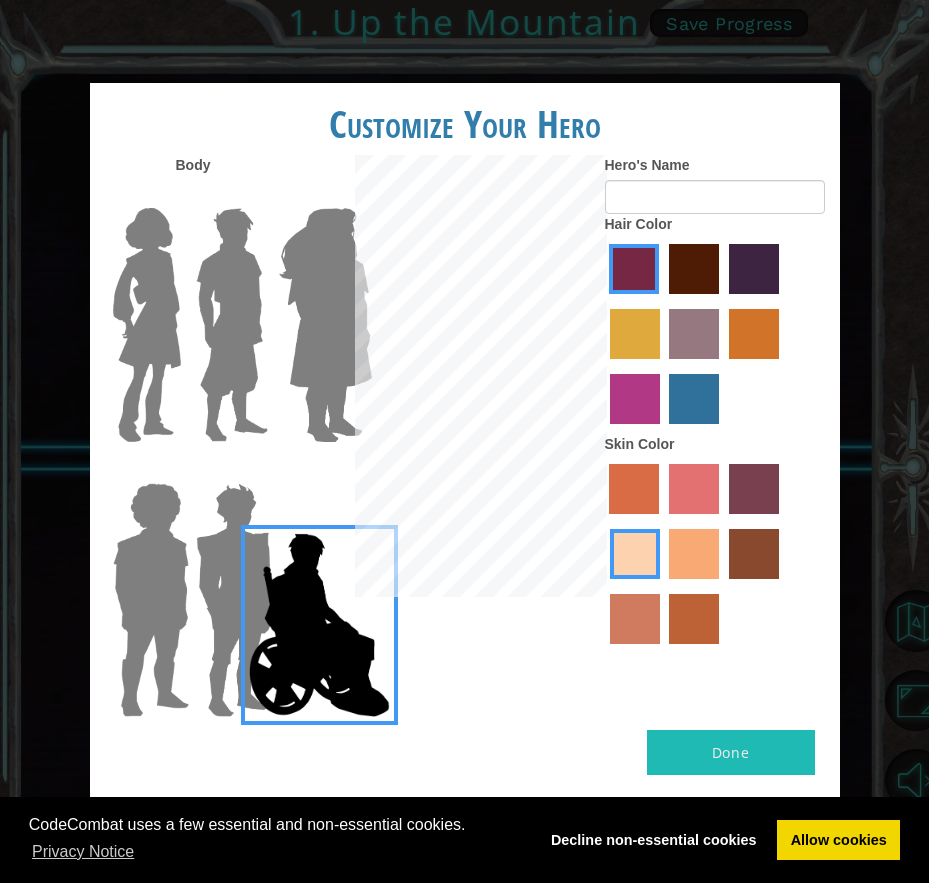 click at bounding box center [232, 325] 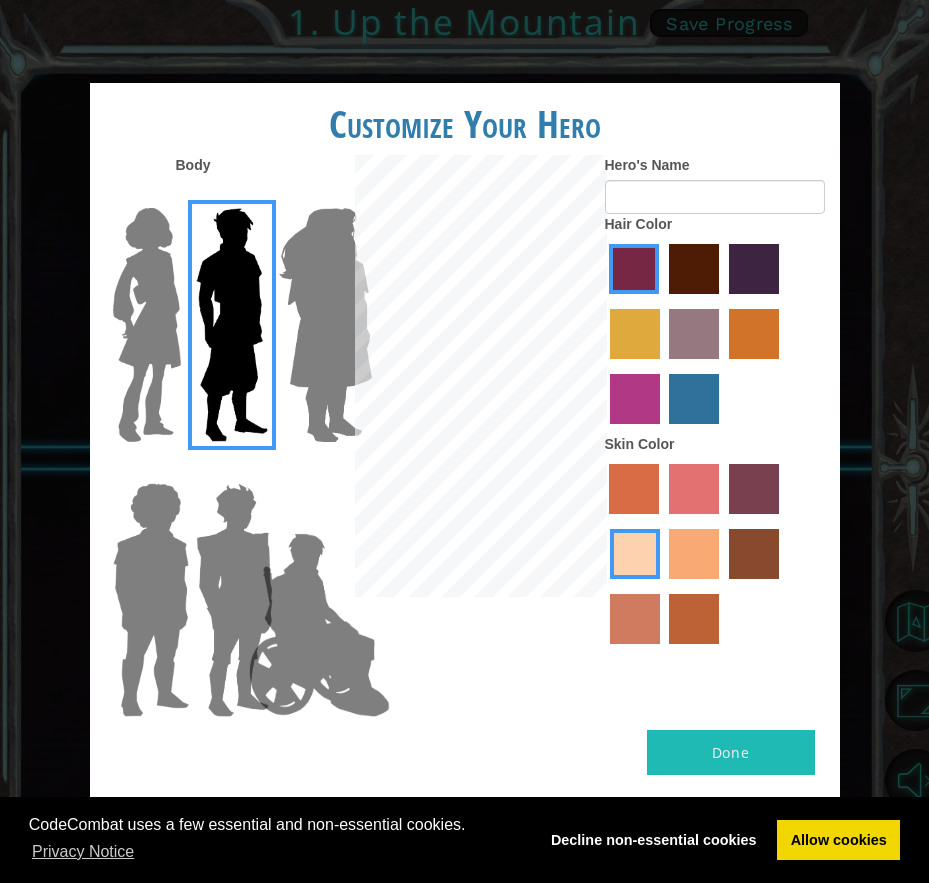 click at bounding box center [635, 334] 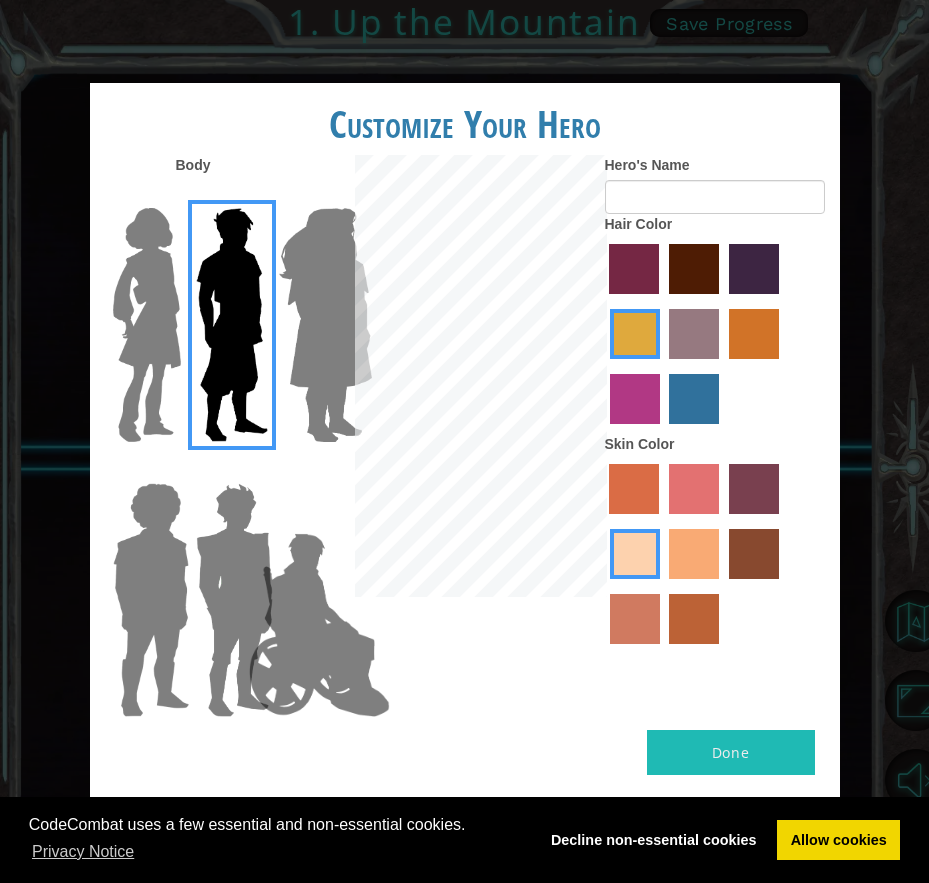 click at bounding box center (694, 554) 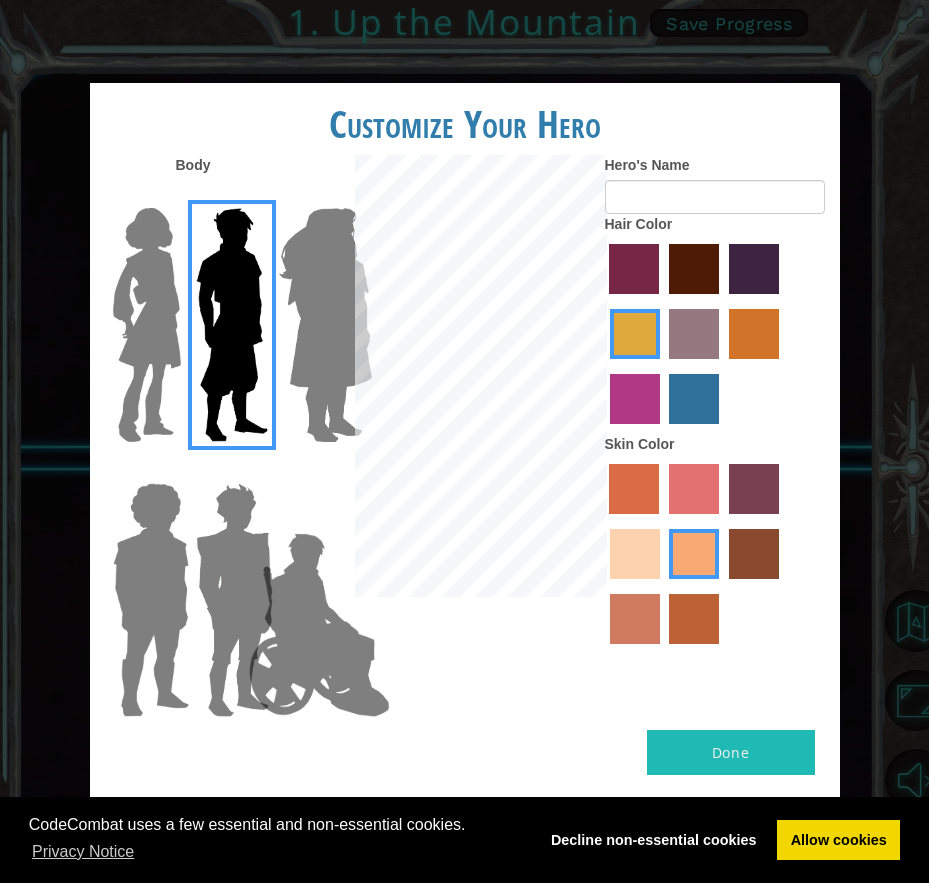 click at bounding box center (635, 554) 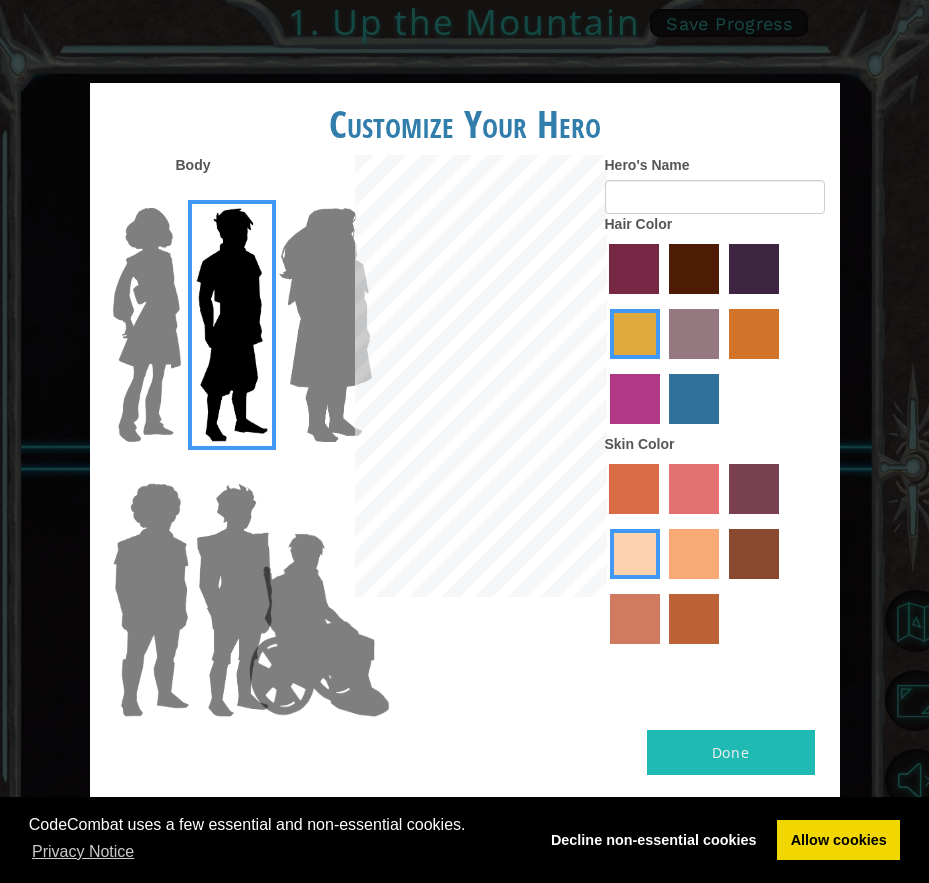 click at bounding box center [694, 489] 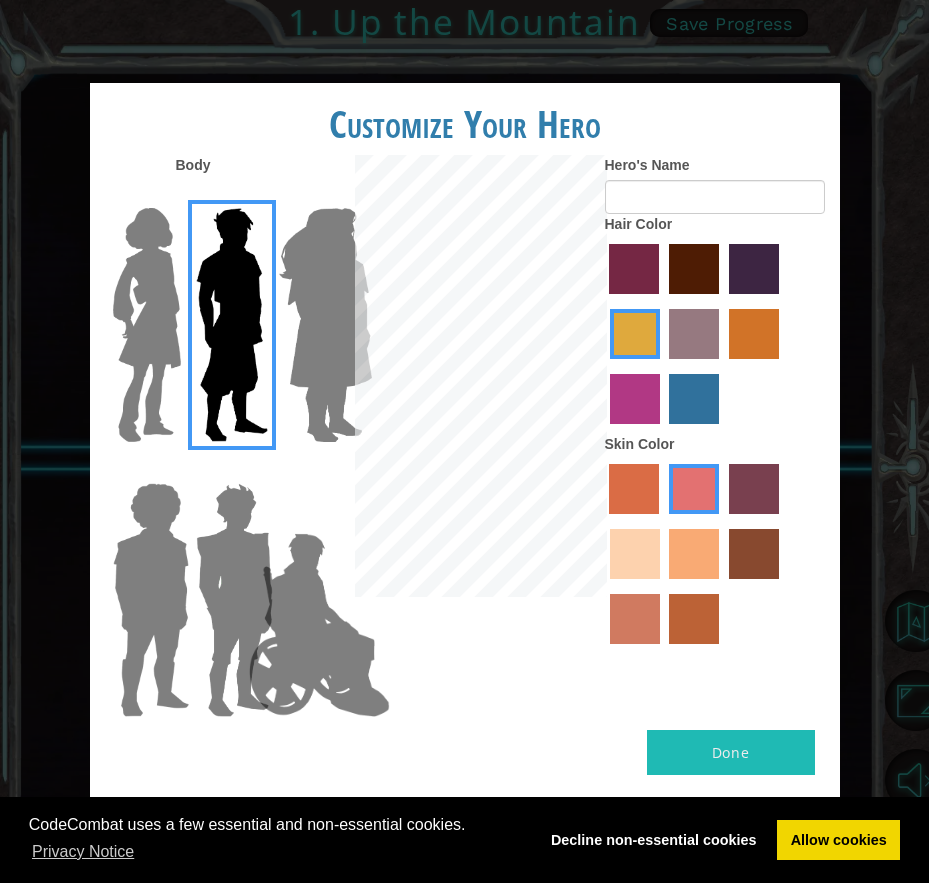 click at bounding box center (754, 489) 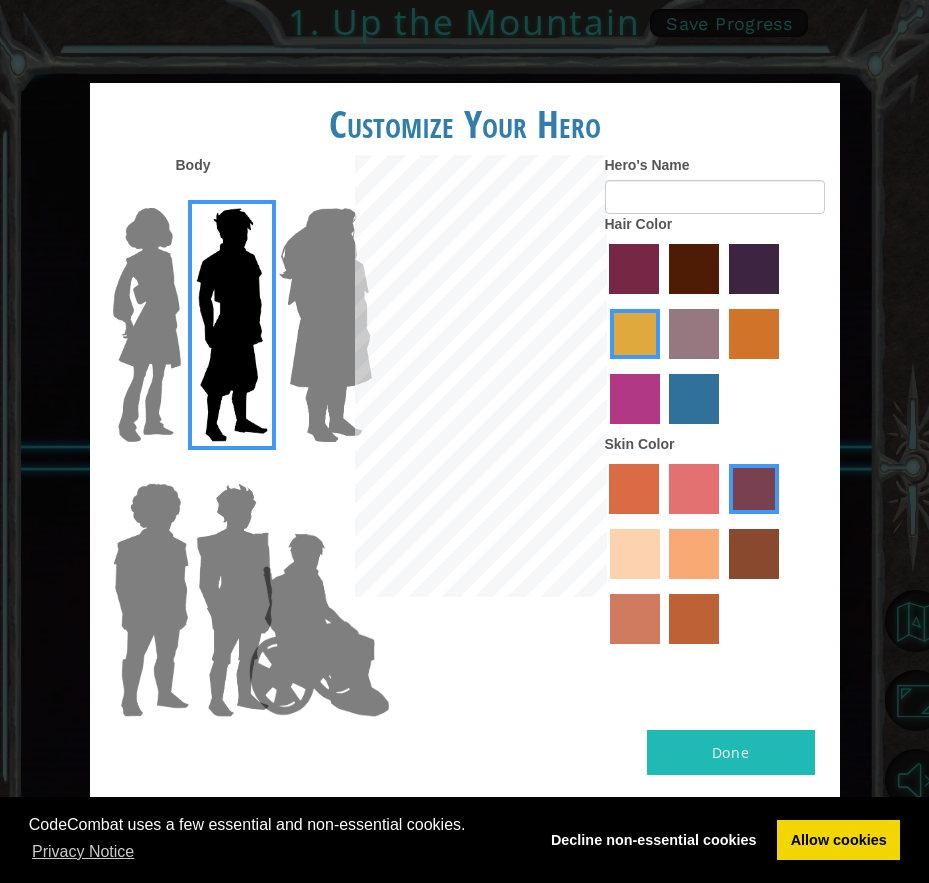 click at bounding box center (634, 269) 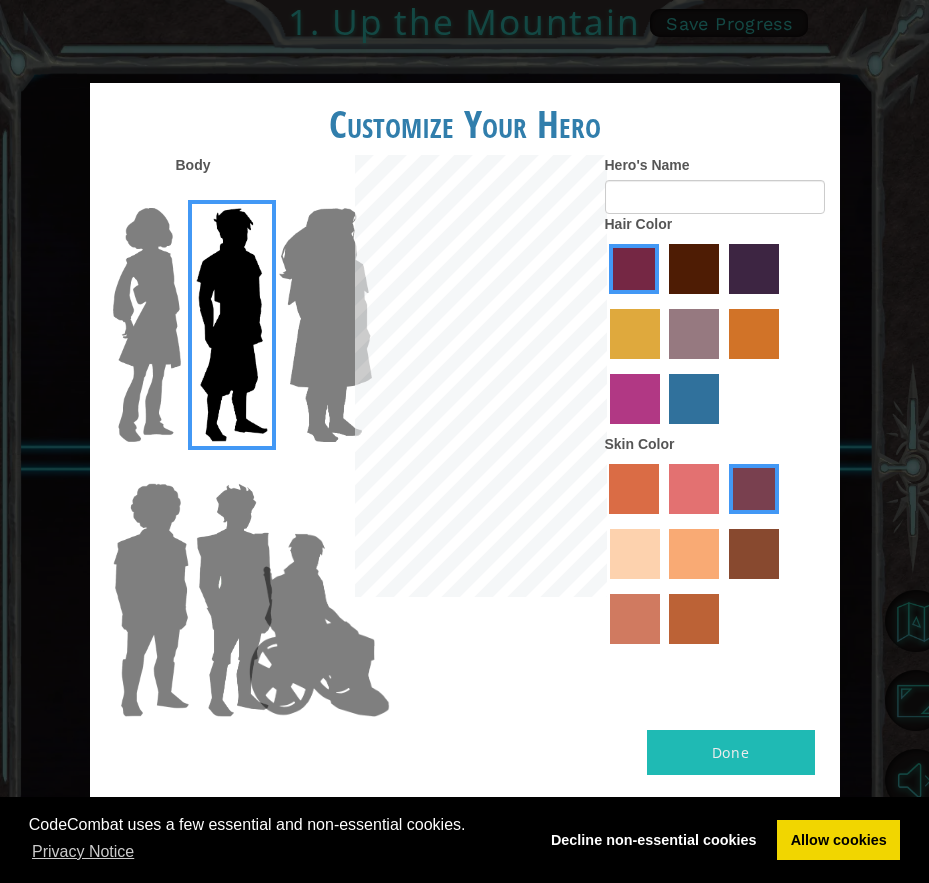 click at bounding box center (694, 269) 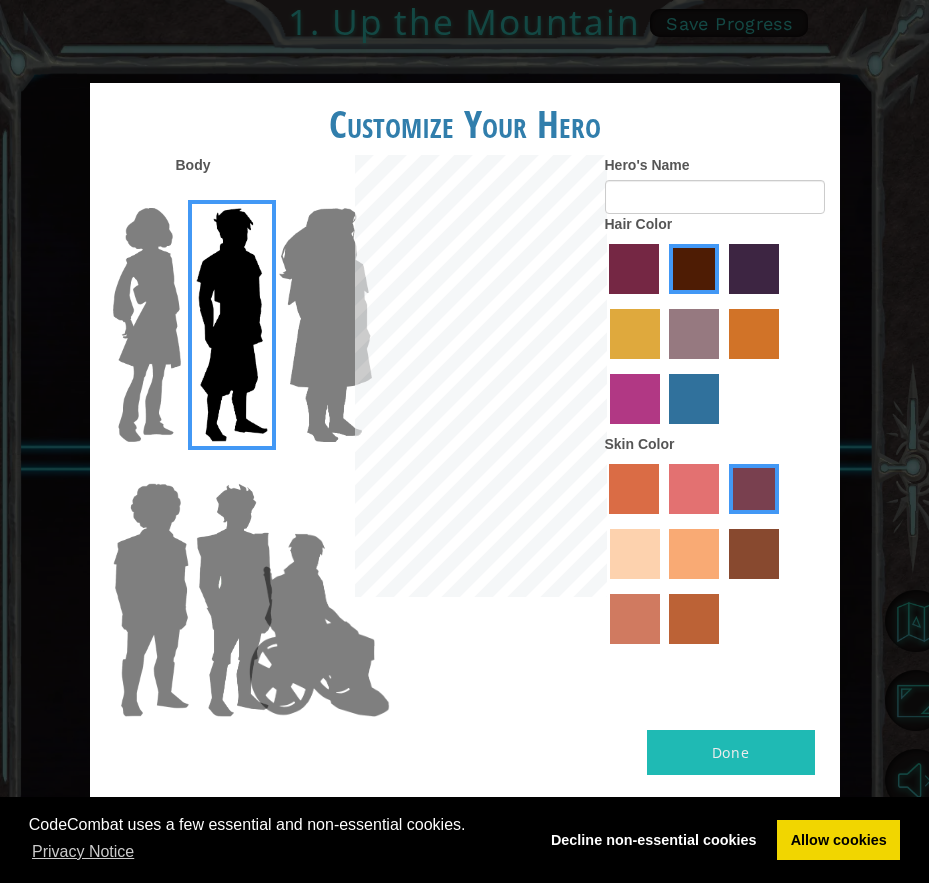 click at bounding box center (151, 600) 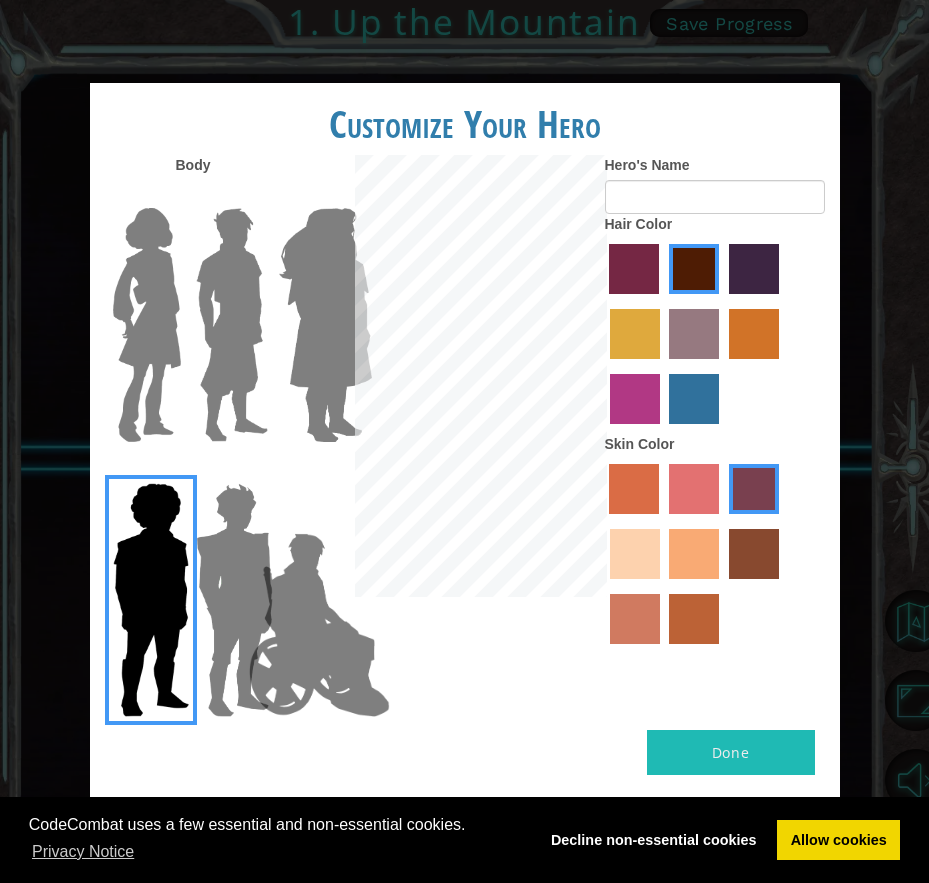 click at bounding box center (319, 625) 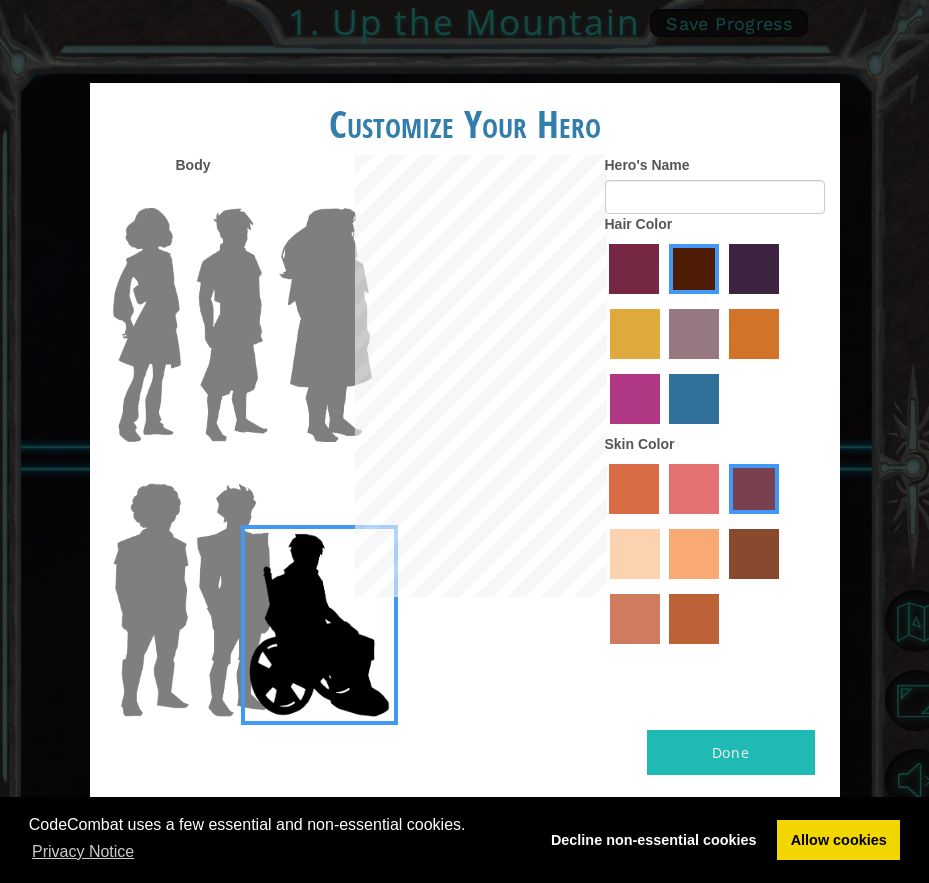 click at bounding box center (634, 489) 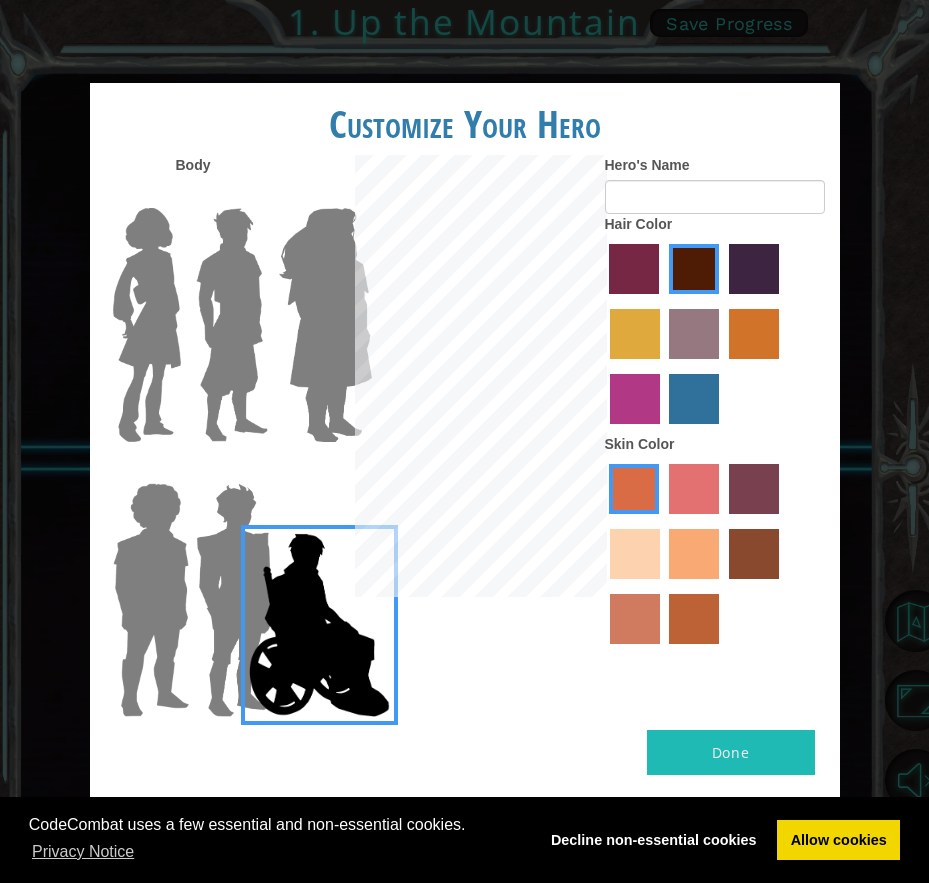 click at bounding box center (635, 334) 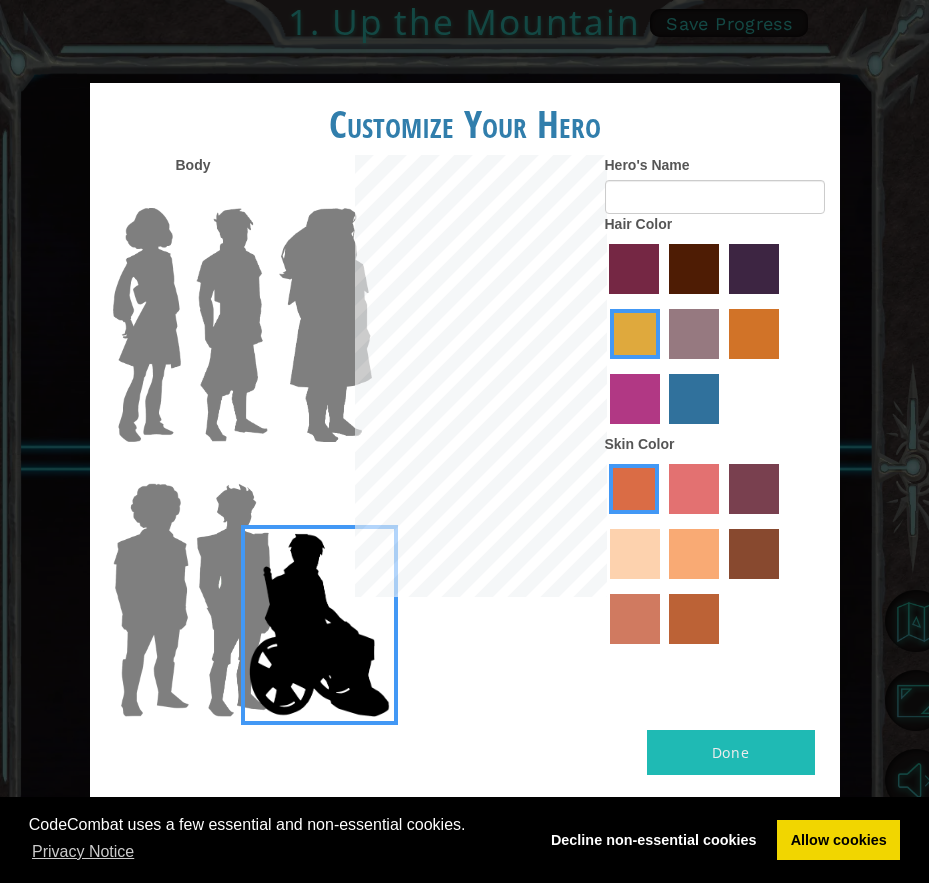 click on "Done" at bounding box center (731, 752) 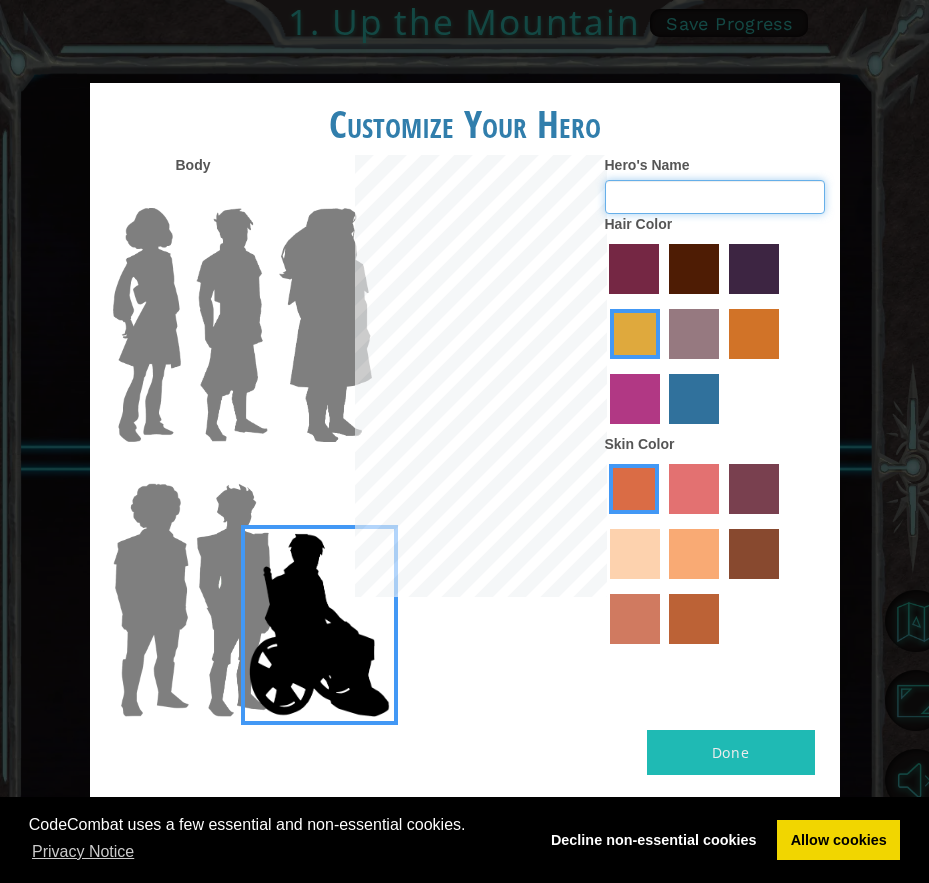 click on "Hero's Name" at bounding box center (715, 197) 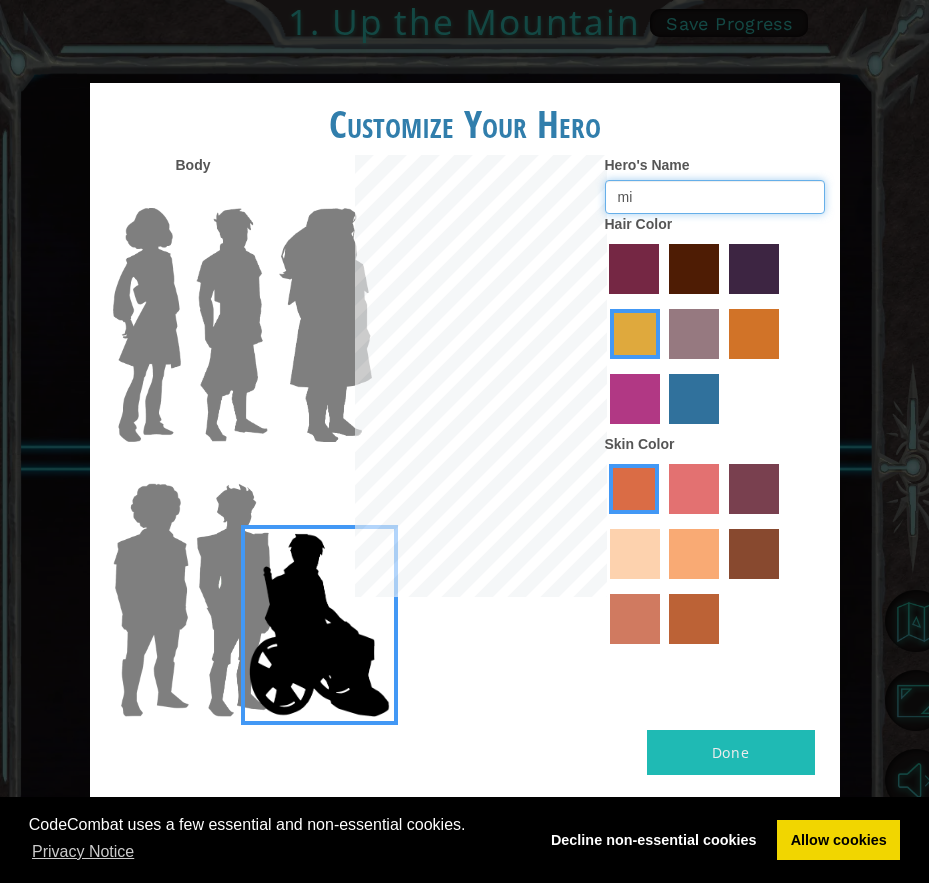 type on "m" 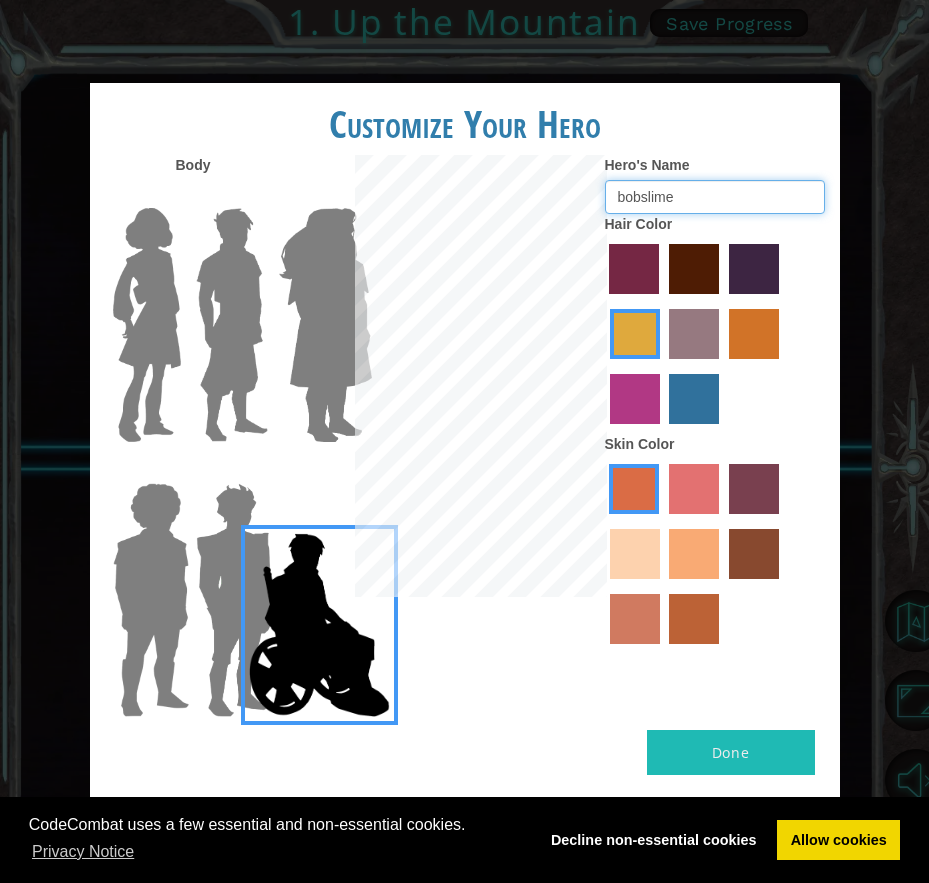type on "bobslime" 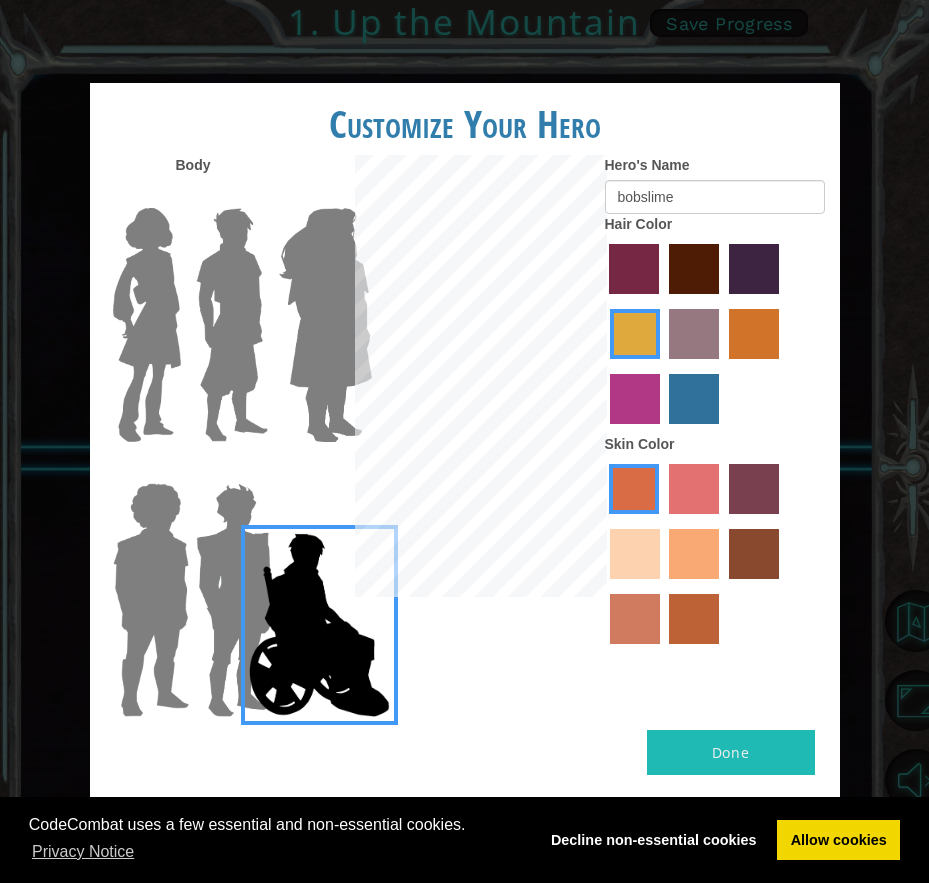 click on "Done" at bounding box center (731, 752) 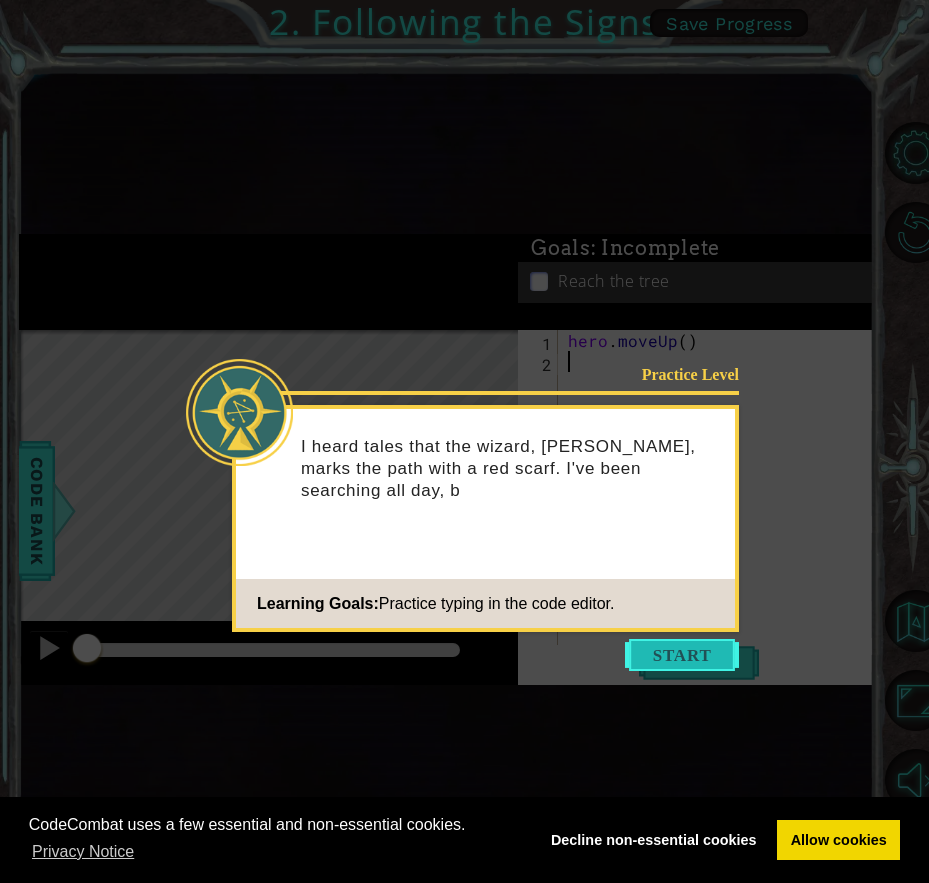click at bounding box center (682, 655) 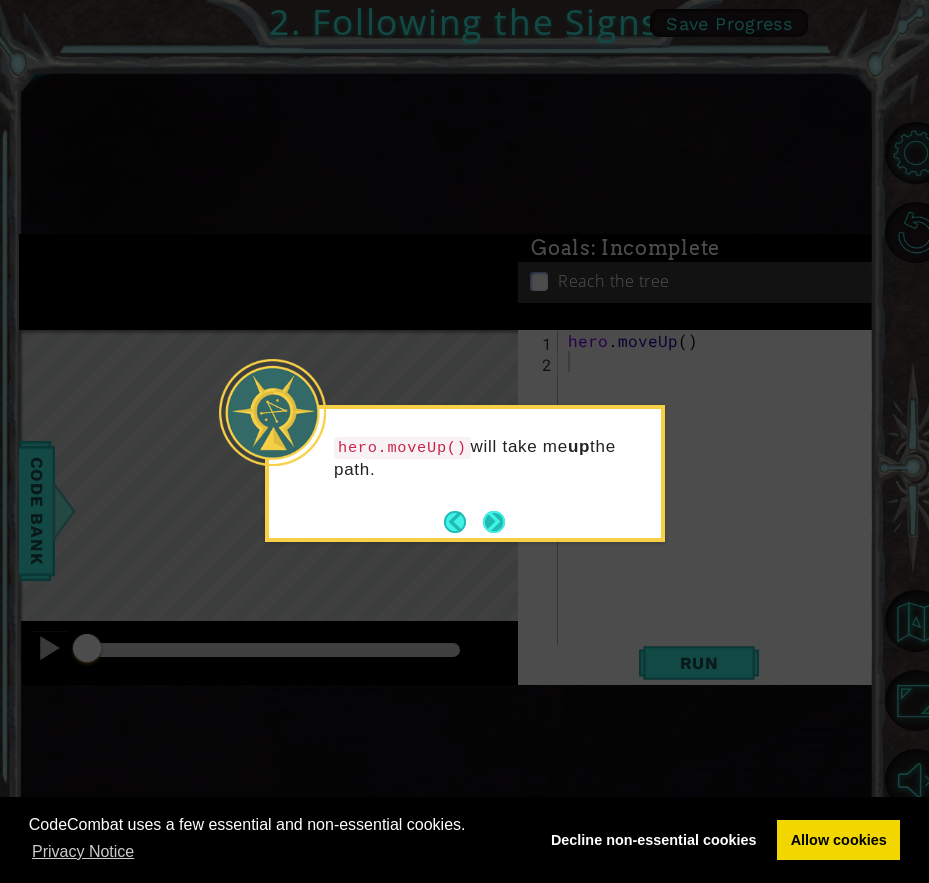 click at bounding box center (494, 522) 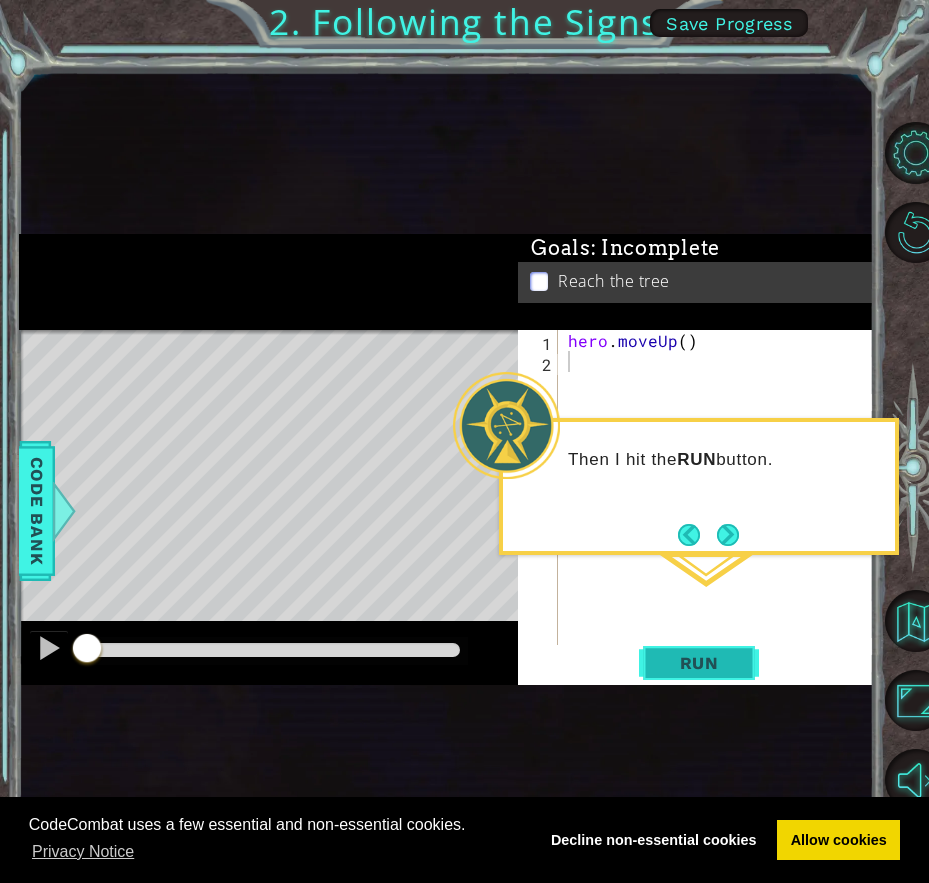 click on "Run" at bounding box center (699, 663) 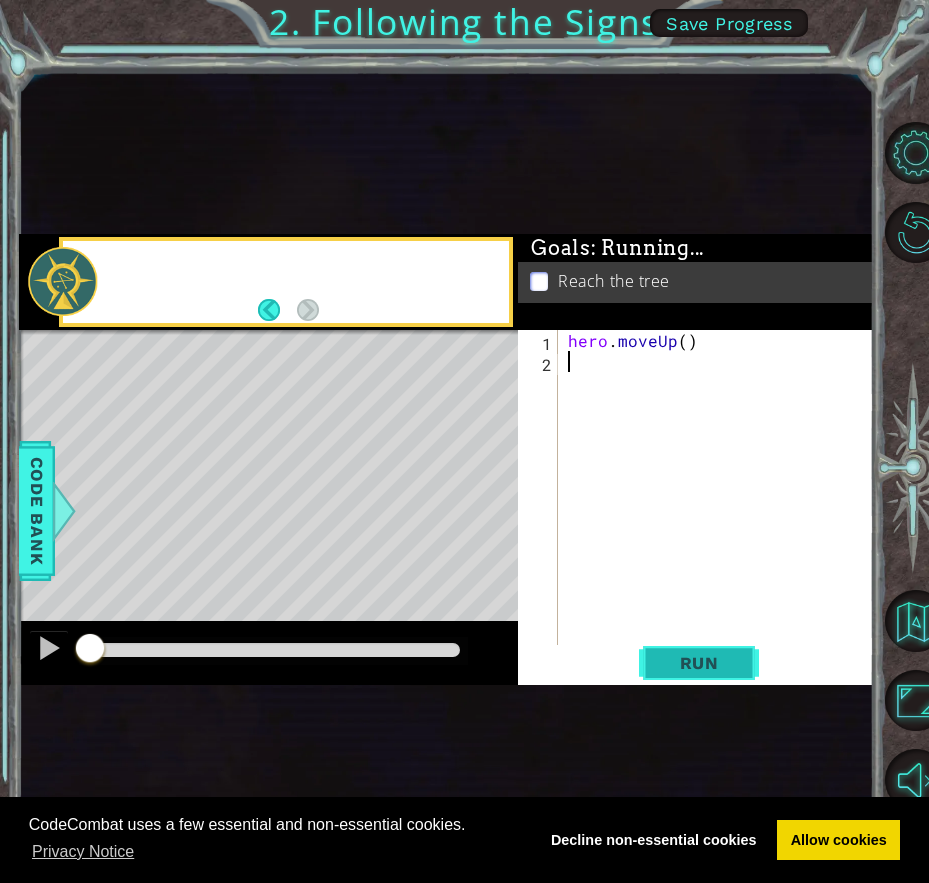click on "Run" at bounding box center (699, 663) 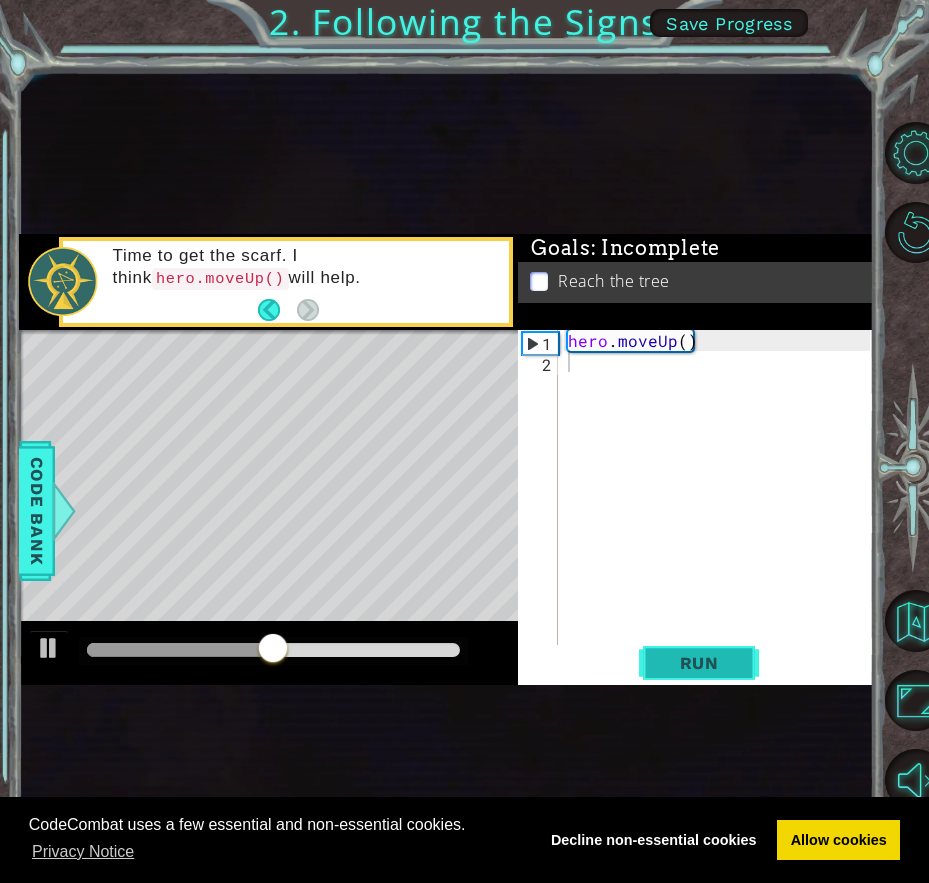 click on "Run" at bounding box center (699, 663) 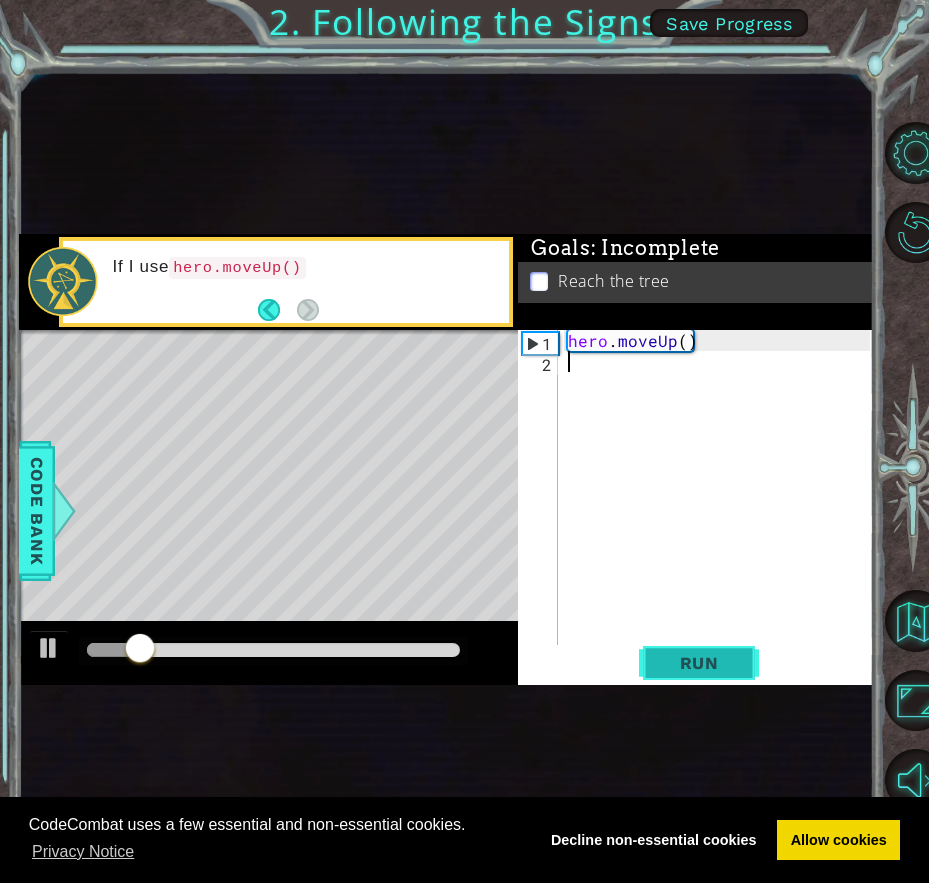 click on "Run" at bounding box center [699, 663] 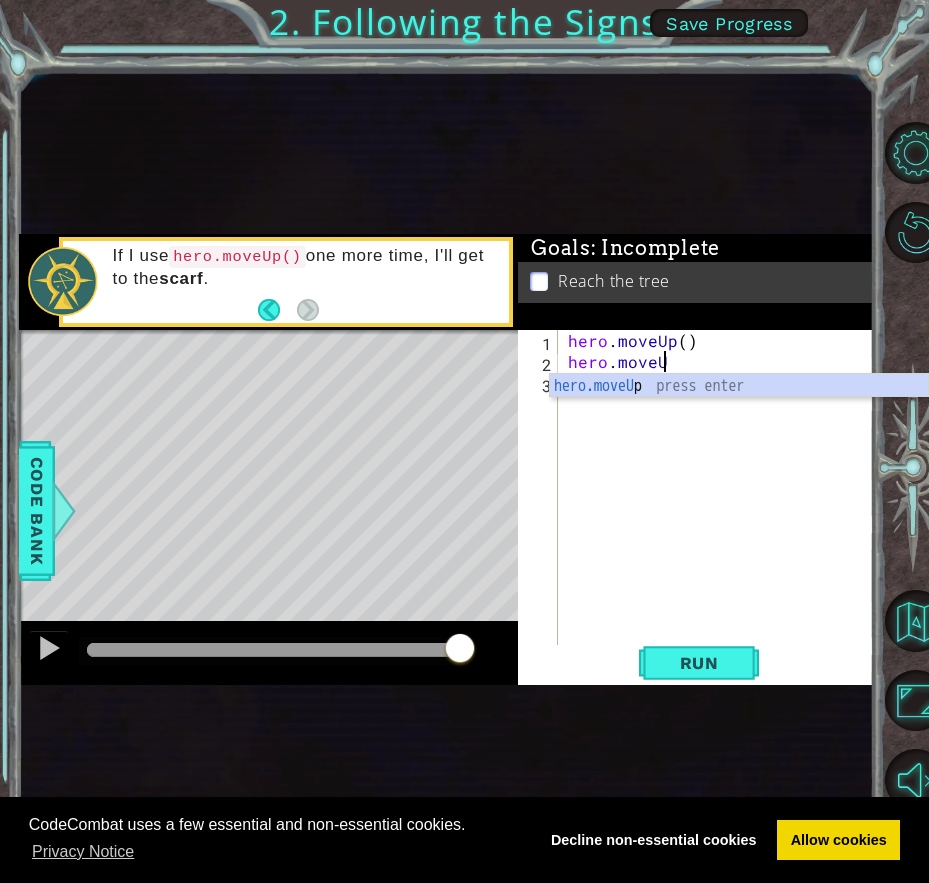 scroll, scrollTop: 0, scrollLeft: 6, axis: horizontal 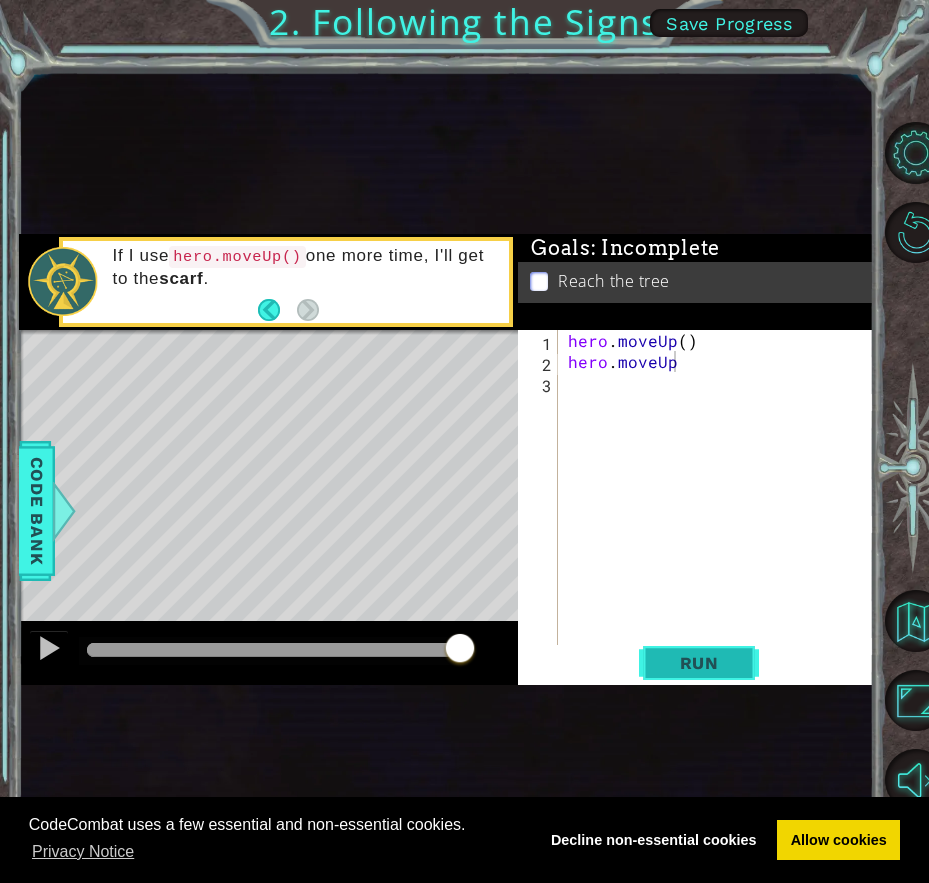 click on "Run" at bounding box center [699, 663] 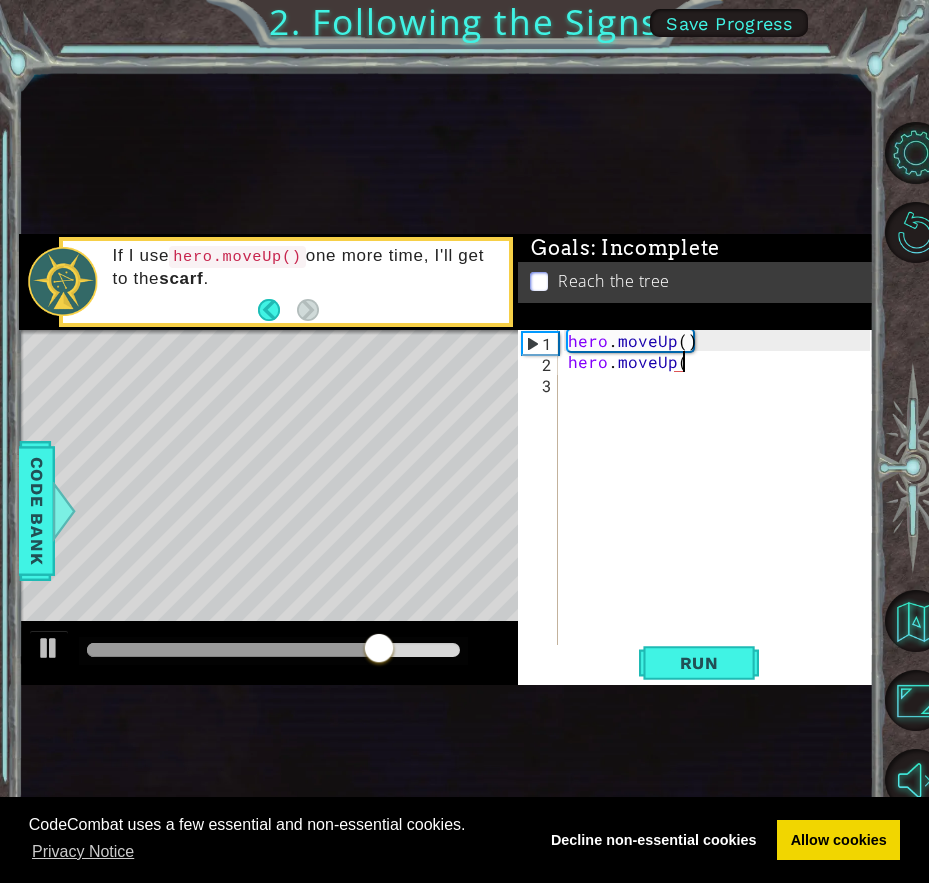 scroll, scrollTop: 0, scrollLeft: 7, axis: horizontal 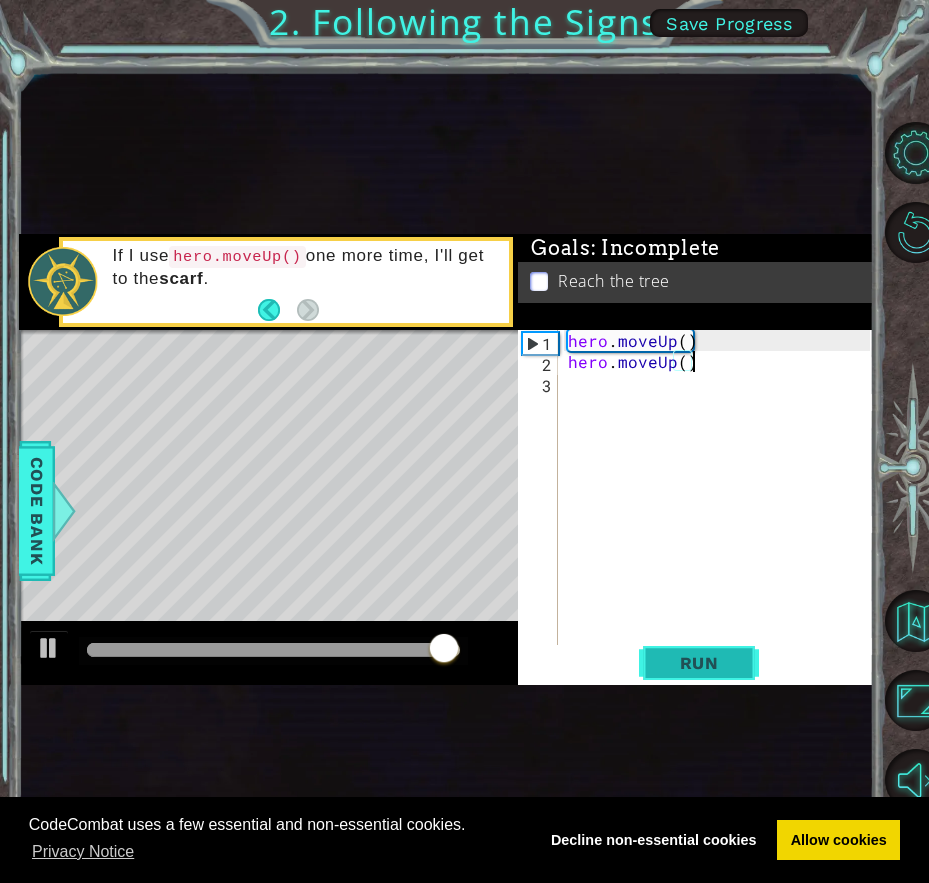 type on "hero.moveUp()" 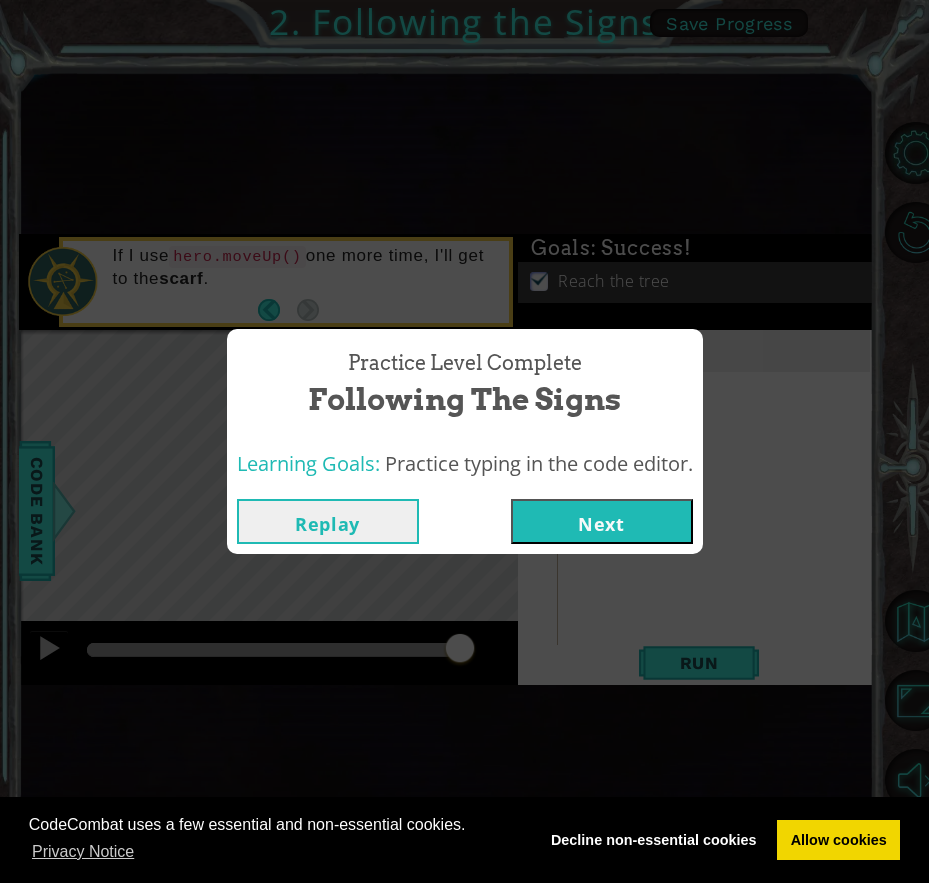 click on "Next" at bounding box center (602, 521) 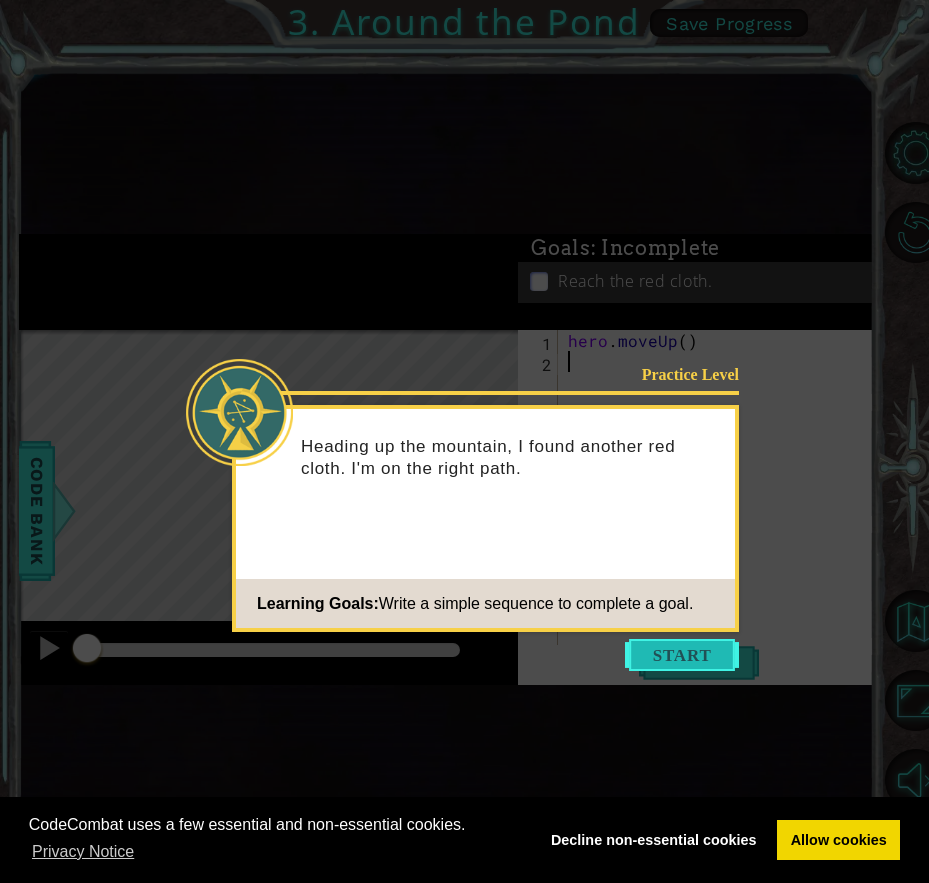 click at bounding box center (682, 655) 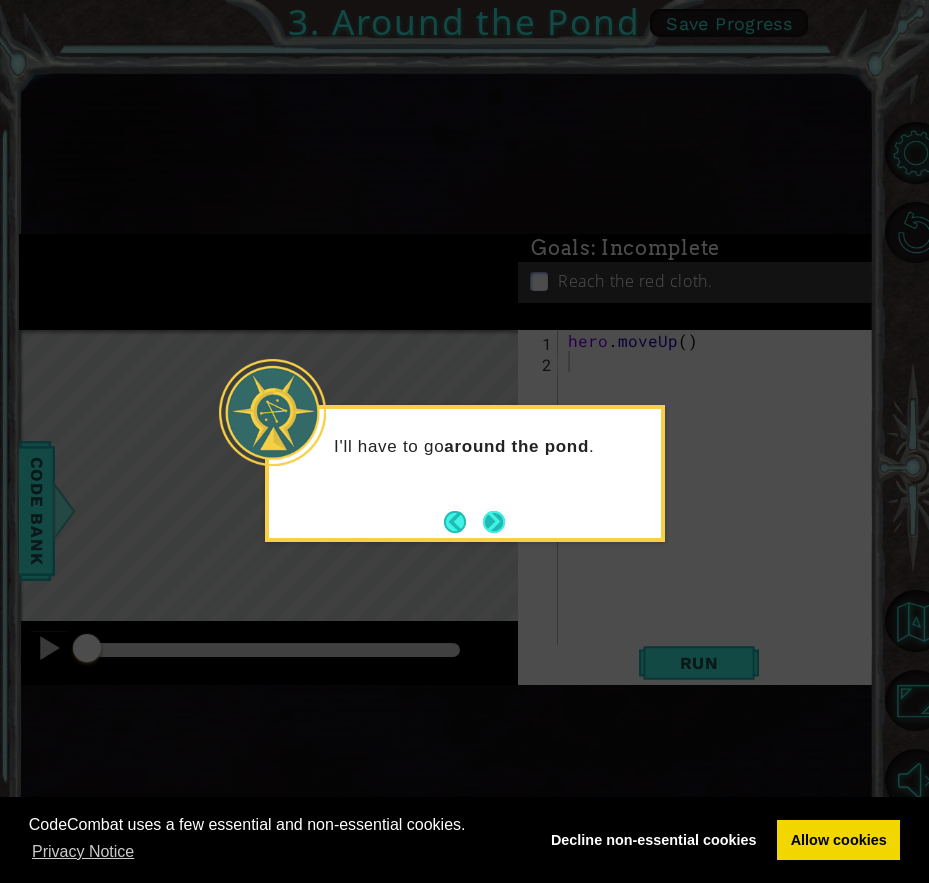 click at bounding box center [494, 522] 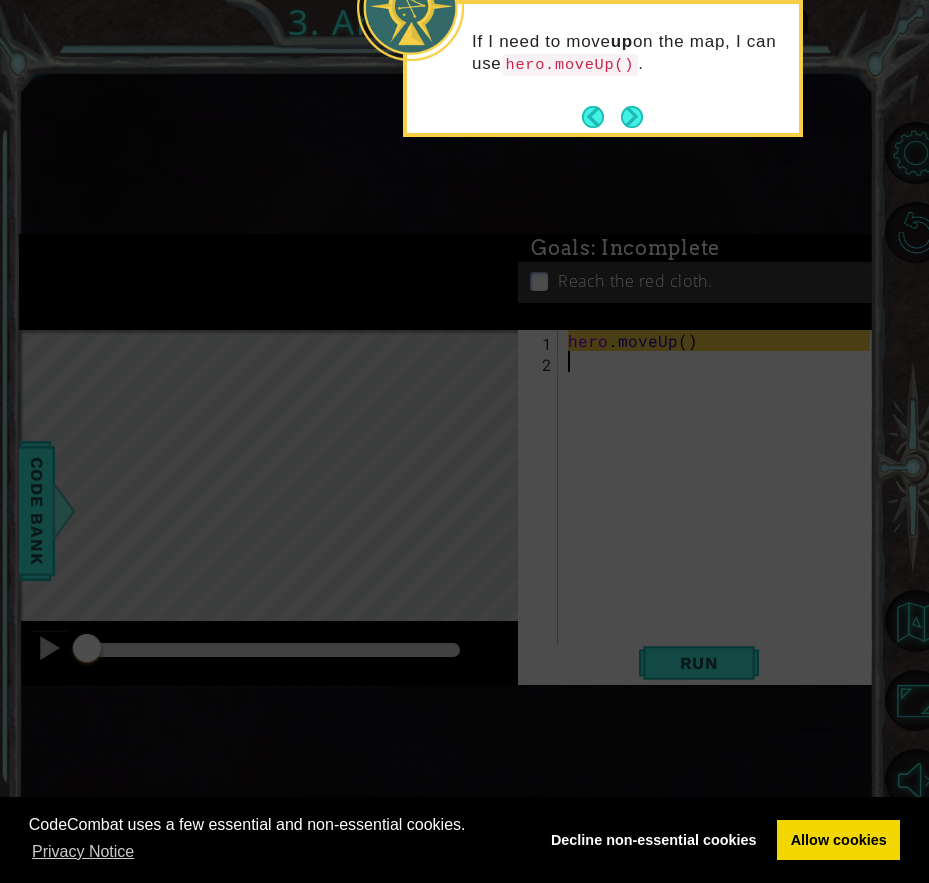 click 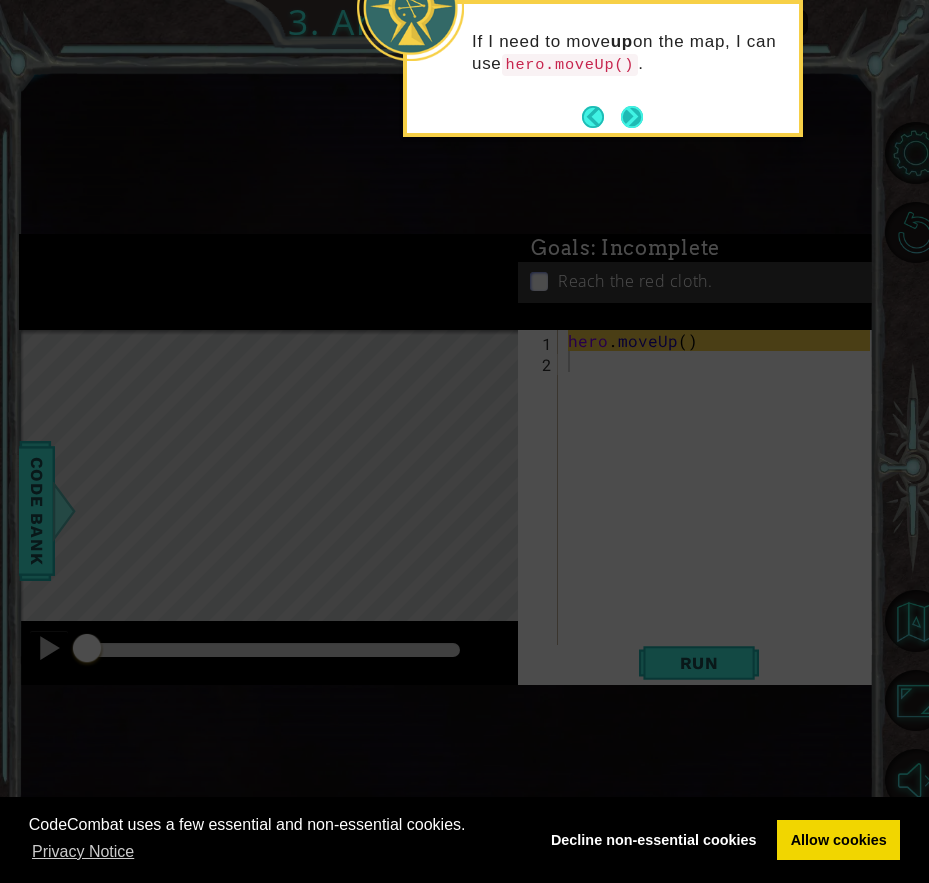 click at bounding box center [632, 117] 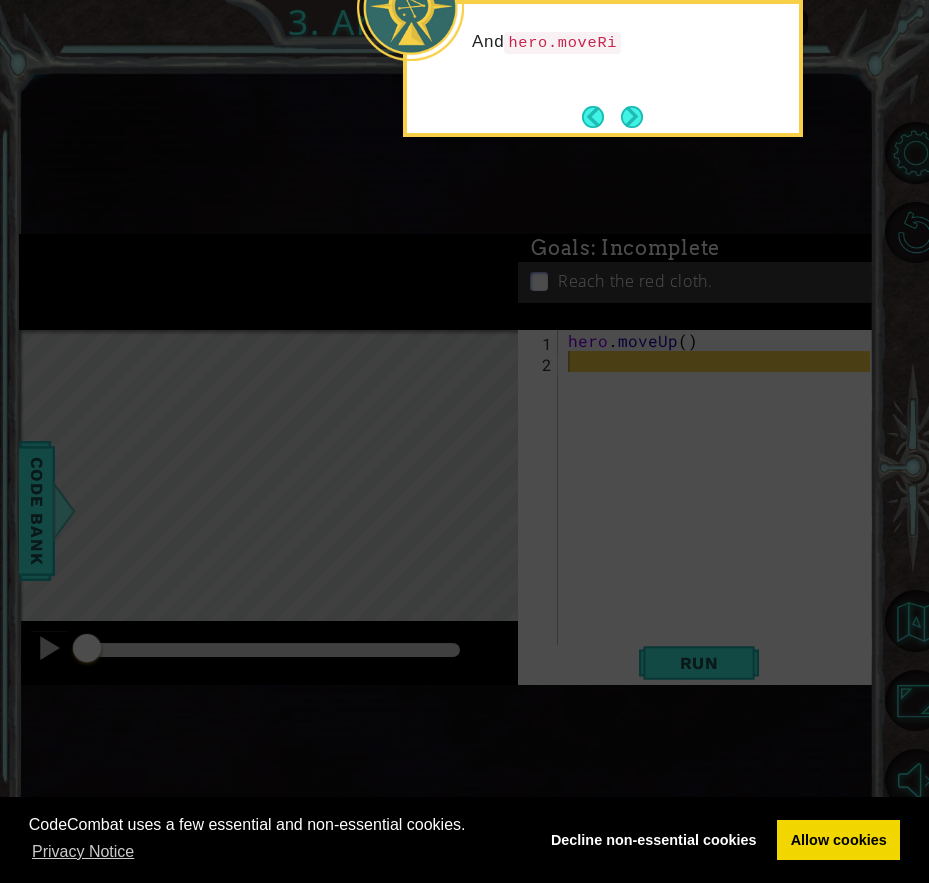 click at bounding box center [632, 117] 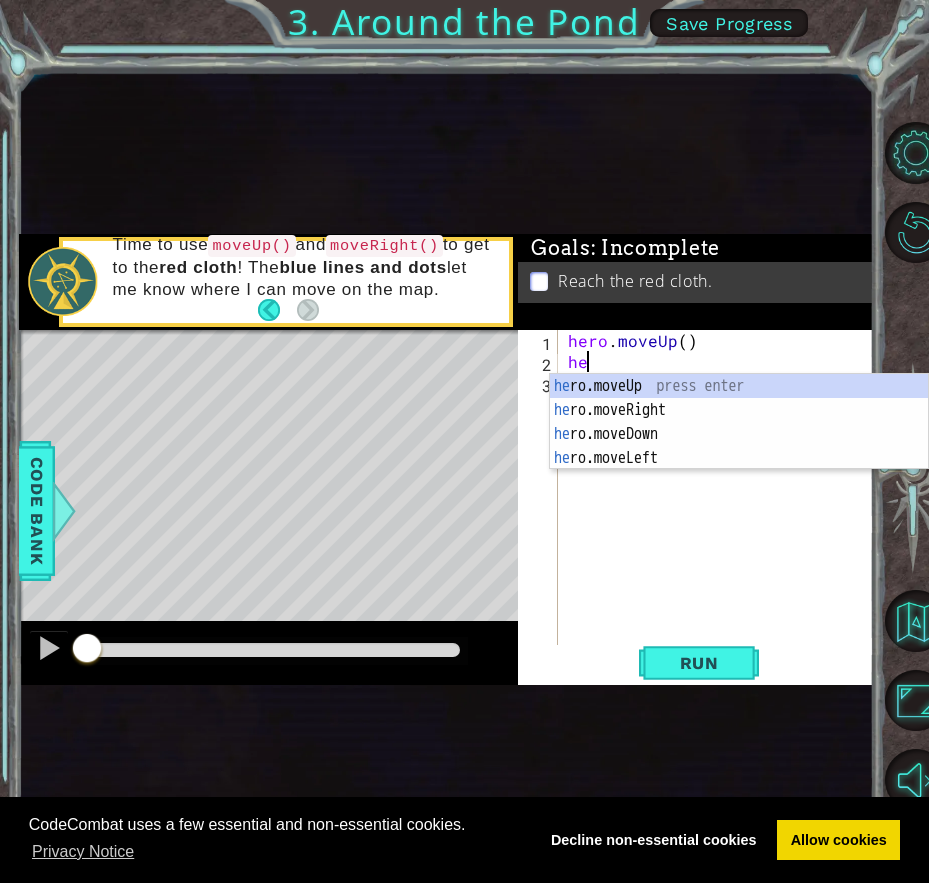 scroll, scrollTop: 0, scrollLeft: 1, axis: horizontal 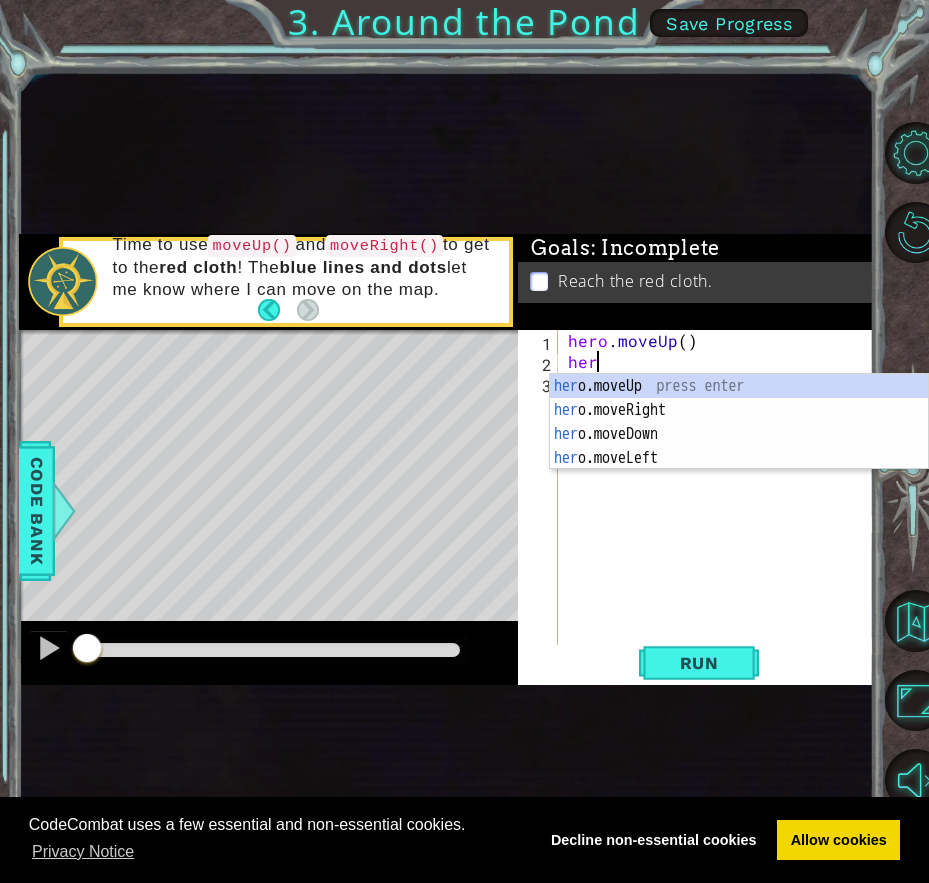 type on "hero" 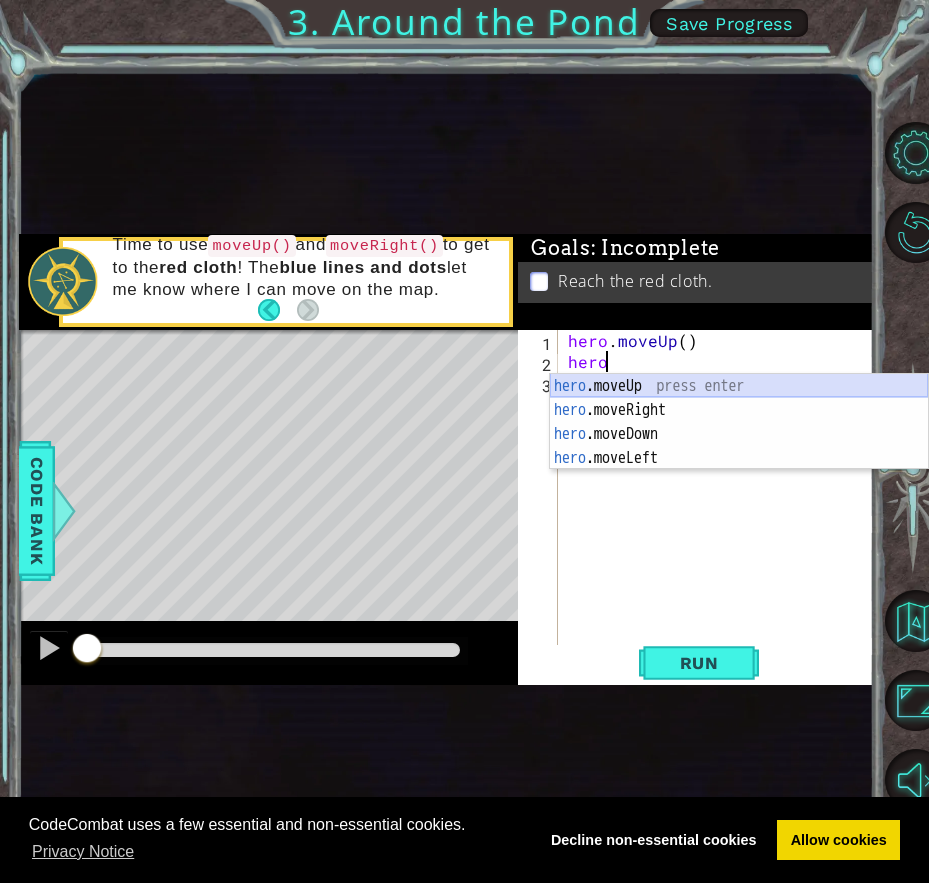 click on "hero .moveUp press enter hero .moveRight press enter hero .moveDown press enter hero .moveLeft press enter" at bounding box center [739, 446] 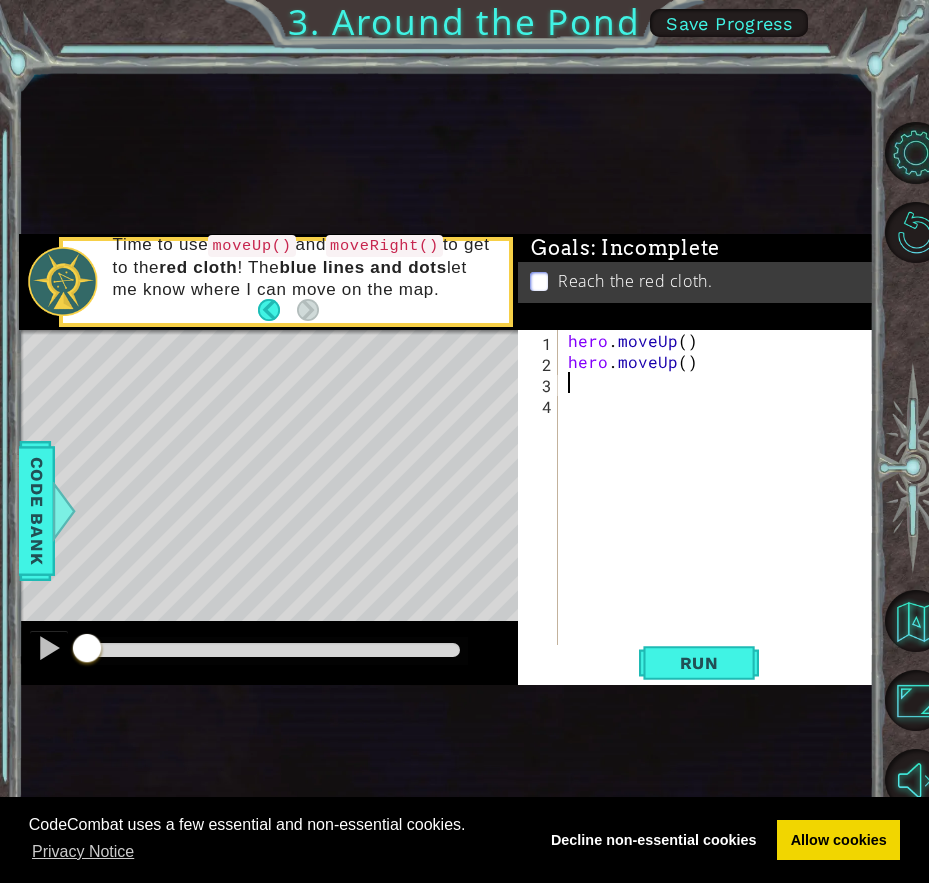 click on "hero . moveUp ( ) hero . moveUp ( )" at bounding box center [722, 508] 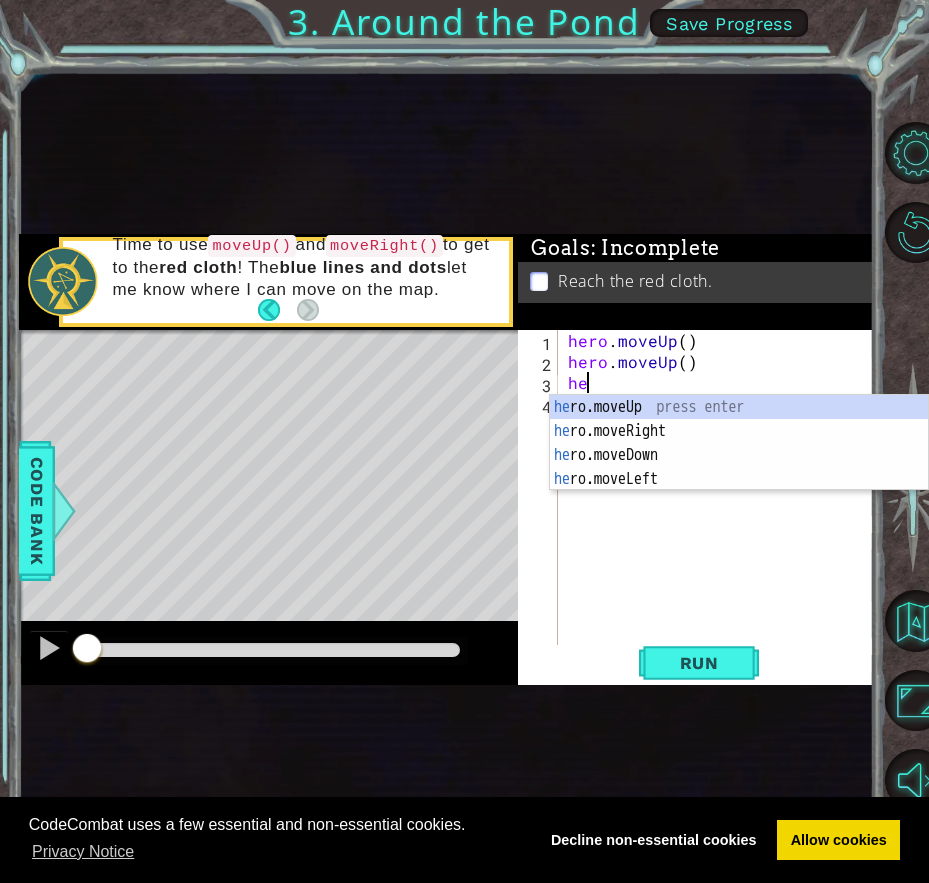 type on "her" 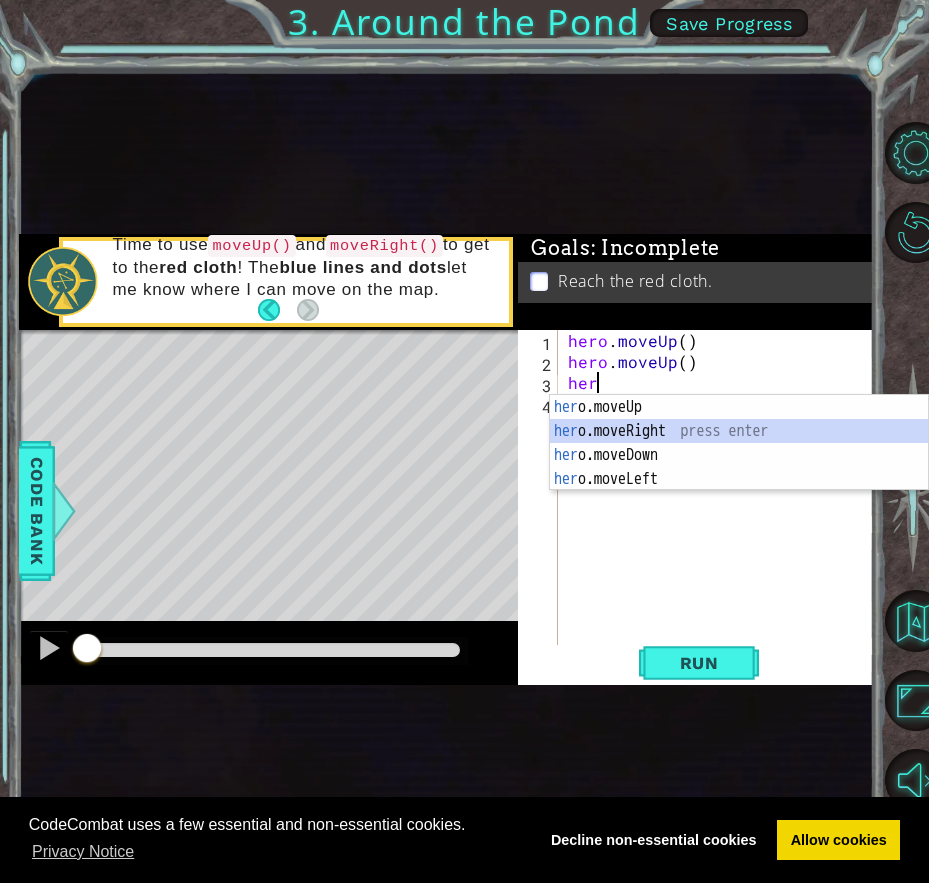 click on "her o.moveUp press enter her o.moveRight press enter her o.moveDown press enter her o.moveLeft press enter" at bounding box center [739, 467] 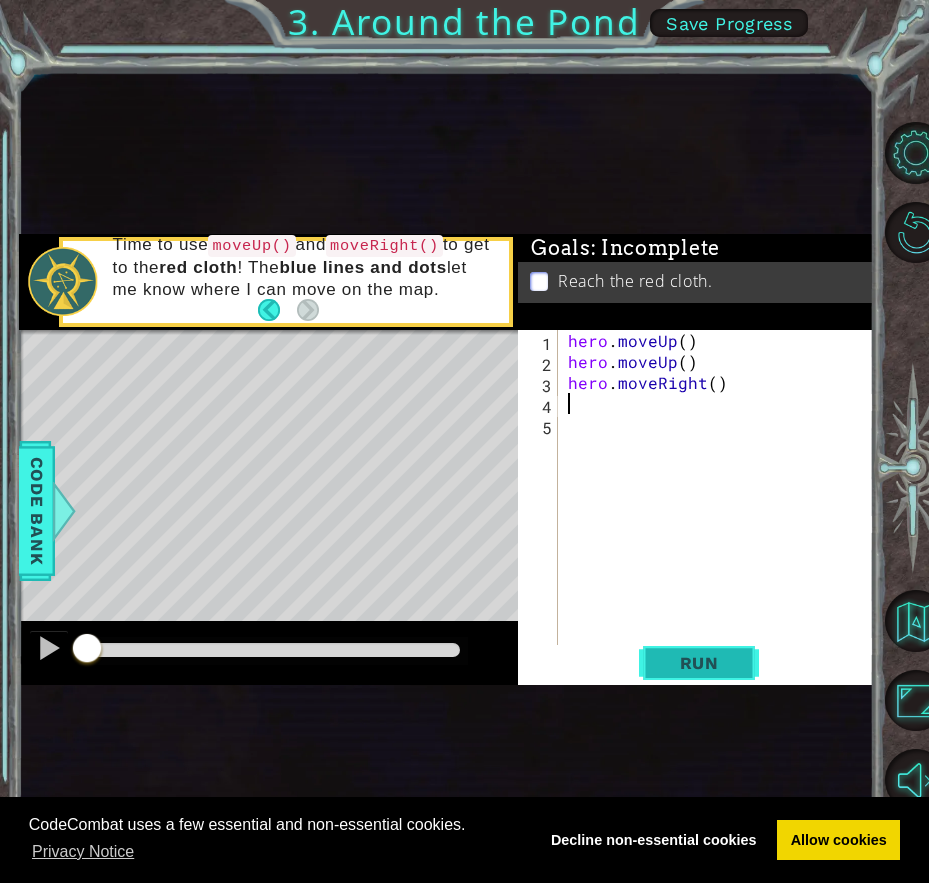 click on "Run" at bounding box center [699, 663] 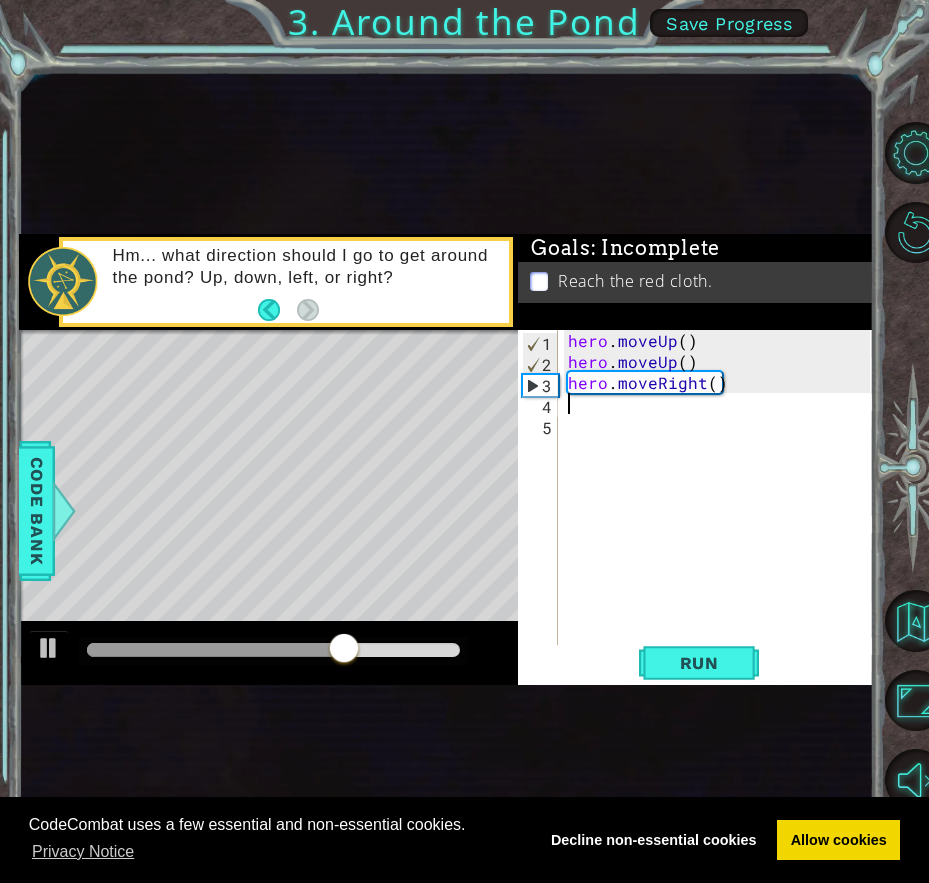 type on "h" 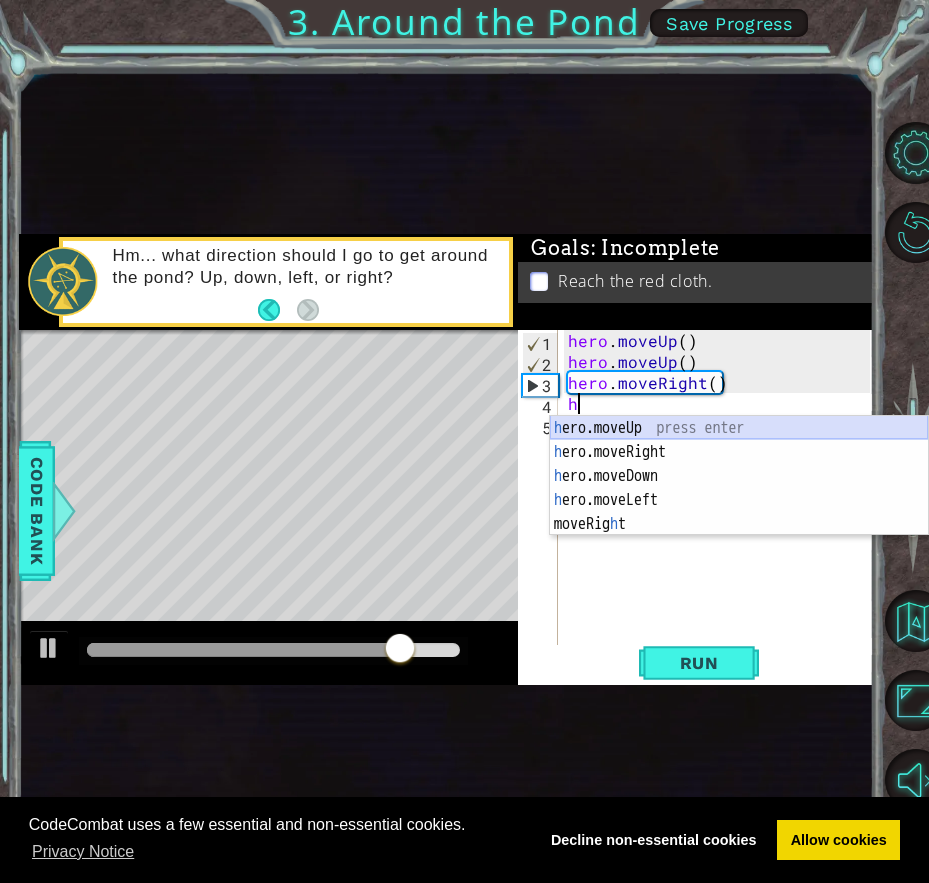 click on "h ero.moveUp press enter h ero.moveRight press enter h ero.moveDown press enter h ero.moveLeft press enter moveRig h t press enter" at bounding box center (739, 500) 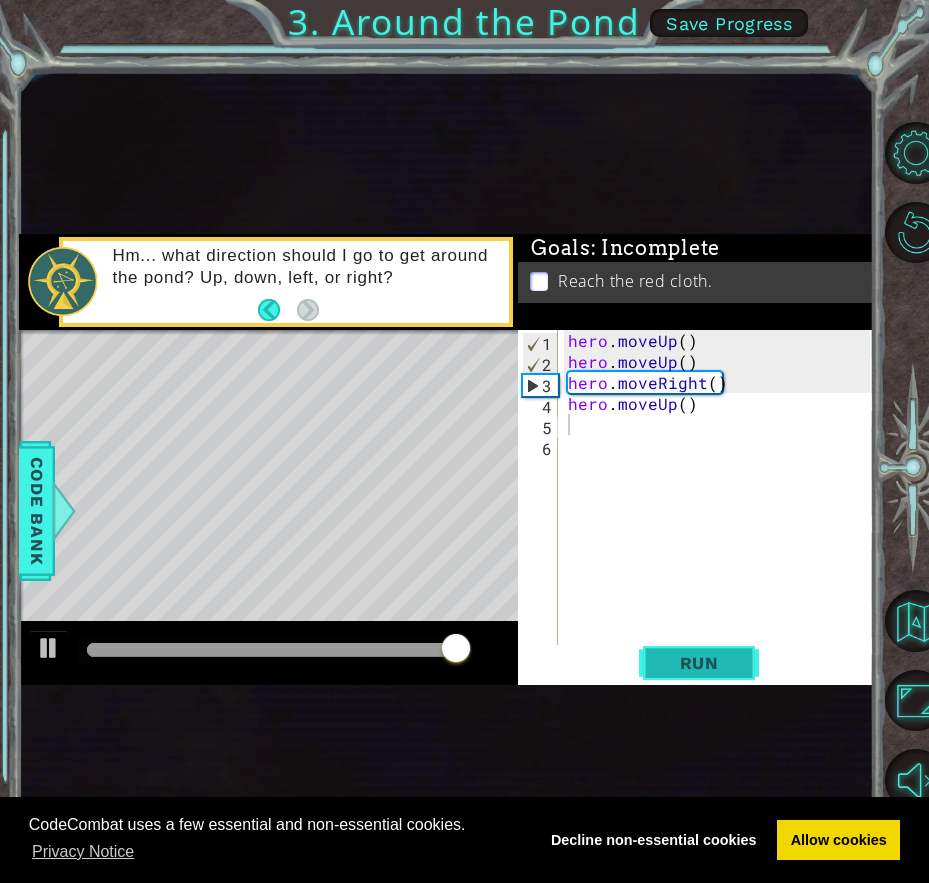 click on "Run" at bounding box center [699, 663] 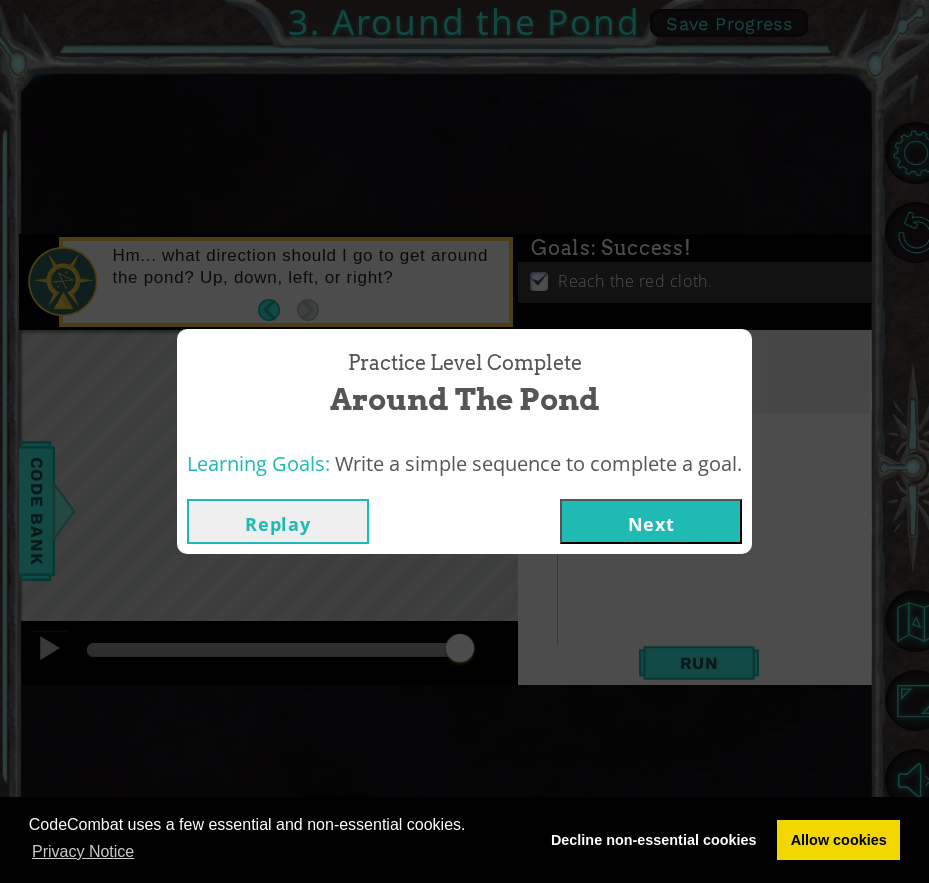 click on "Next" at bounding box center [651, 521] 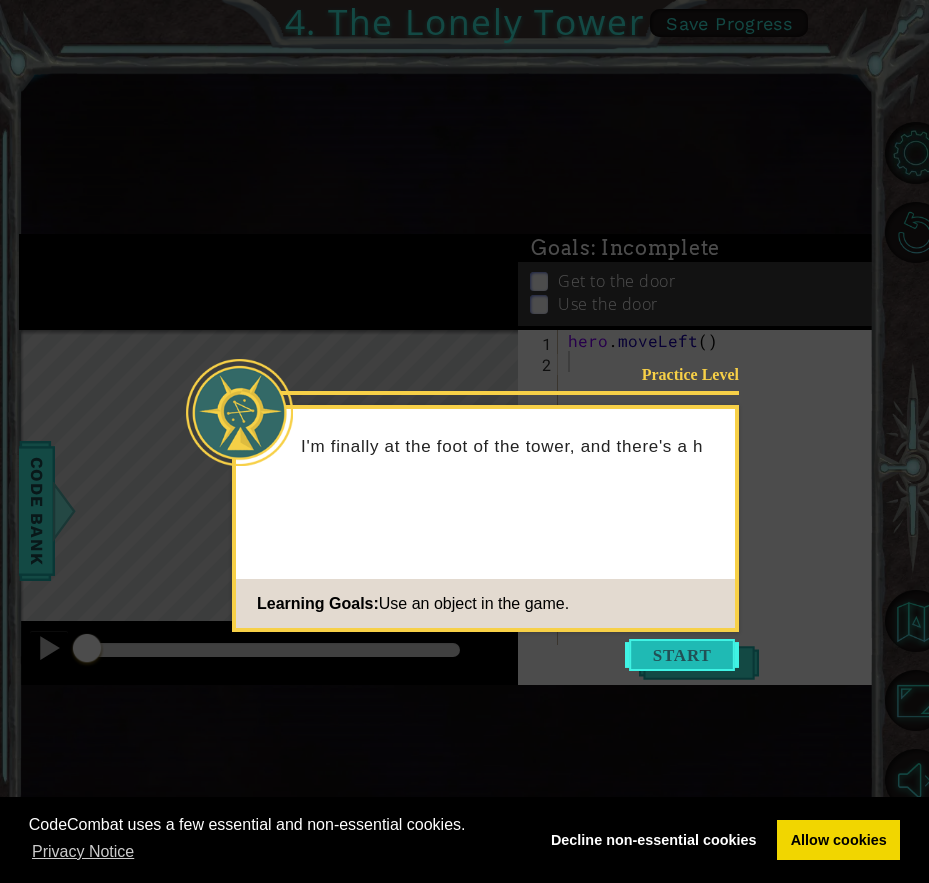 click at bounding box center (682, 655) 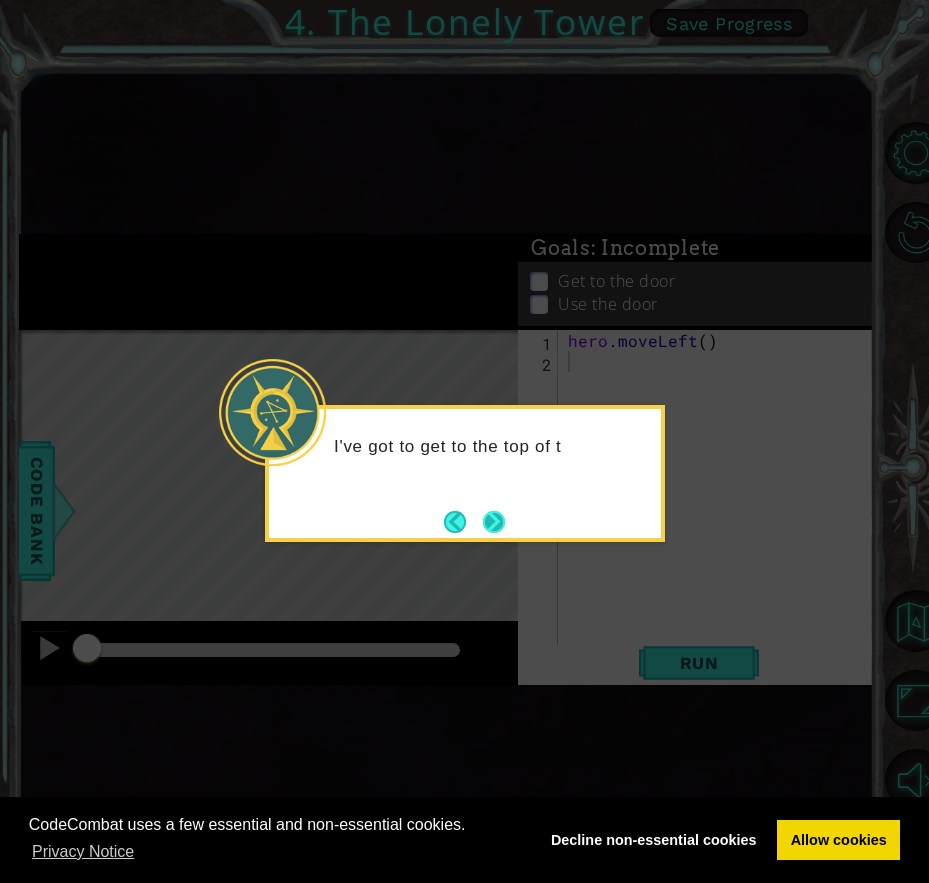 click at bounding box center (494, 522) 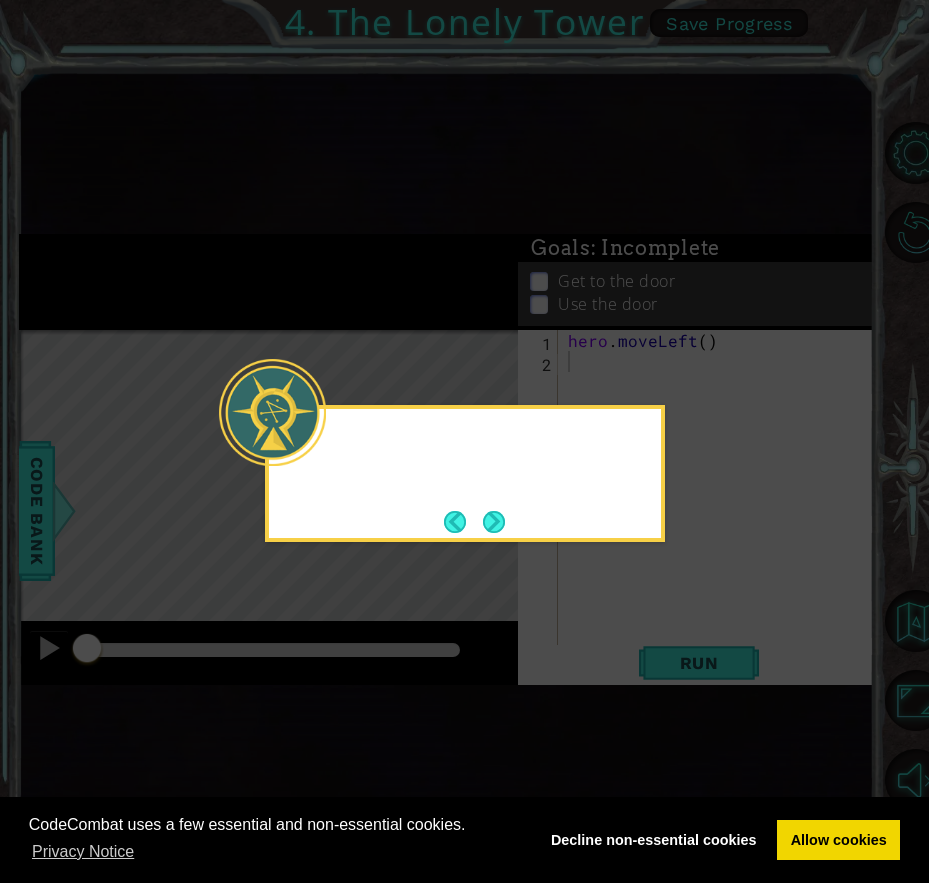 click at bounding box center [494, 521] 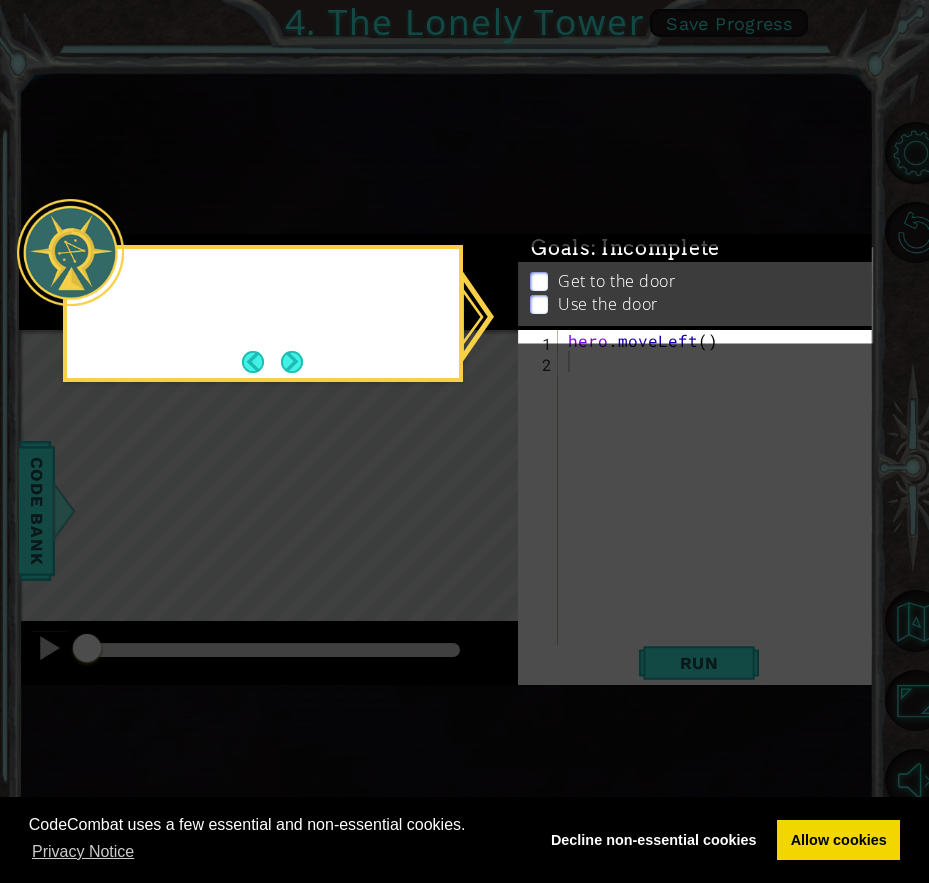 click 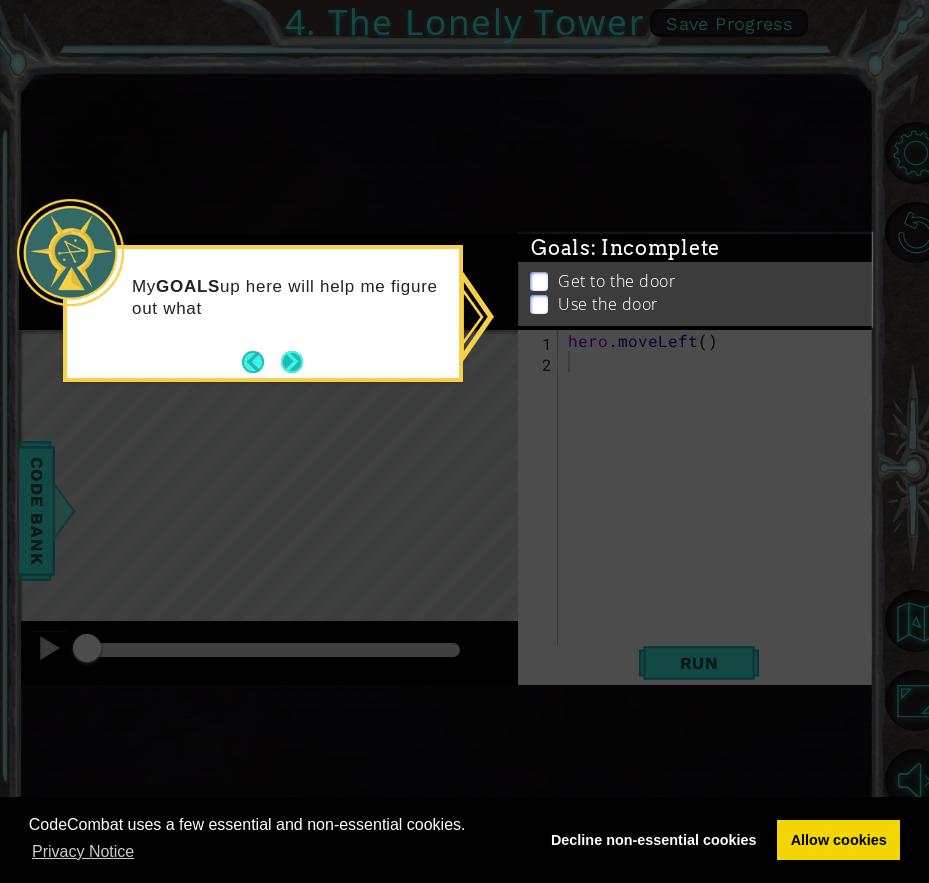 click at bounding box center (292, 362) 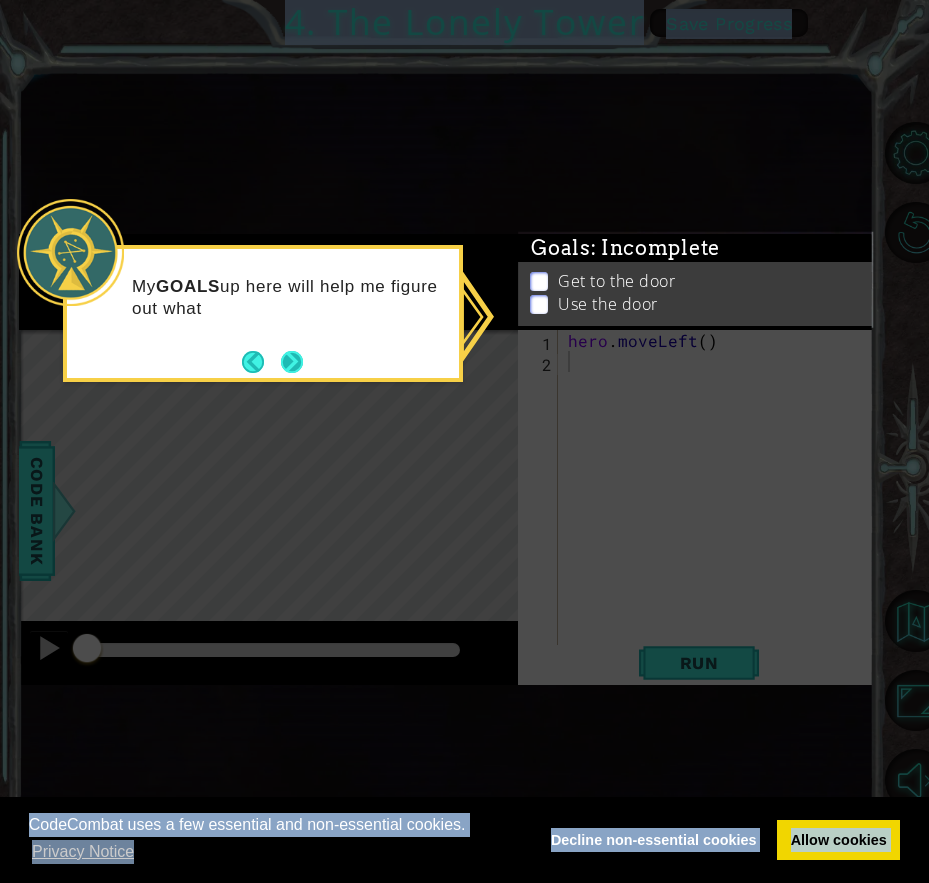 click 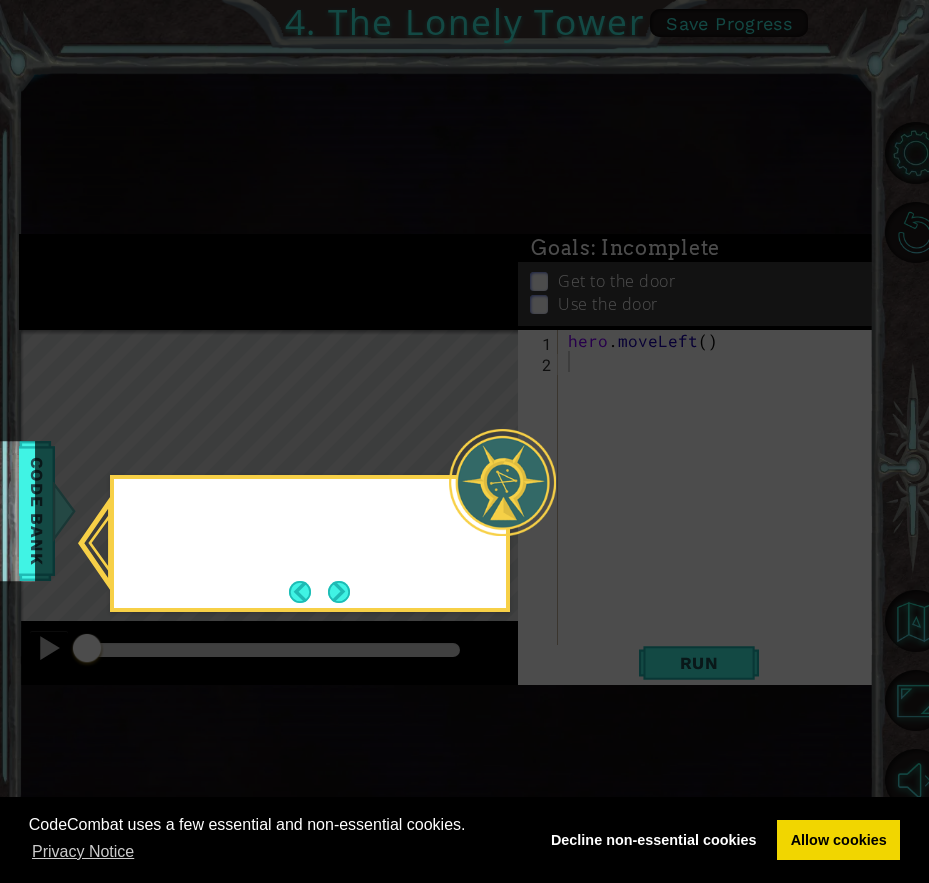 click 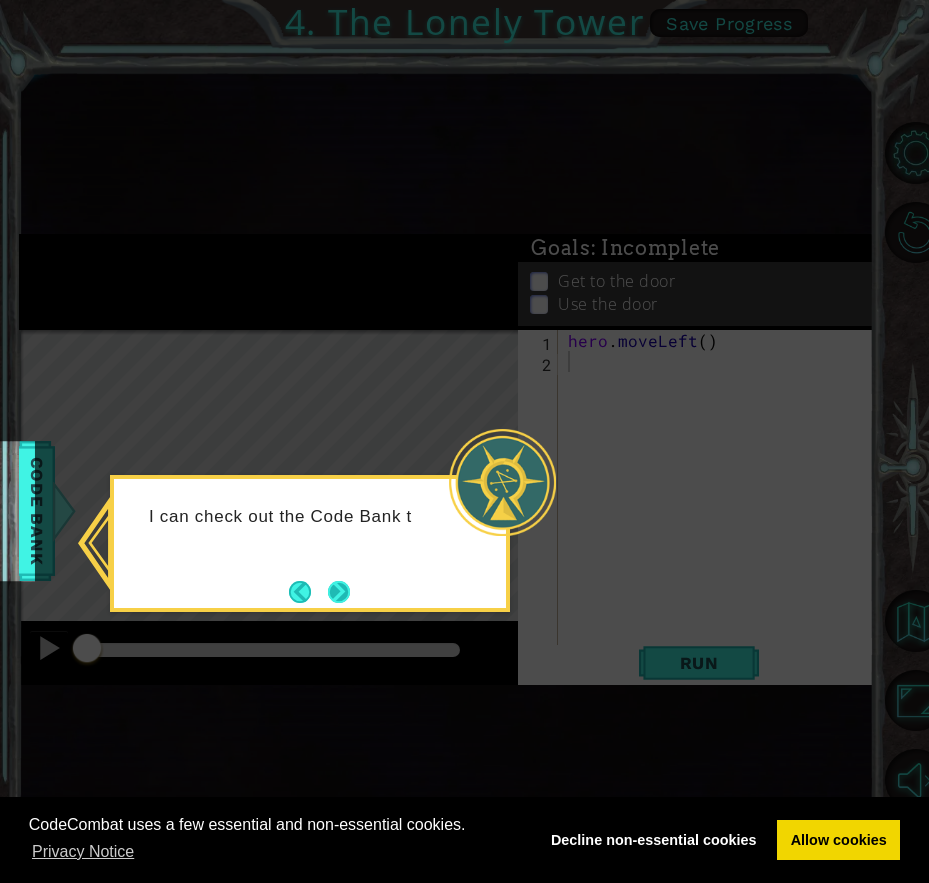 click at bounding box center (339, 592) 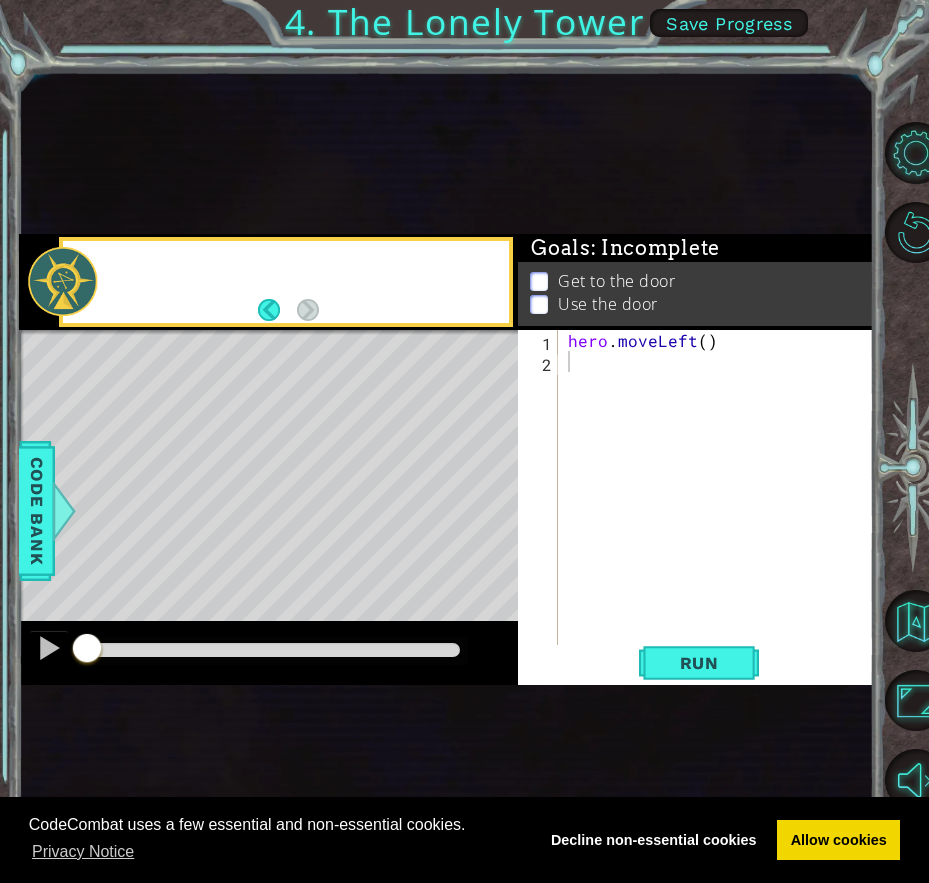 click at bounding box center [481, 624] 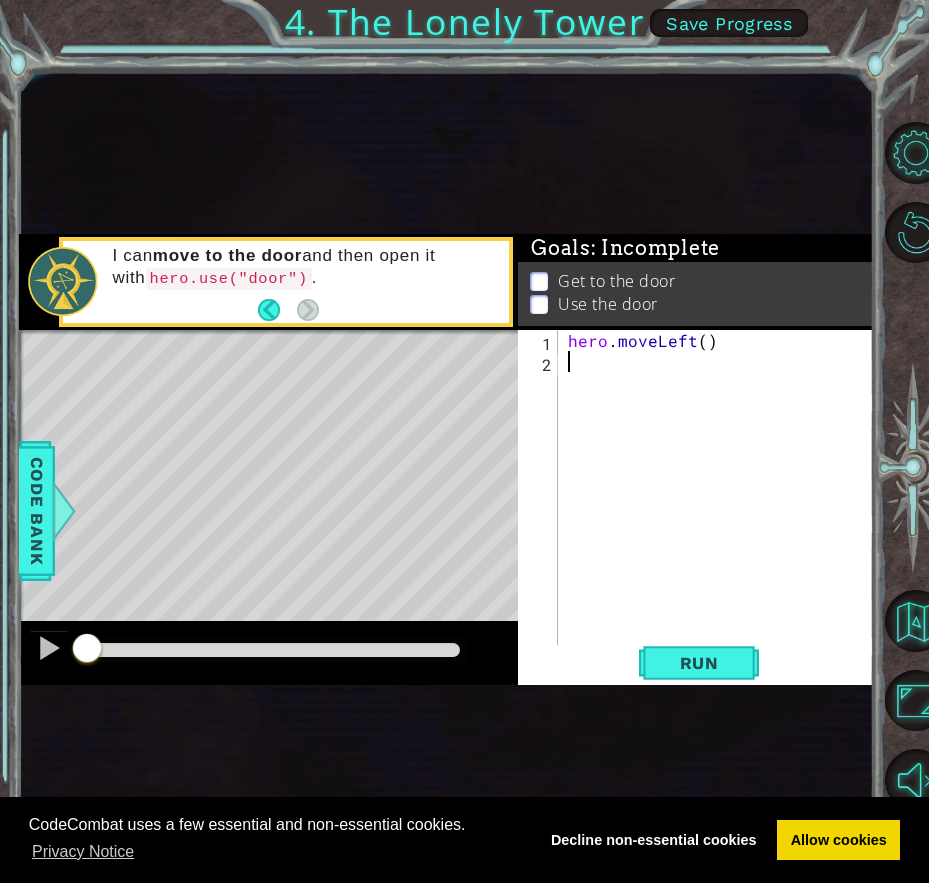 click on "hero . moveLeft ( )" at bounding box center (722, 508) 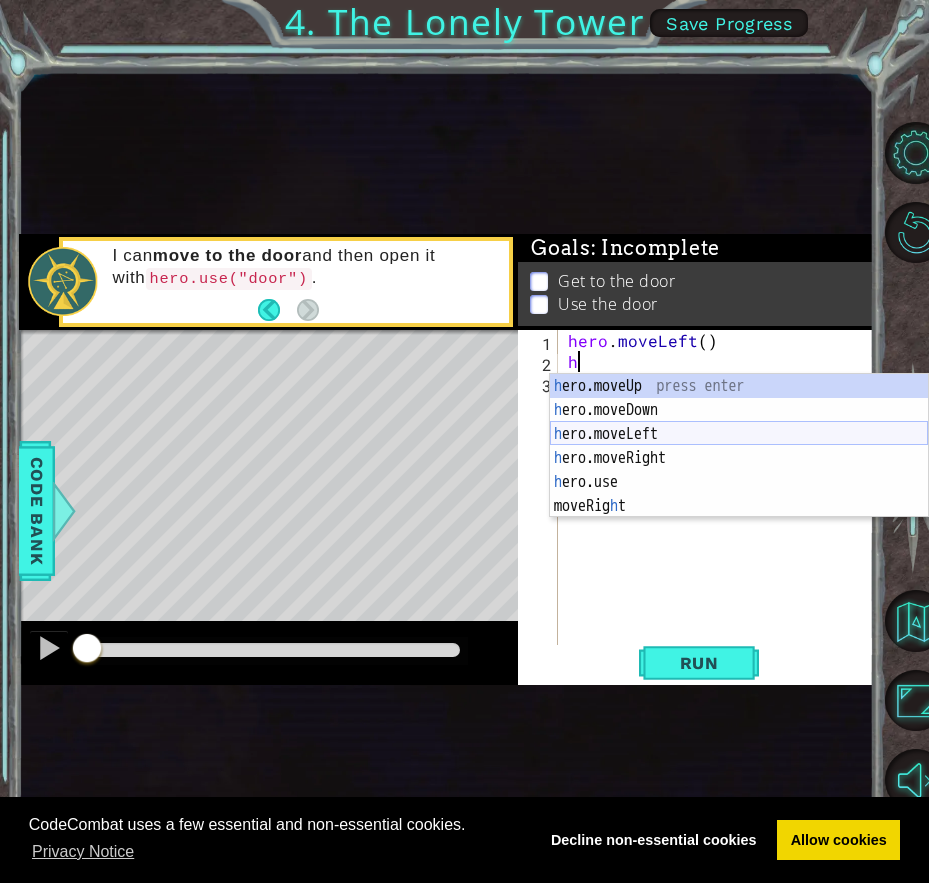 click on "h ero.moveUp press enter h ero.moveDown press enter h ero.moveLeft press enter h ero.moveRight press enter h ero.use press enter moveRig h t press enter" at bounding box center (739, 470) 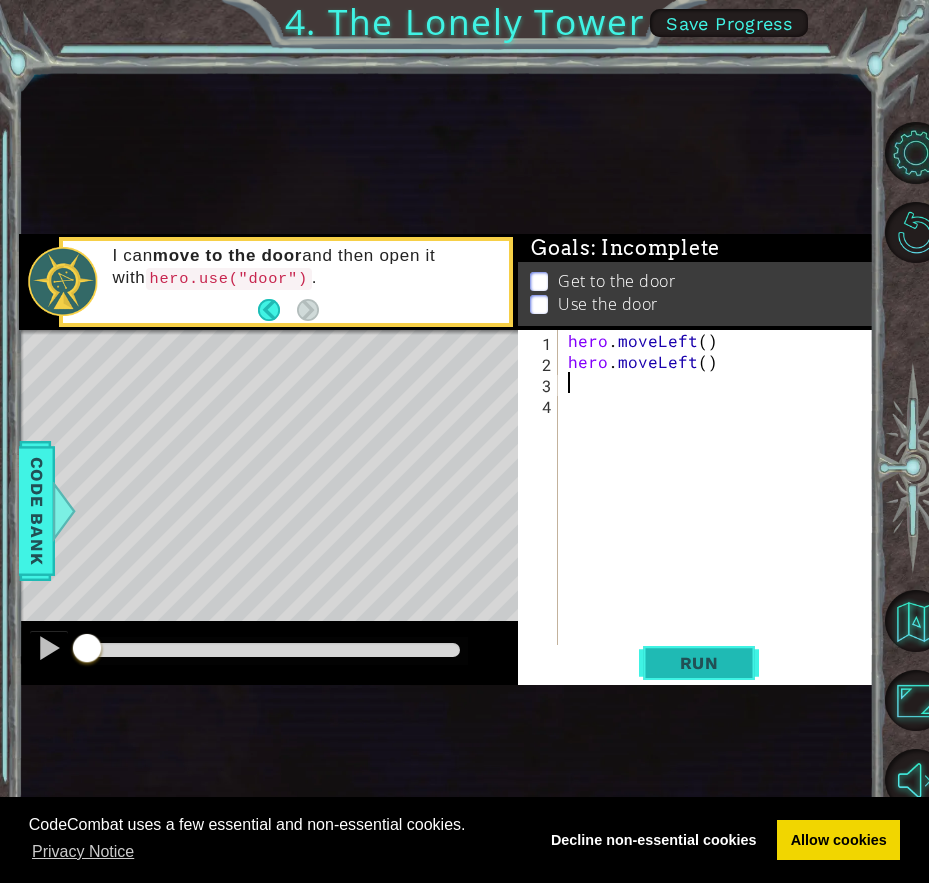 click on "Run" at bounding box center [699, 663] 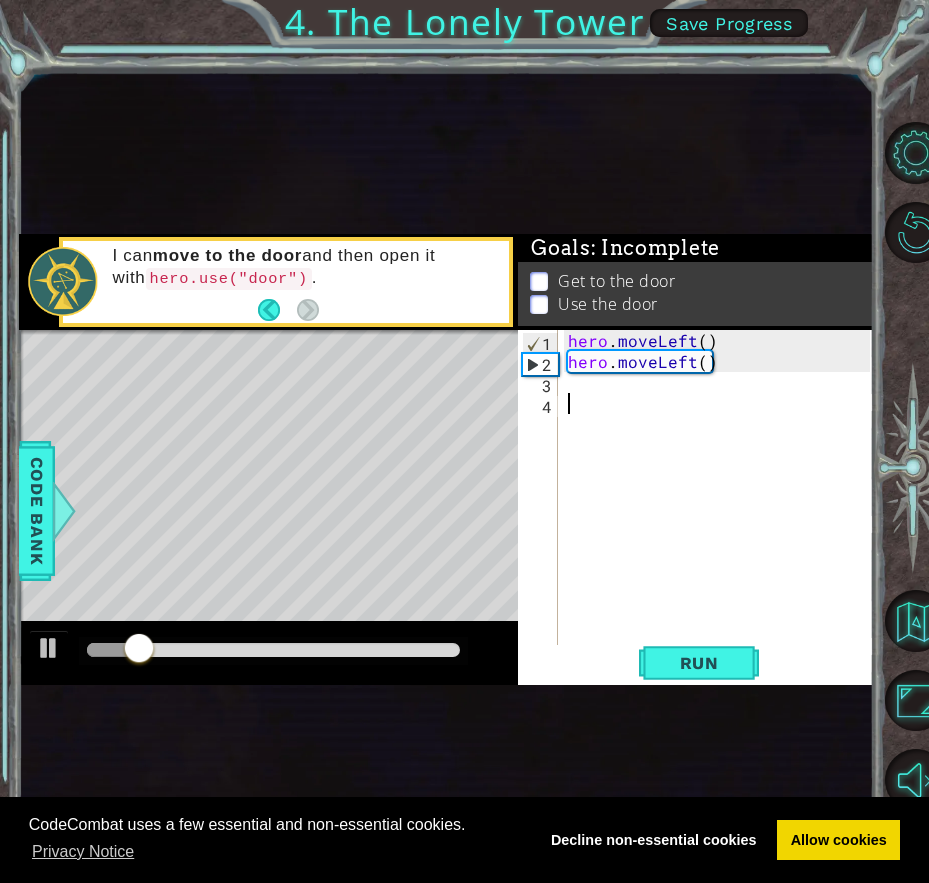 click on "hero . moveLeft ( ) hero . moveLeft ( )" at bounding box center [722, 508] 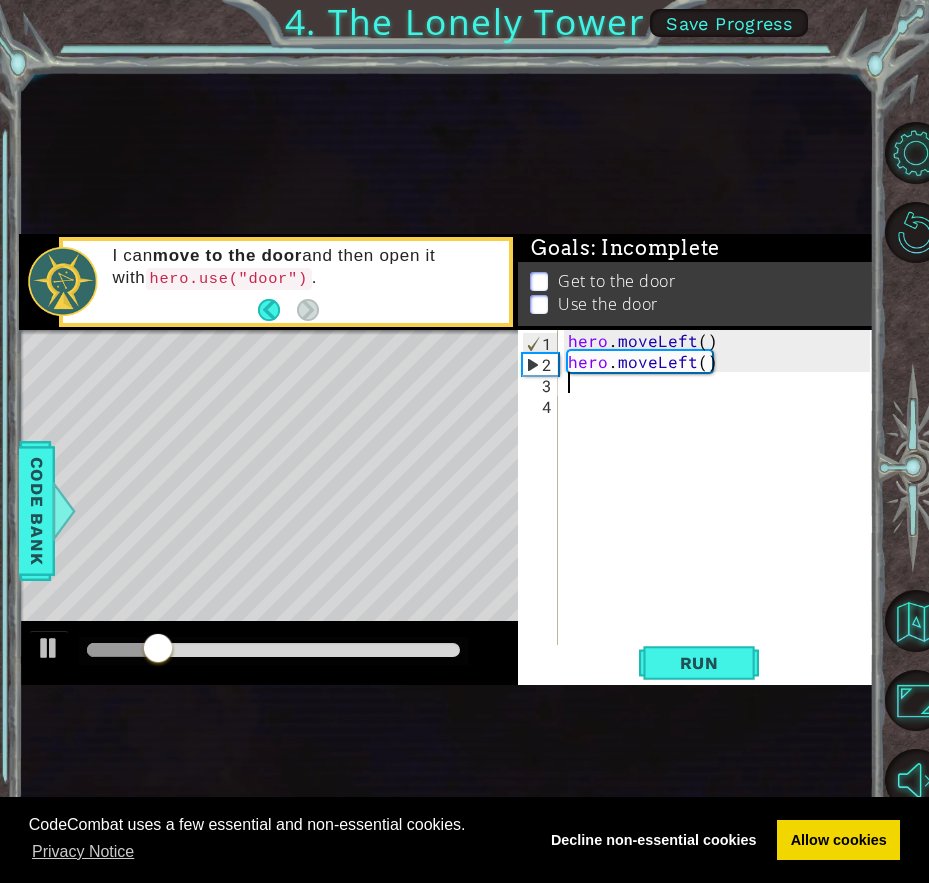 click on "hero . moveLeft ( ) hero . moveLeft ( )" at bounding box center (722, 508) 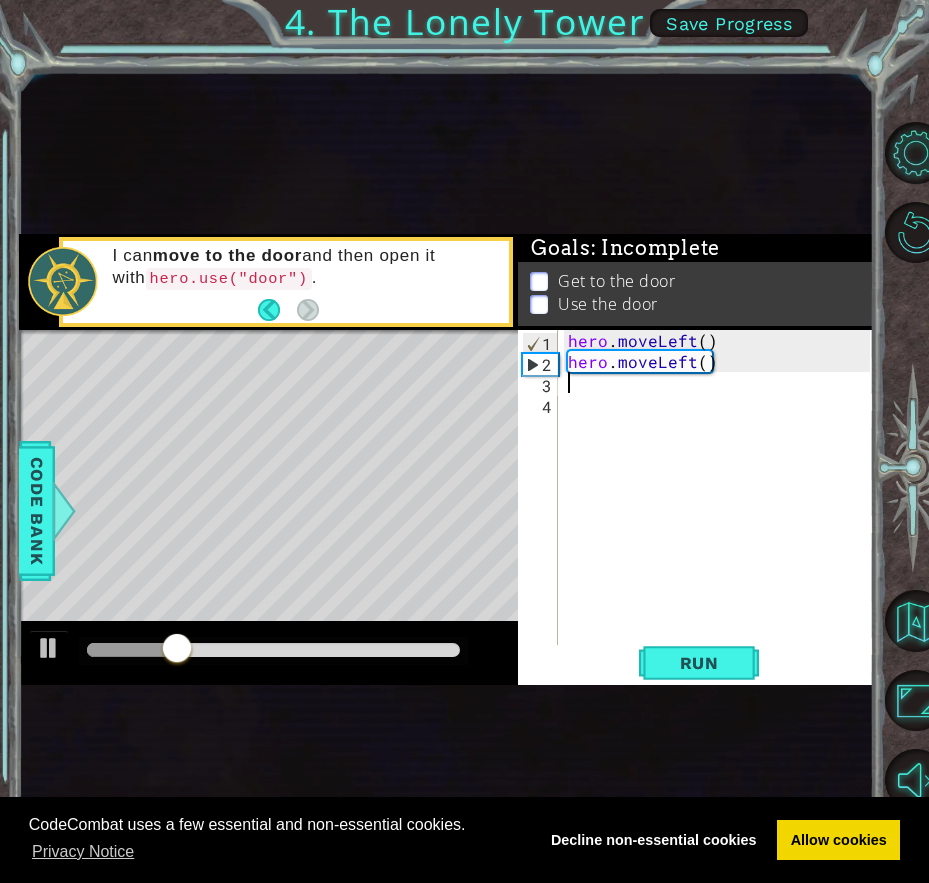 type on "h" 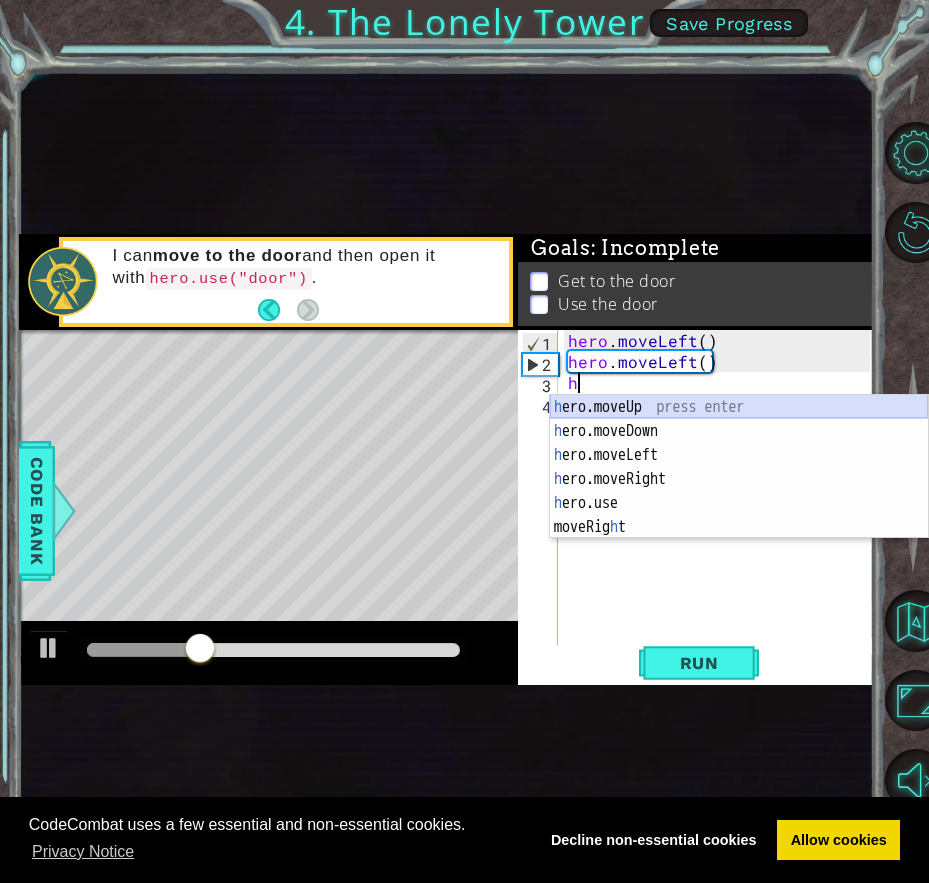 click on "h ero.moveUp press enter h ero.moveDown press enter h ero.moveLeft press enter h ero.moveRight press enter h ero.use press enter moveRig h t press enter" at bounding box center (739, 491) 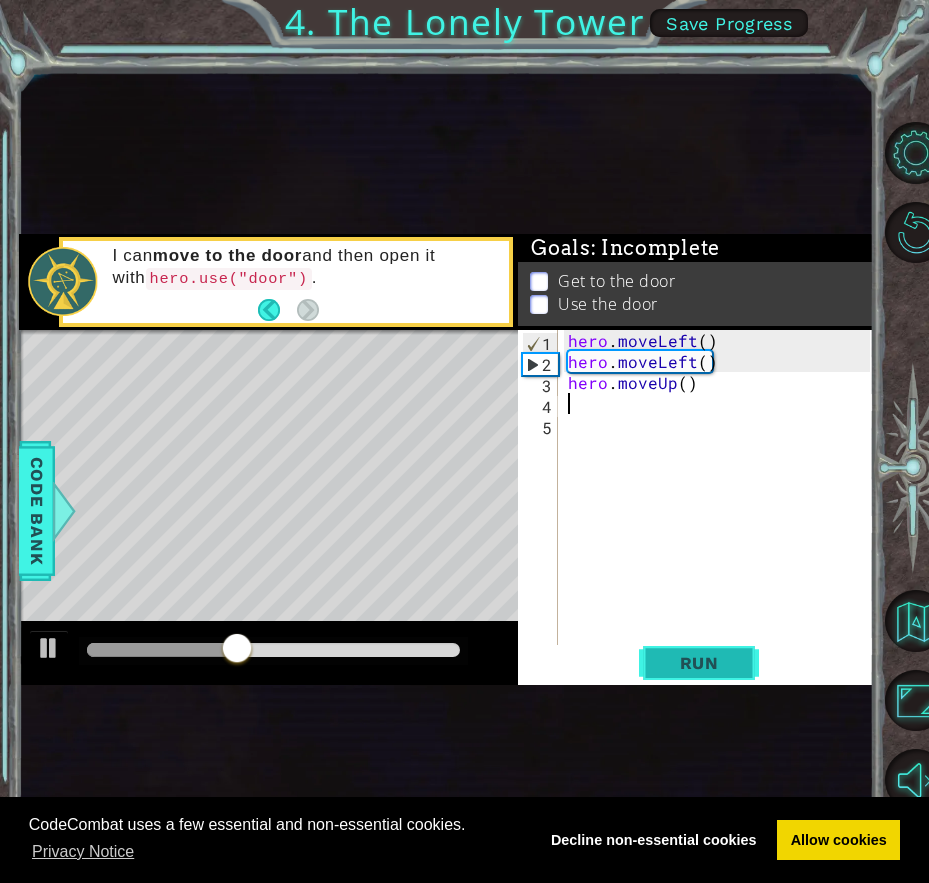 click on "Run" at bounding box center (699, 663) 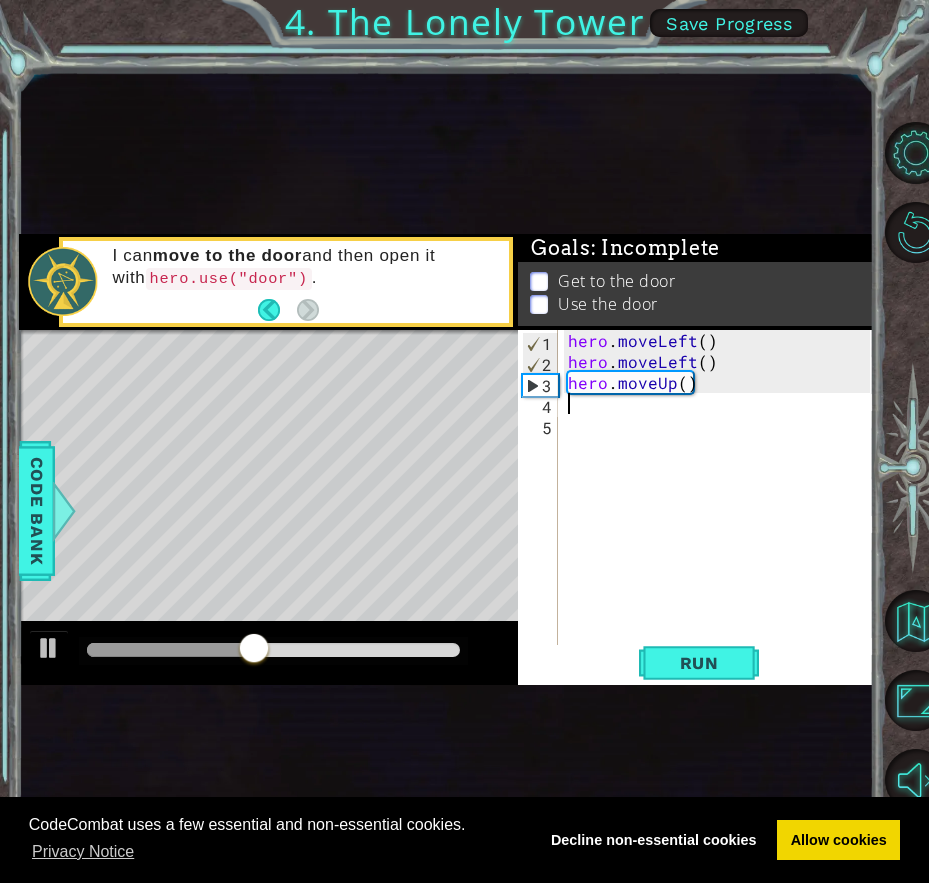 type on "h" 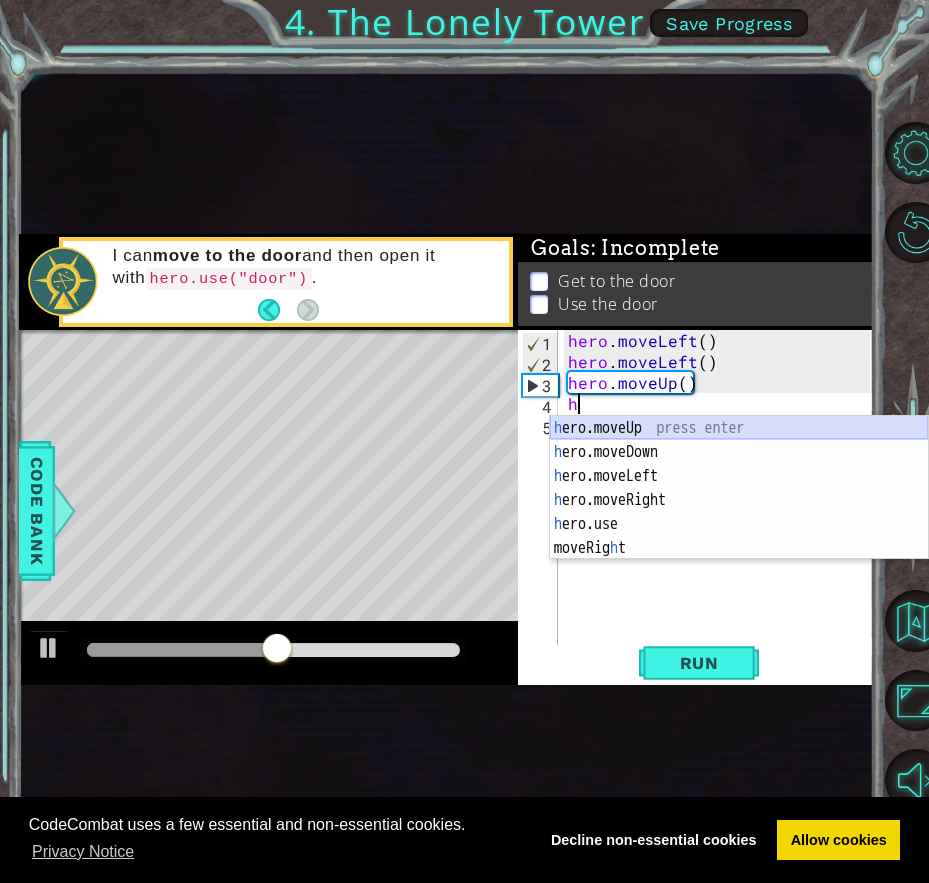 click on "h ero.moveUp press enter h ero.moveDown press enter h ero.moveLeft press enter h ero.moveRight press enter h ero.use press enter moveRig h t press enter" at bounding box center (739, 512) 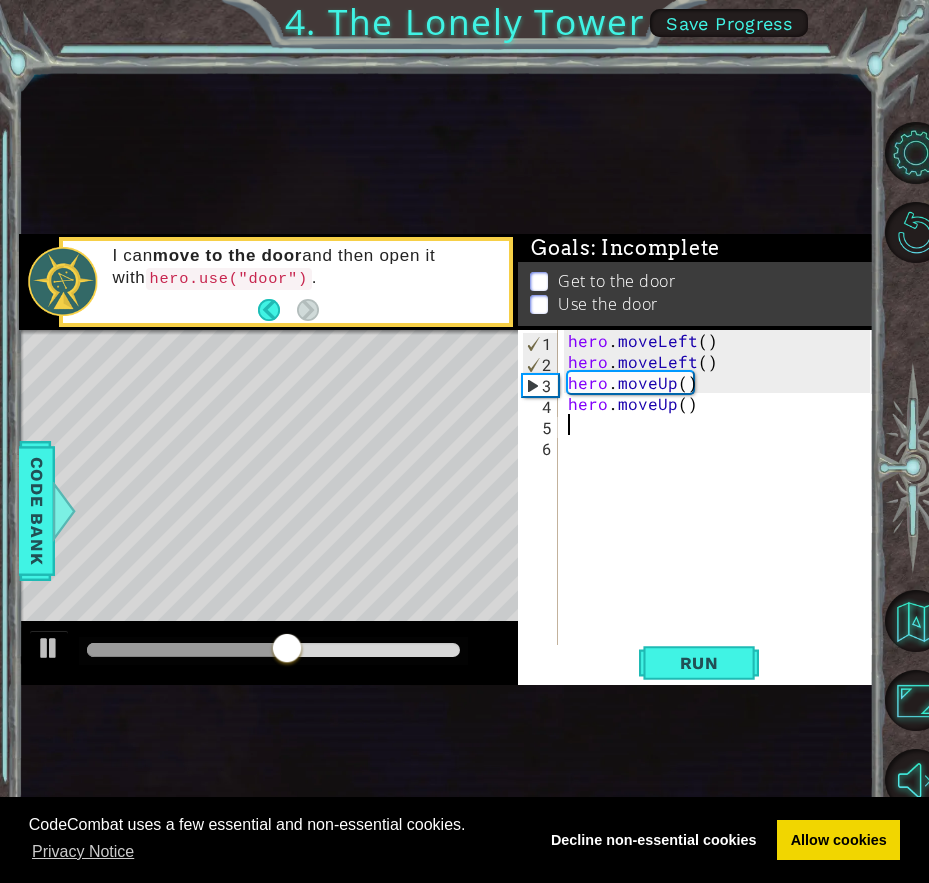 click on "hero . moveLeft ( ) hero . moveLeft ( ) hero . moveUp ( ) hero . moveUp ( )" at bounding box center (722, 508) 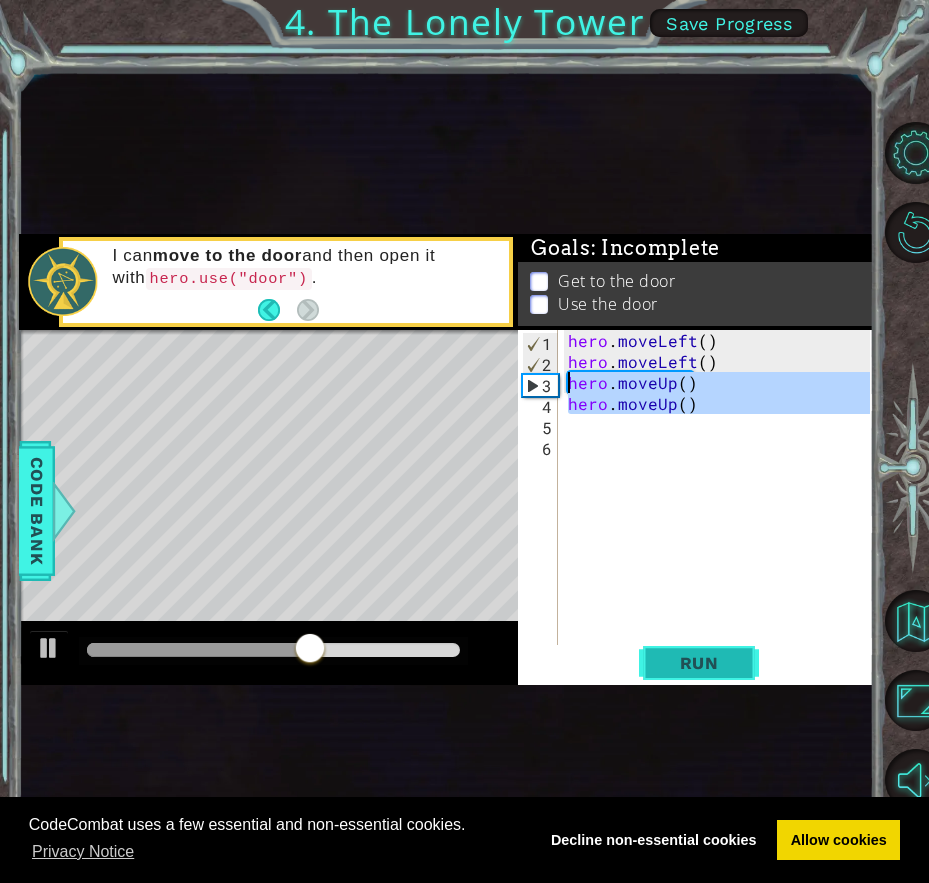 click on "Run" at bounding box center [699, 663] 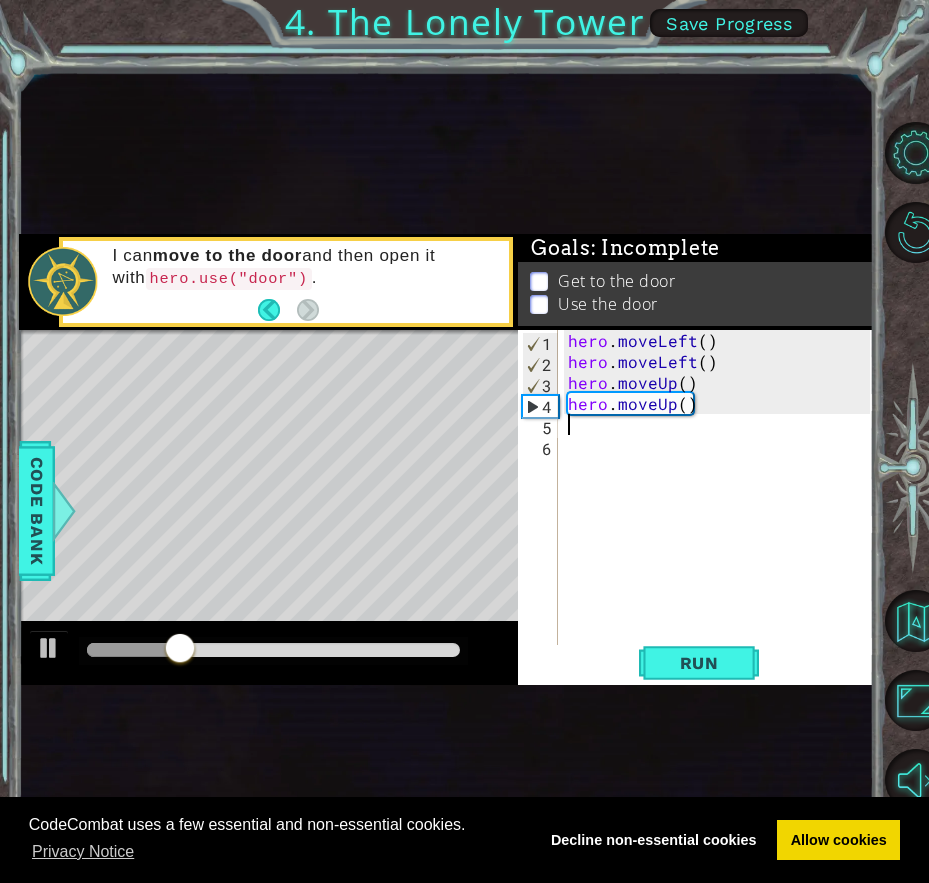 click on "hero . moveLeft ( ) hero . moveLeft ( ) hero . moveUp ( ) hero . moveUp ( )" at bounding box center [722, 508] 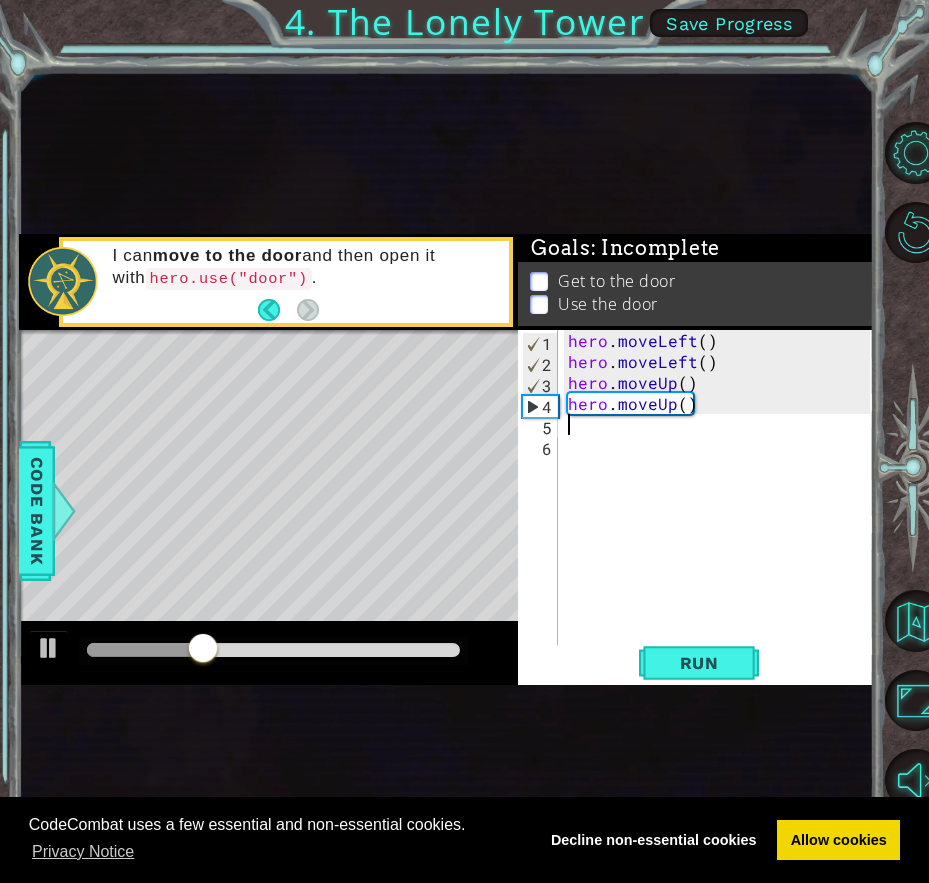 type on "h" 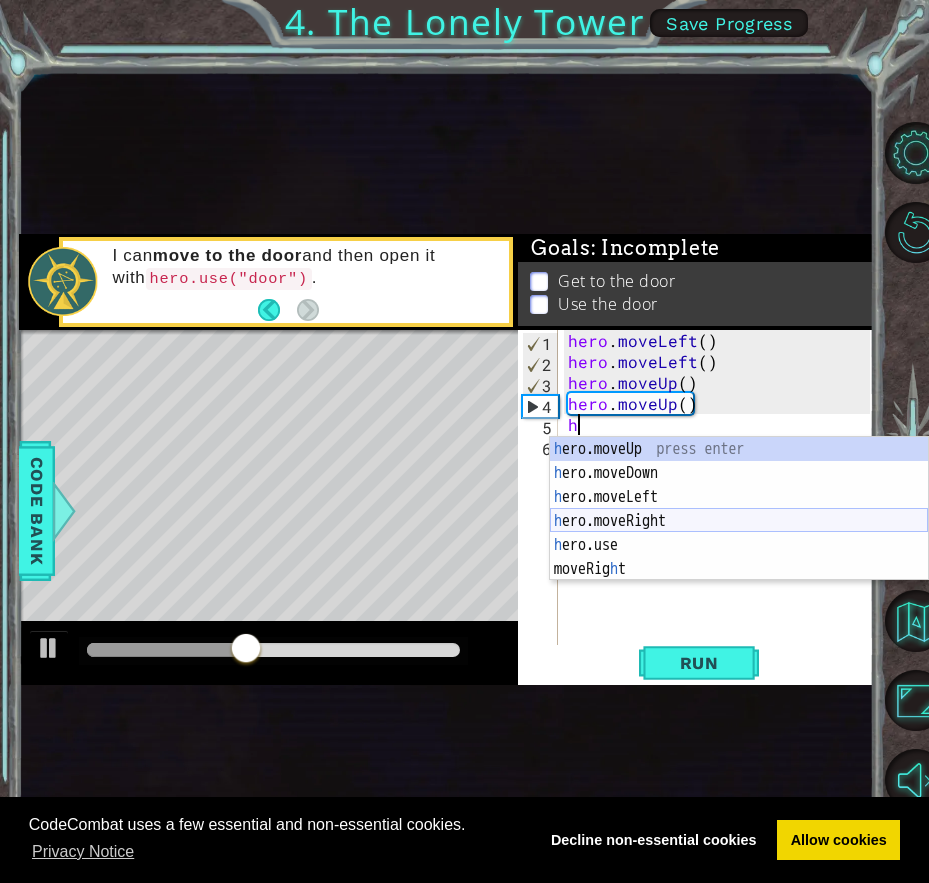 click on "h ero.moveUp press enter h ero.moveDown press enter h ero.moveLeft press enter h ero.moveRight press enter h ero.use press enter moveRig h t press enter" at bounding box center (739, 533) 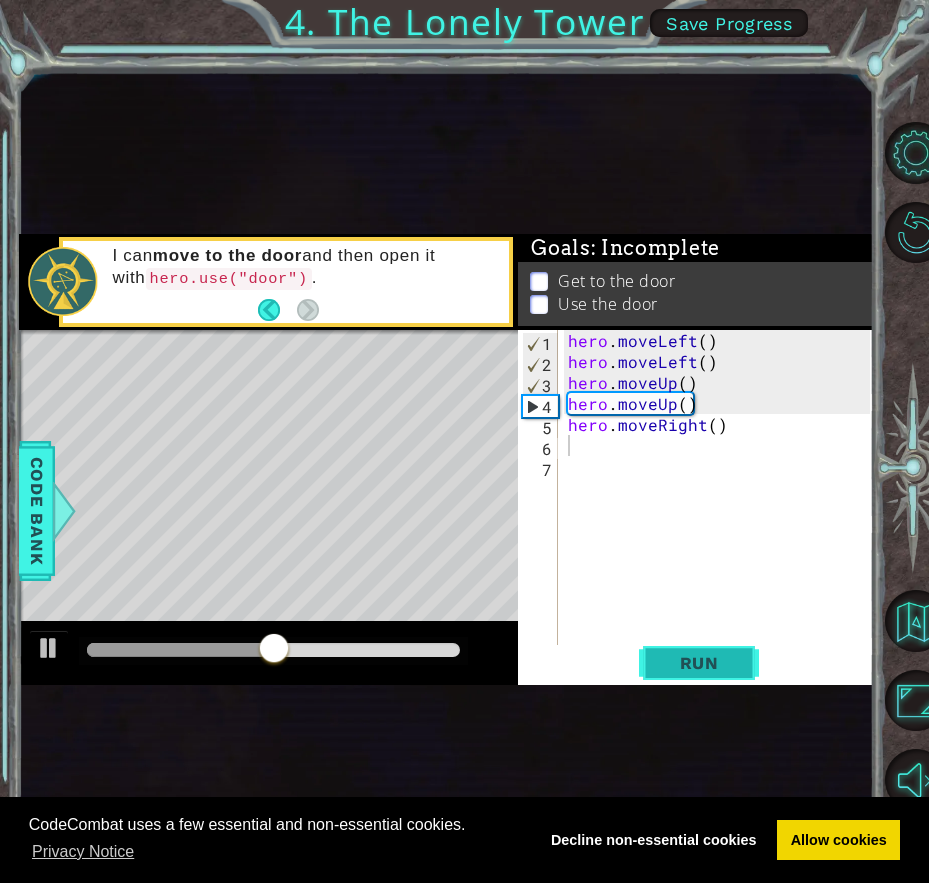 click on "Run" at bounding box center [699, 663] 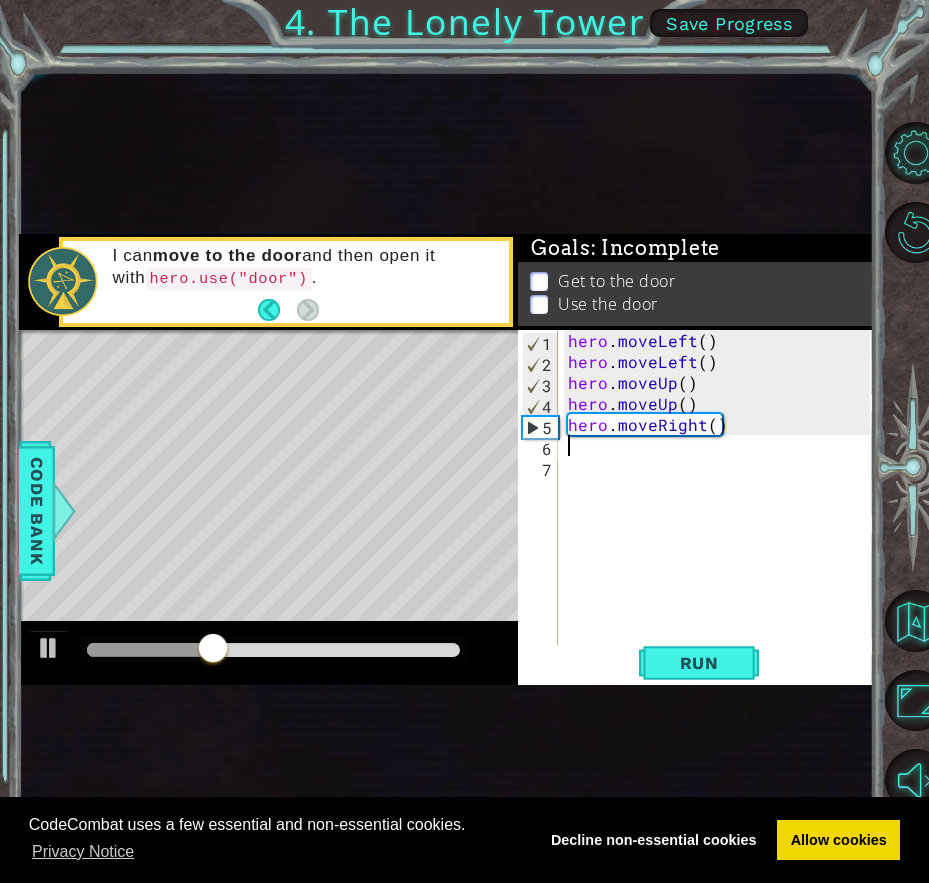 type on "h" 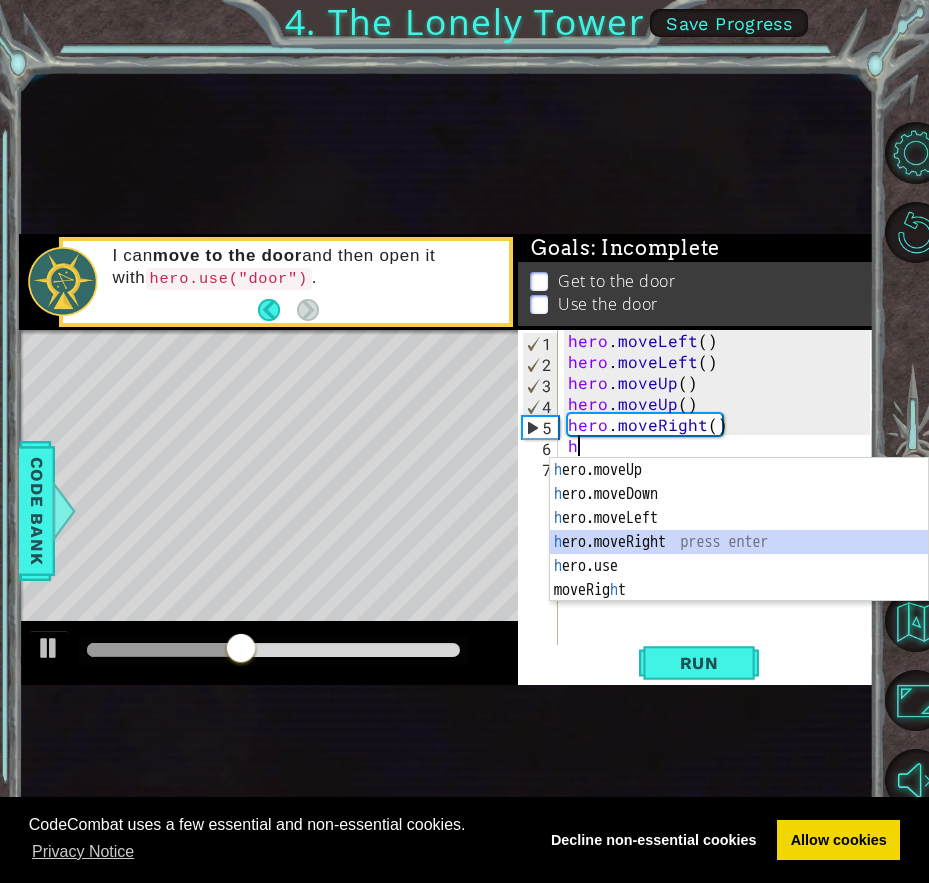 click on "h ero.moveUp press enter h ero.moveDown press enter h ero.moveLeft press enter h ero.moveRight press enter h ero.use press enter moveRig h t press enter" at bounding box center [739, 554] 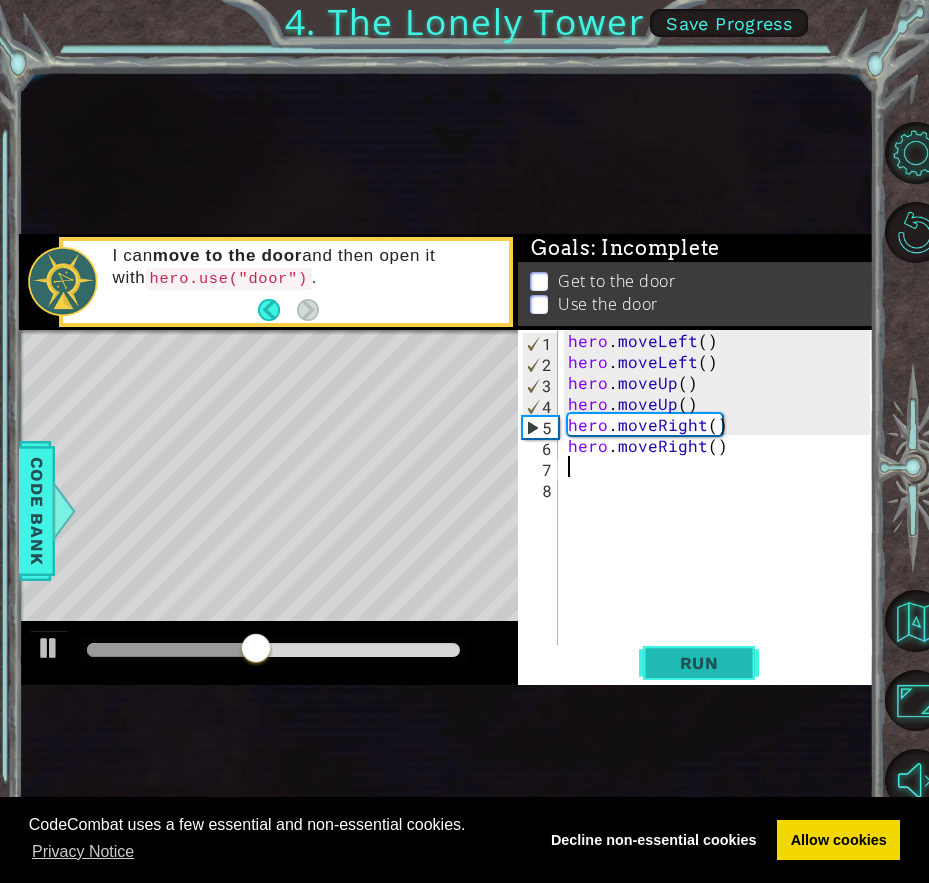 click on "Run" at bounding box center [699, 663] 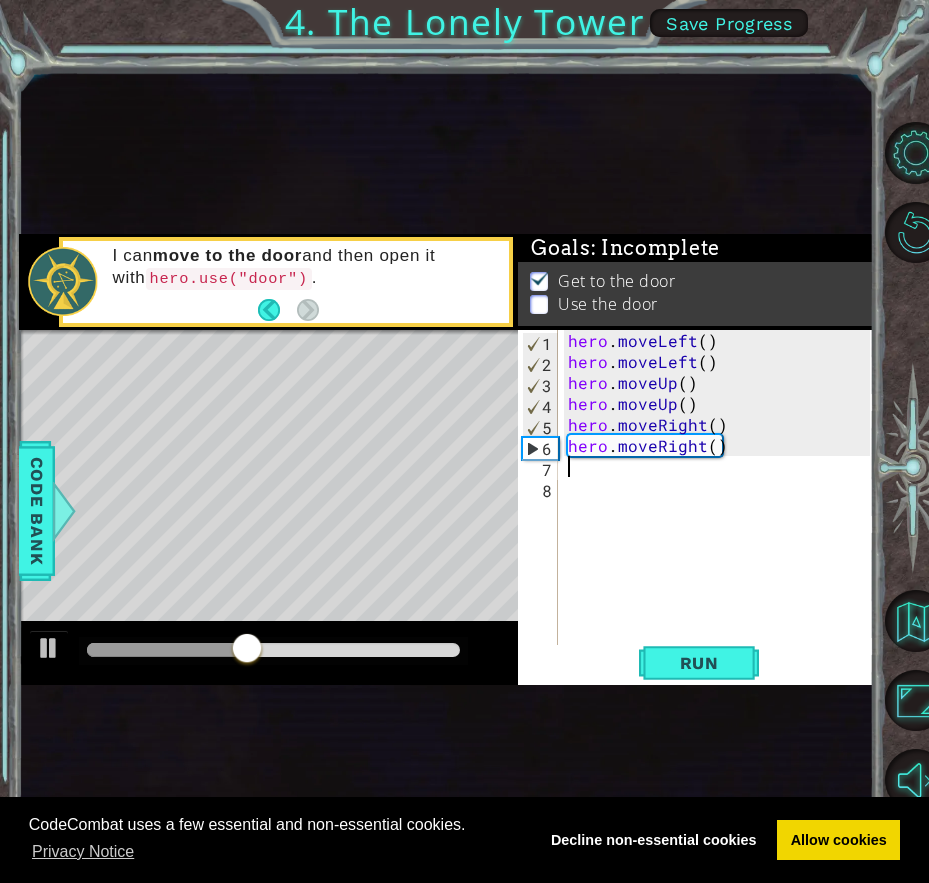 click on "hero . moveLeft ( ) hero . moveLeft ( ) hero . moveUp ( ) hero . moveUp ( ) hero . moveRight ( ) hero . moveRight ( )" at bounding box center [722, 508] 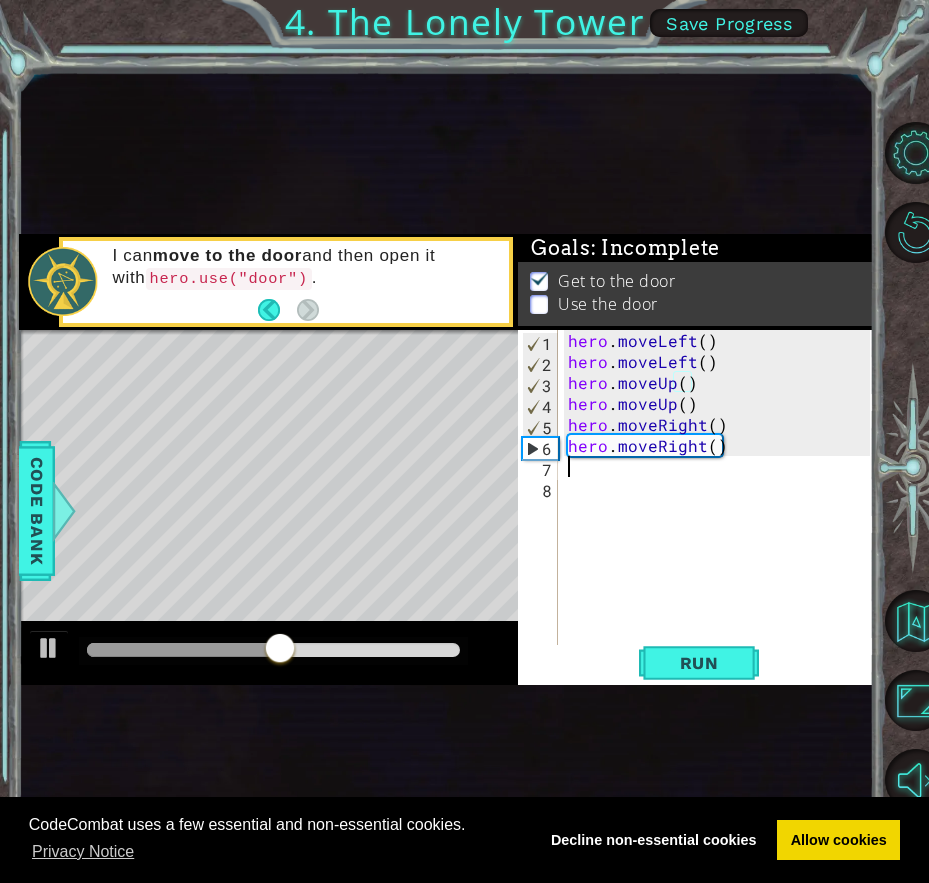 click on "hero . moveLeft ( ) hero . moveLeft ( ) hero . moveUp ( ) hero . moveUp ( ) hero . moveRight ( ) hero . moveRight ( )" at bounding box center [722, 508] 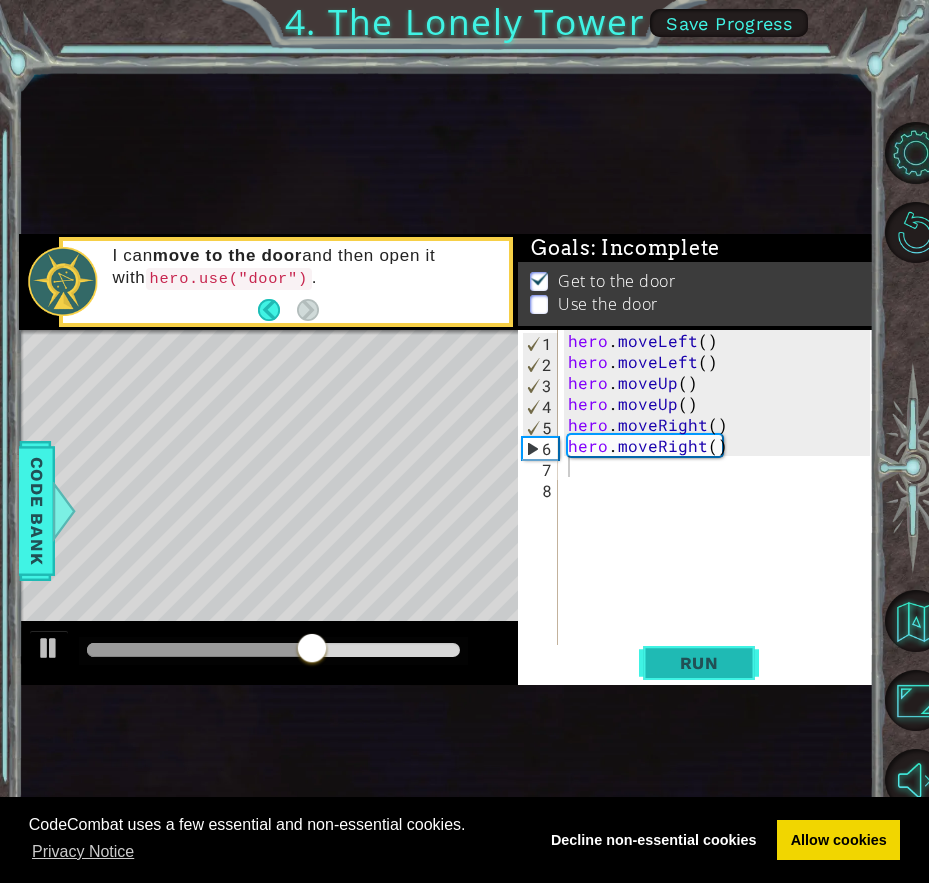 click on "Run" at bounding box center (699, 663) 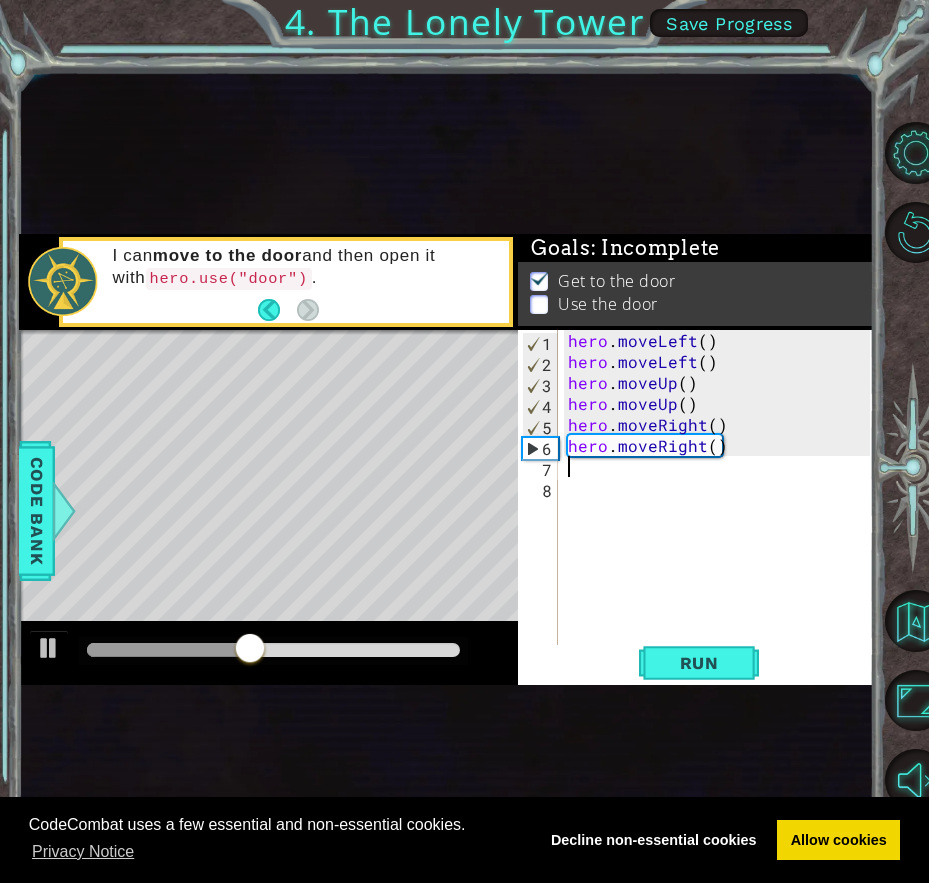 click on "hero . moveLeft ( ) hero . moveLeft ( ) hero . moveUp ( ) hero . moveUp ( ) hero . moveRight ( ) hero . moveRight ( )" at bounding box center [722, 508] 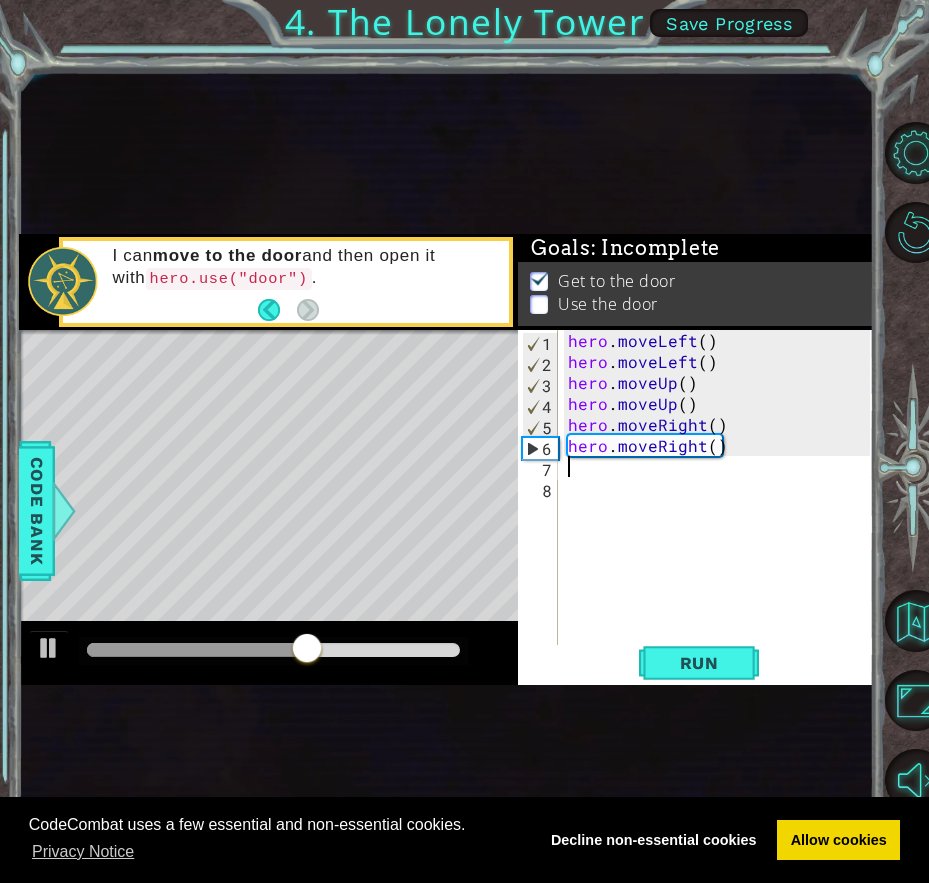 type on "h" 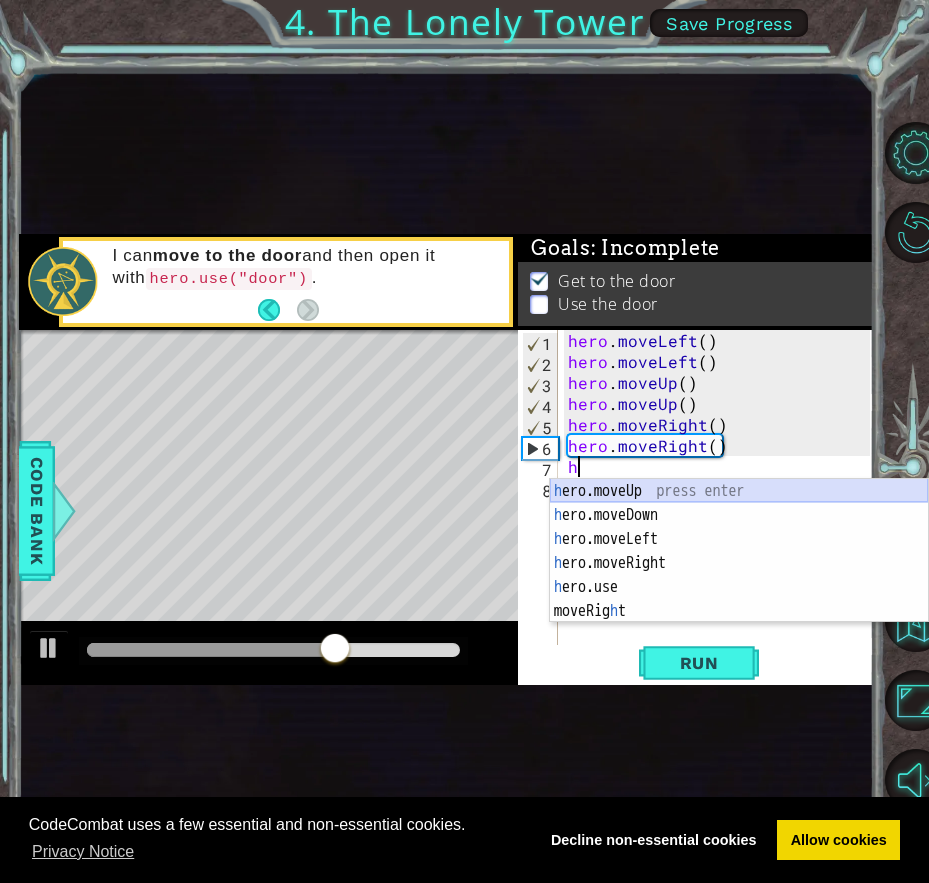 click on "h ero.moveUp press enter h ero.moveDown press enter h ero.moveLeft press enter h ero.moveRight press enter h ero.use press enter moveRig h t press enter" at bounding box center [739, 575] 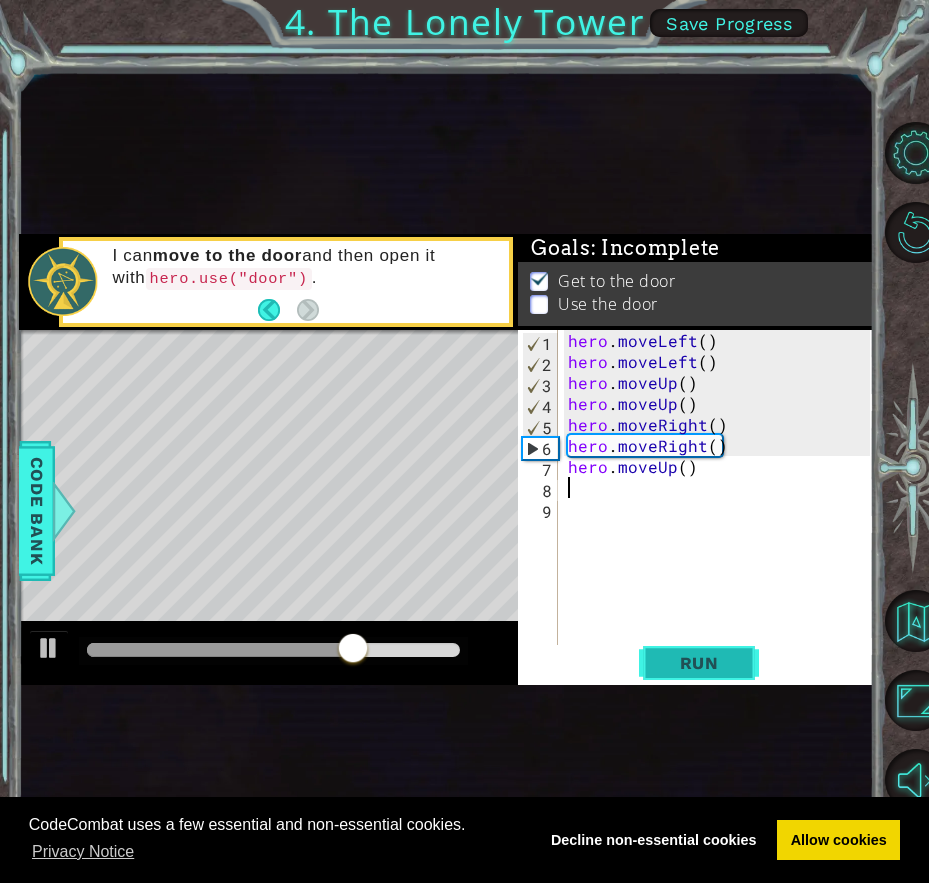 click on "Run" at bounding box center (699, 663) 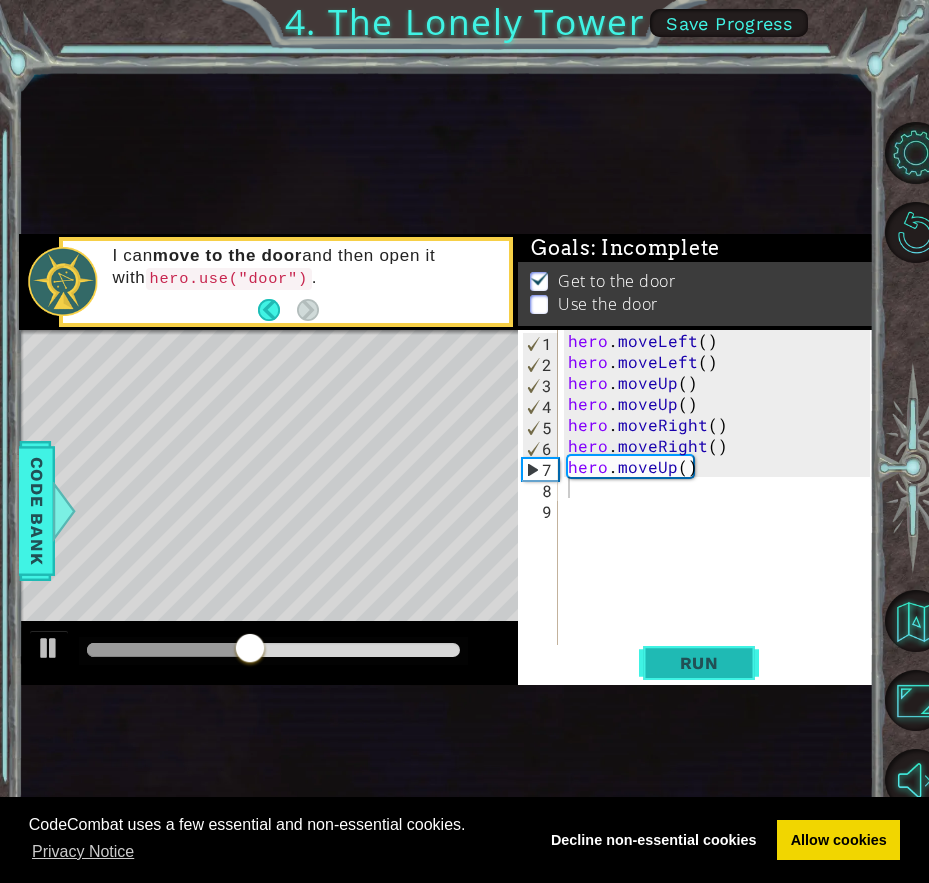 click on "Run" at bounding box center (699, 663) 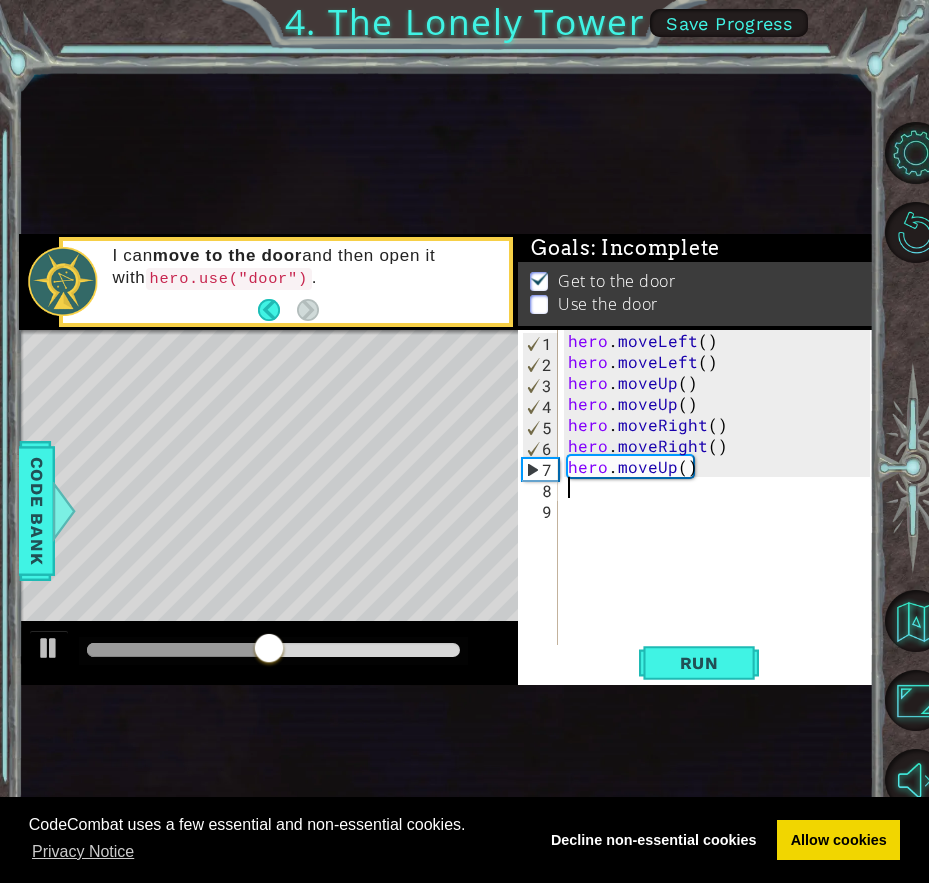 click on "hero . moveLeft ( ) hero . moveLeft ( ) hero . moveUp ( ) hero . moveUp ( ) hero . moveRight ( ) hero . moveRight ( ) hero . moveUp ( )" at bounding box center (722, 508) 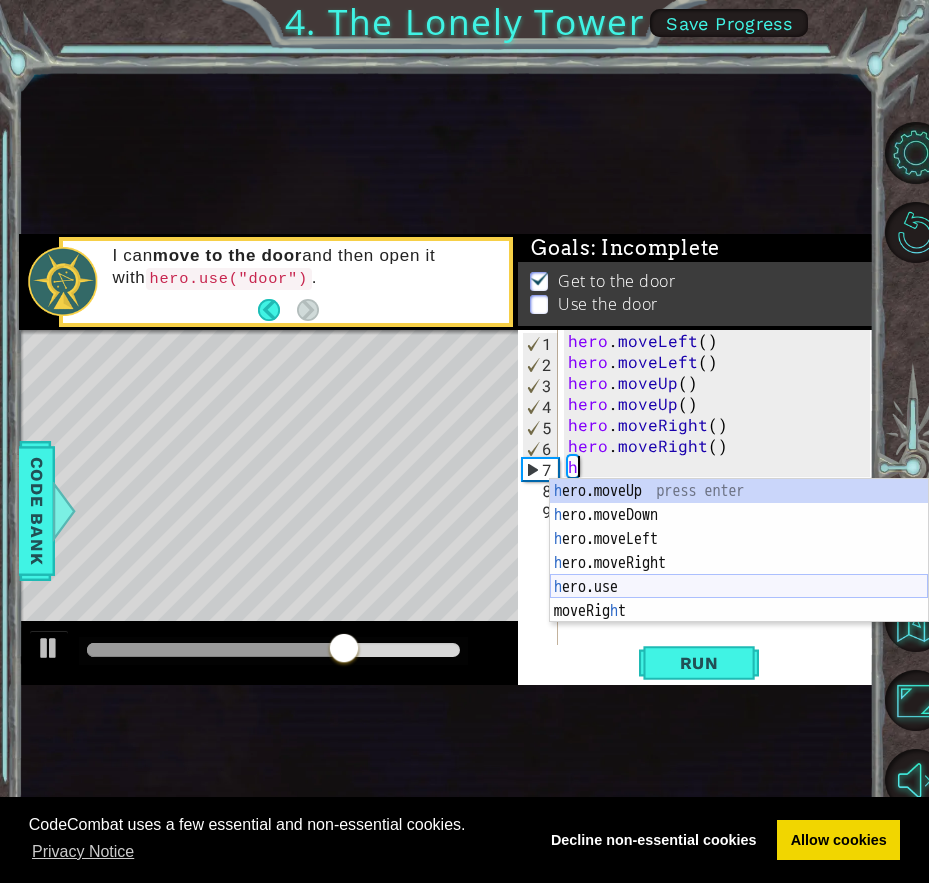click on "h ero.moveUp press enter h ero.moveDown press enter h ero.moveLeft press enter h ero.moveRight press enter h ero.use press enter moveRig h t press enter" at bounding box center (739, 575) 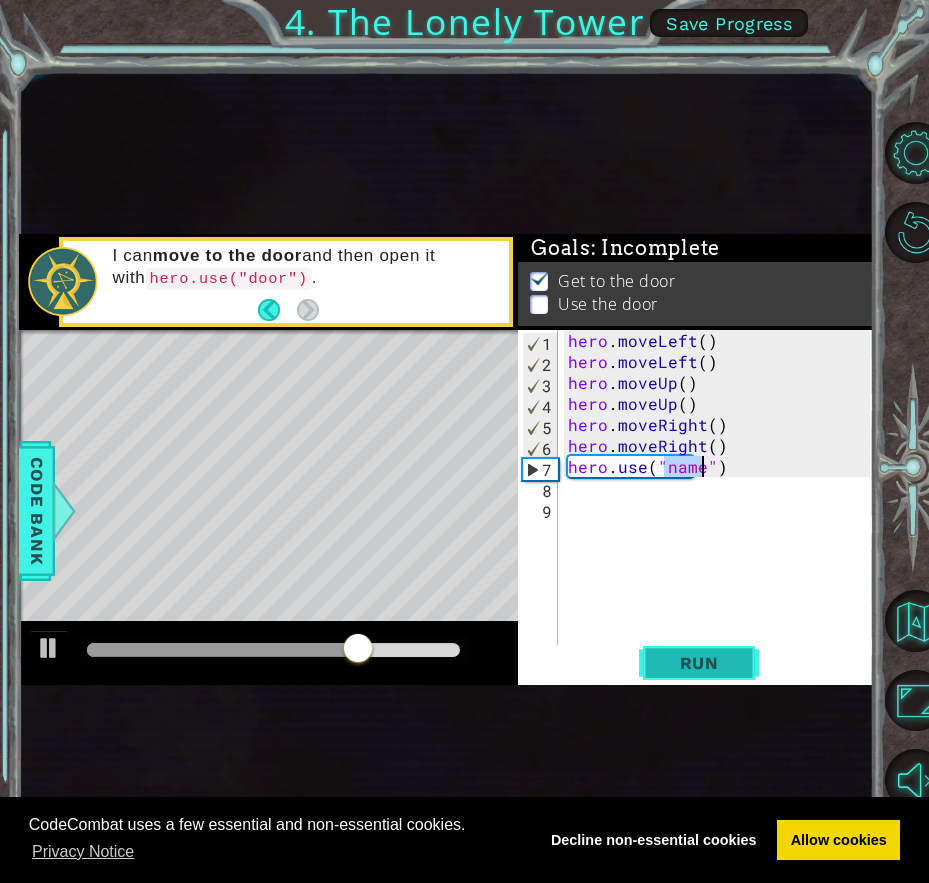 click on "Run" at bounding box center (699, 662) 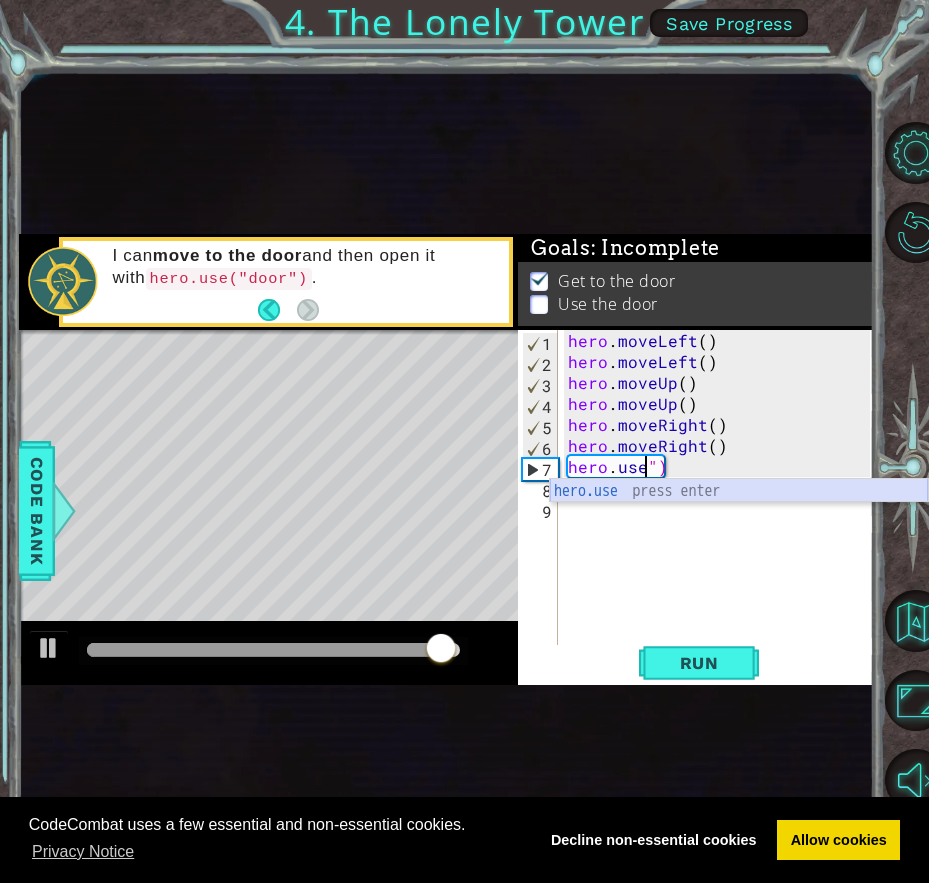 scroll, scrollTop: 0, scrollLeft: 3, axis: horizontal 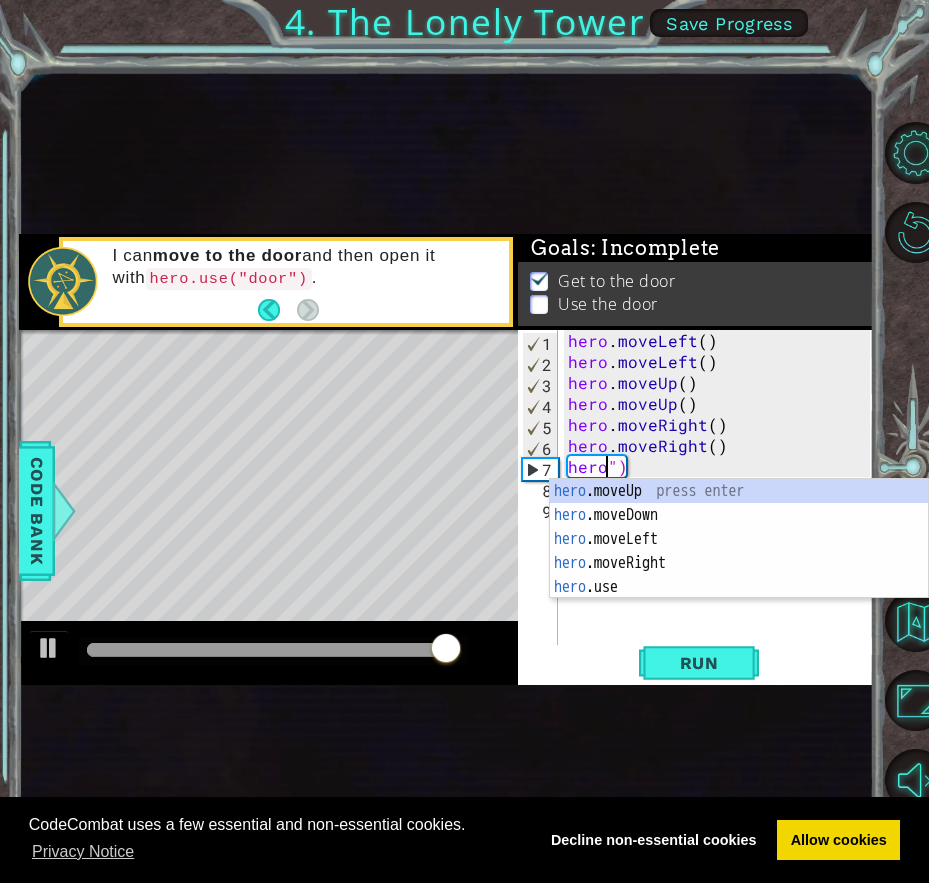 click on "hero . moveLeft ( ) hero . moveLeft ( ) hero . moveUp ( ) hero . moveUp ( ) hero . moveRight ( ) hero . moveRight ( ) hero ")" at bounding box center (722, 508) 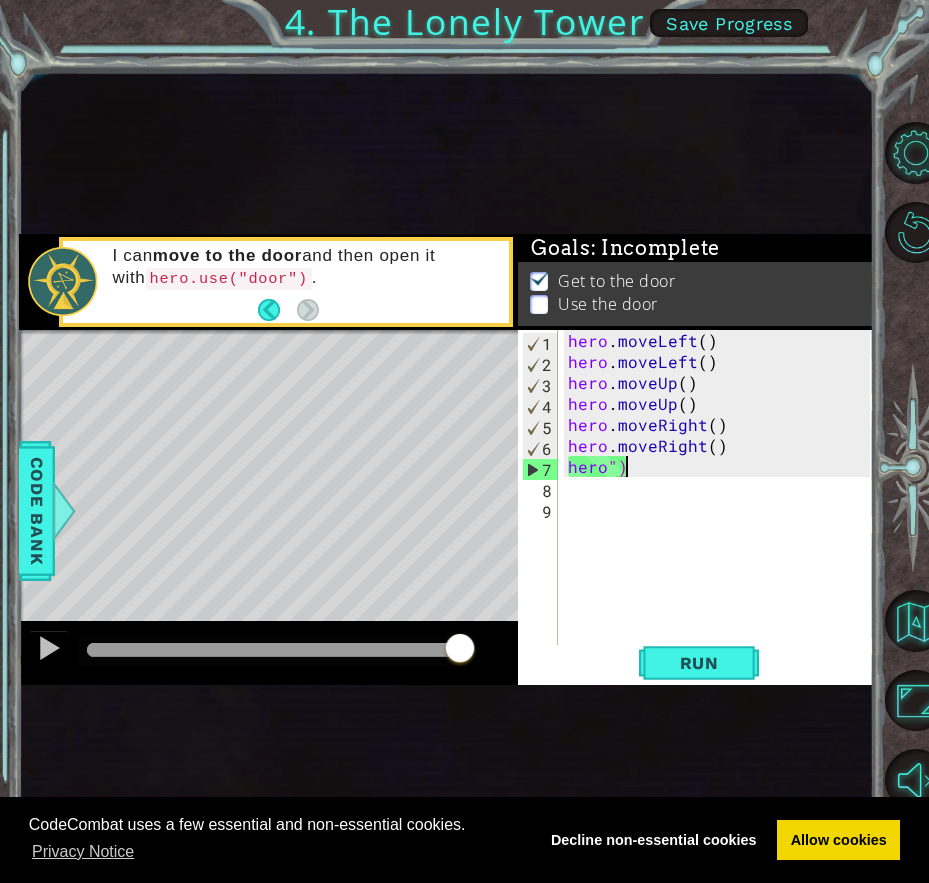 click on "hero . moveLeft ( ) hero . moveLeft ( ) hero . moveUp ( ) hero . moveUp ( ) hero . moveRight ( ) hero . moveRight ( ) hero ")" at bounding box center [722, 508] 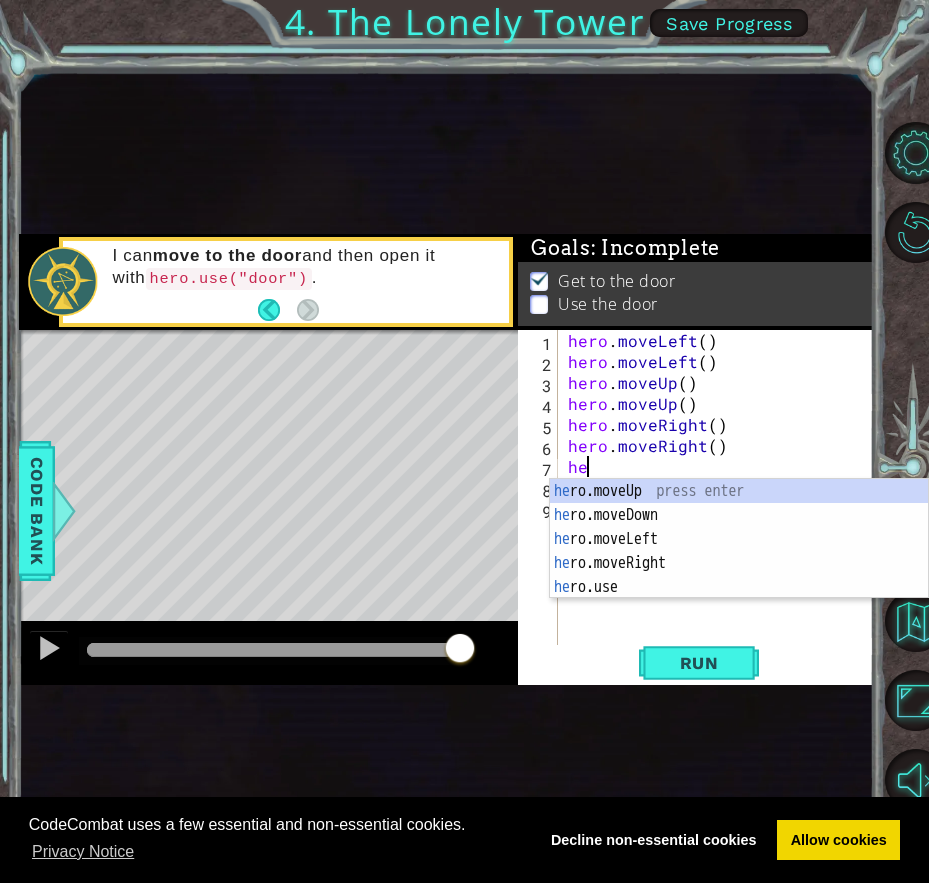 scroll, scrollTop: 0, scrollLeft: 0, axis: both 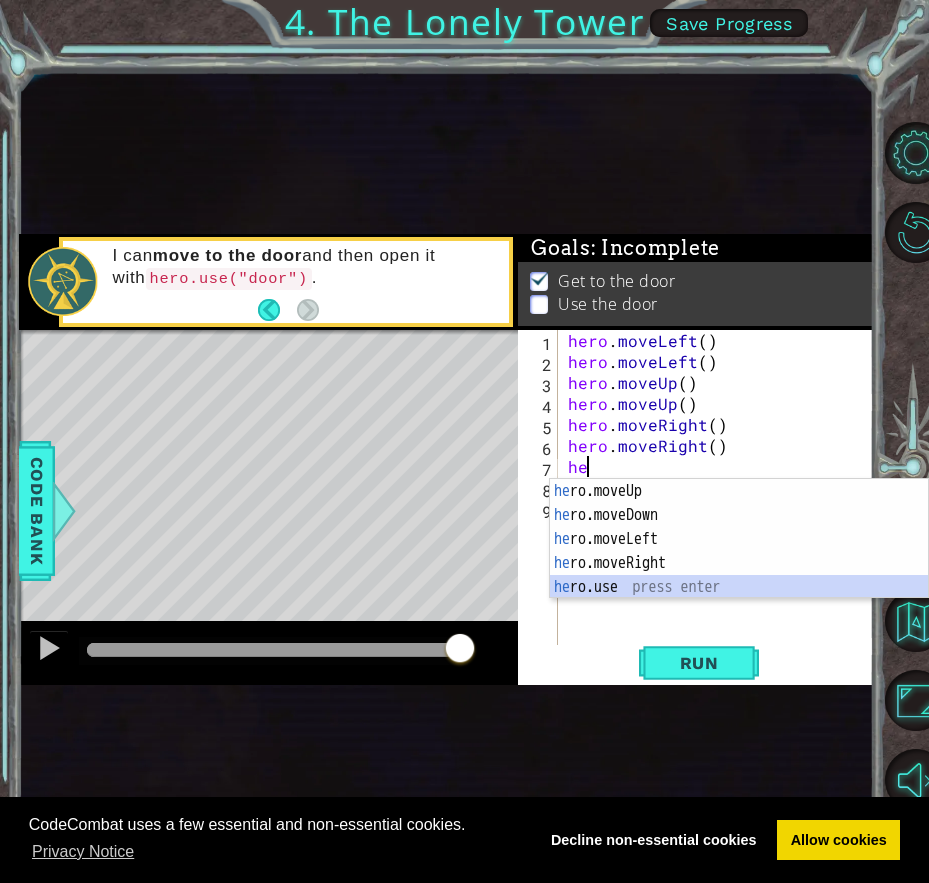 click on "he ro.moveUp press enter he ro.moveDown press enter he ro.moveLeft press enter he ro.moveRight press enter he ro.use press enter" at bounding box center (739, 563) 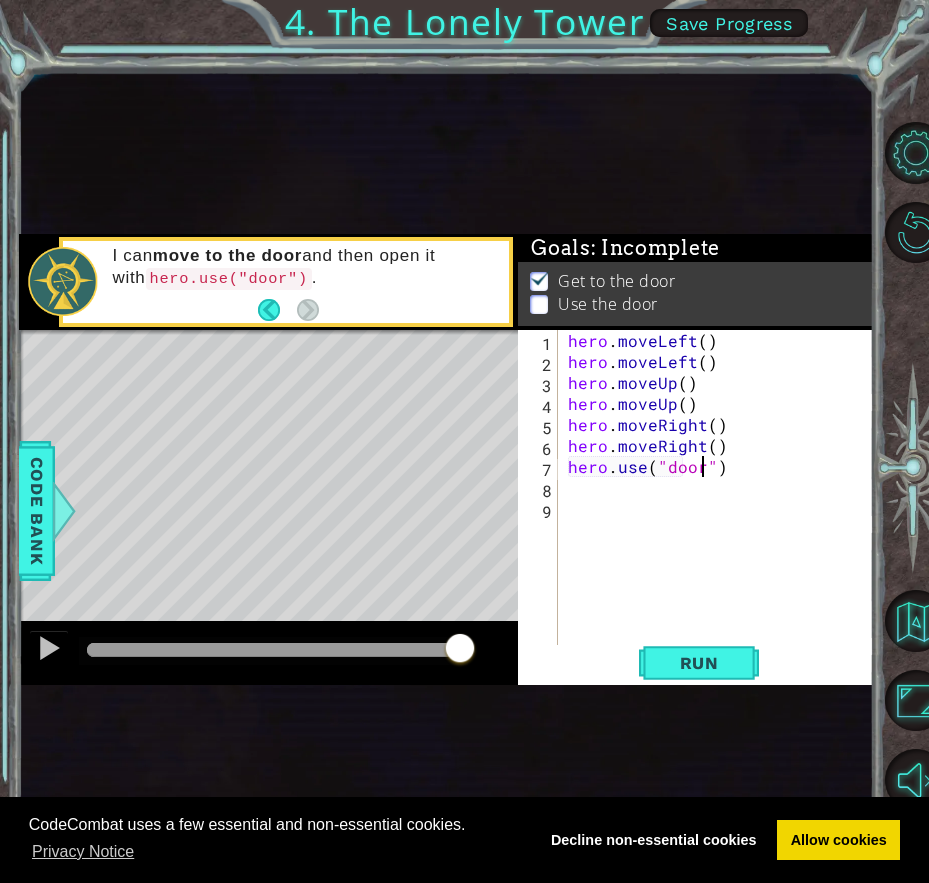 scroll, scrollTop: 0, scrollLeft: 9, axis: horizontal 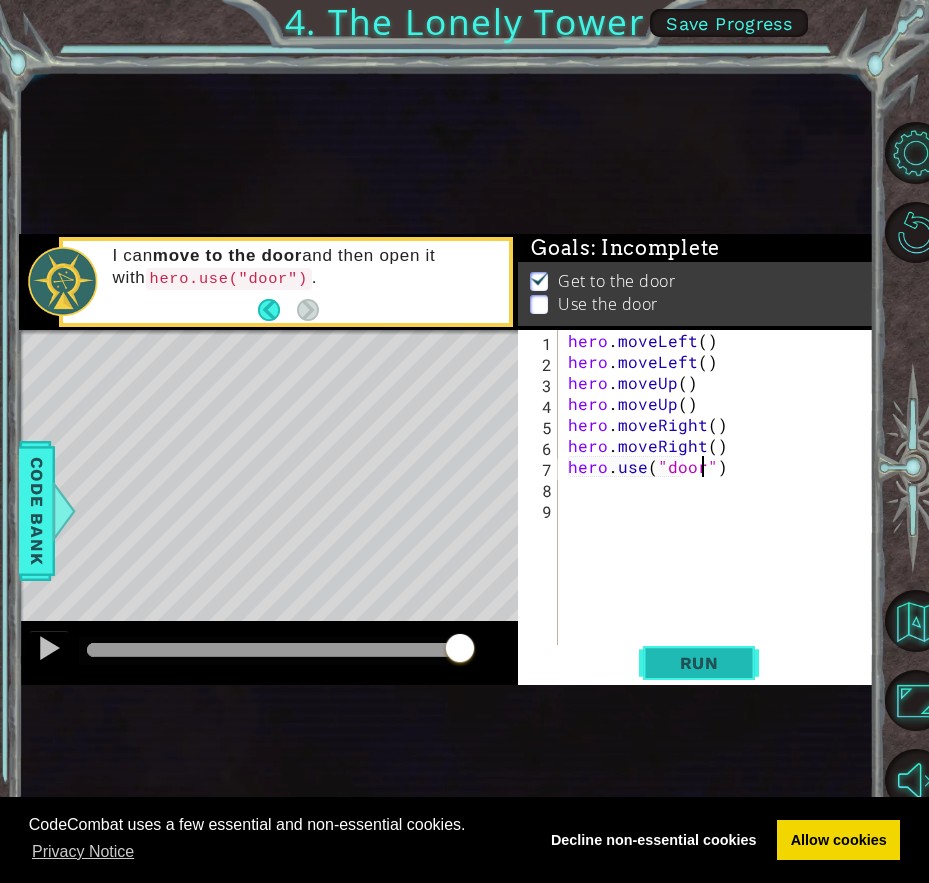type on "hero.use("door")" 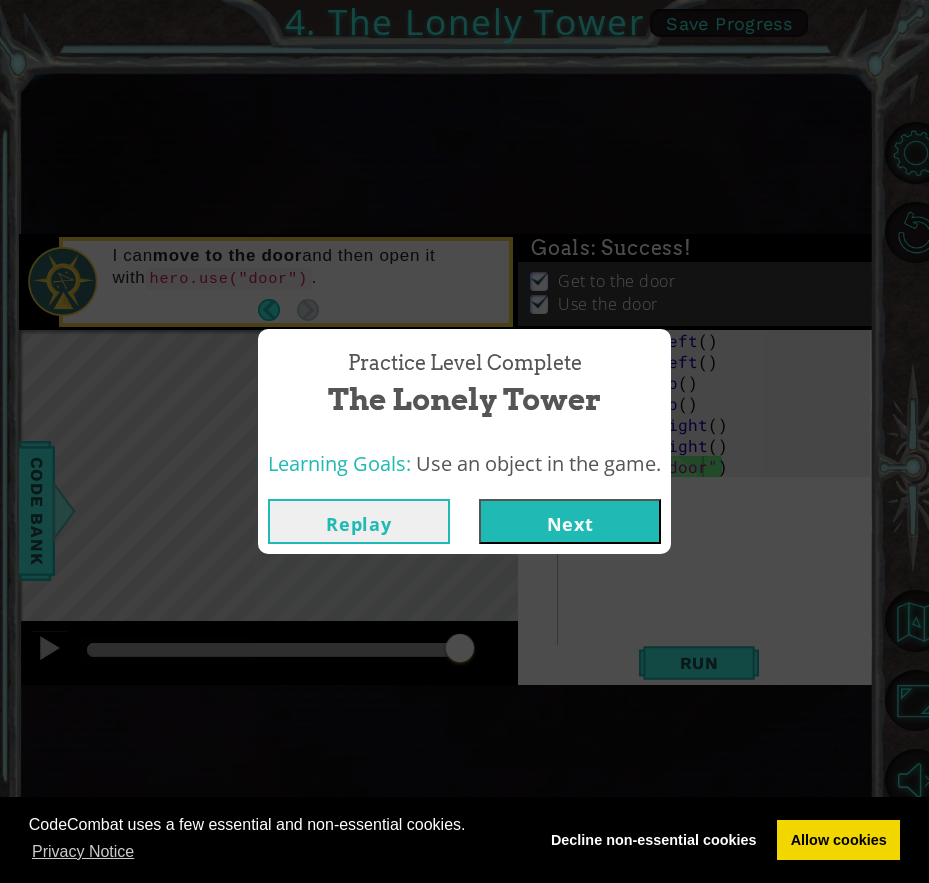 click on "Next" at bounding box center (570, 521) 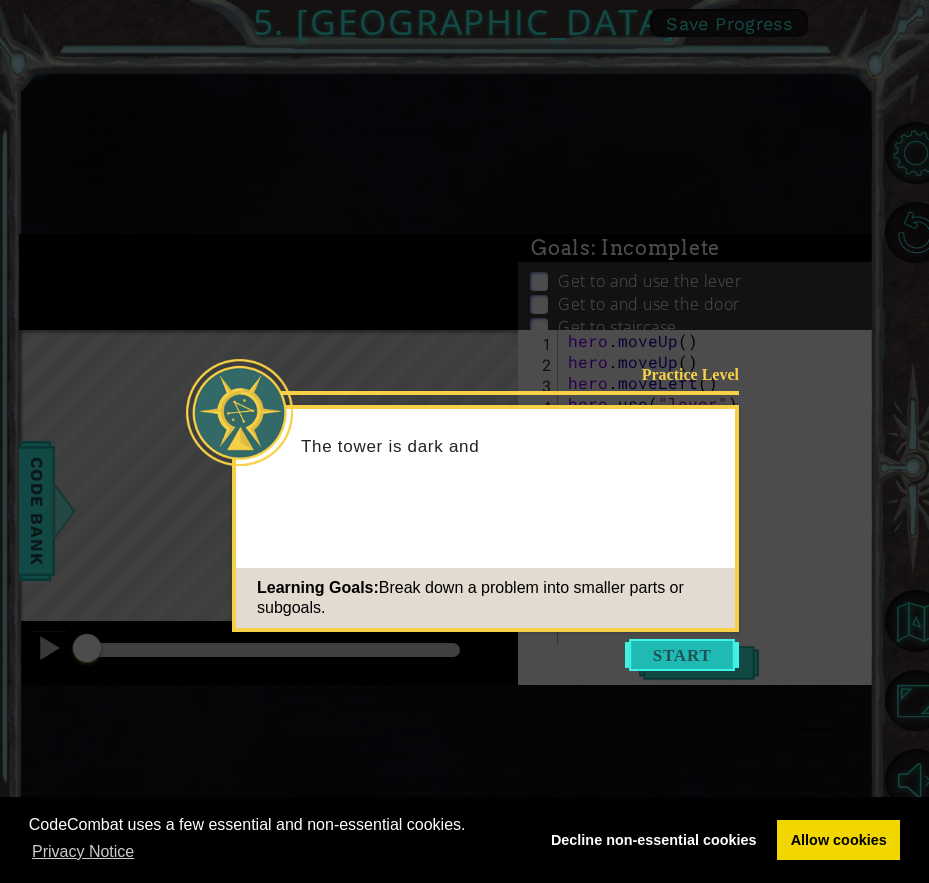 click at bounding box center [682, 655] 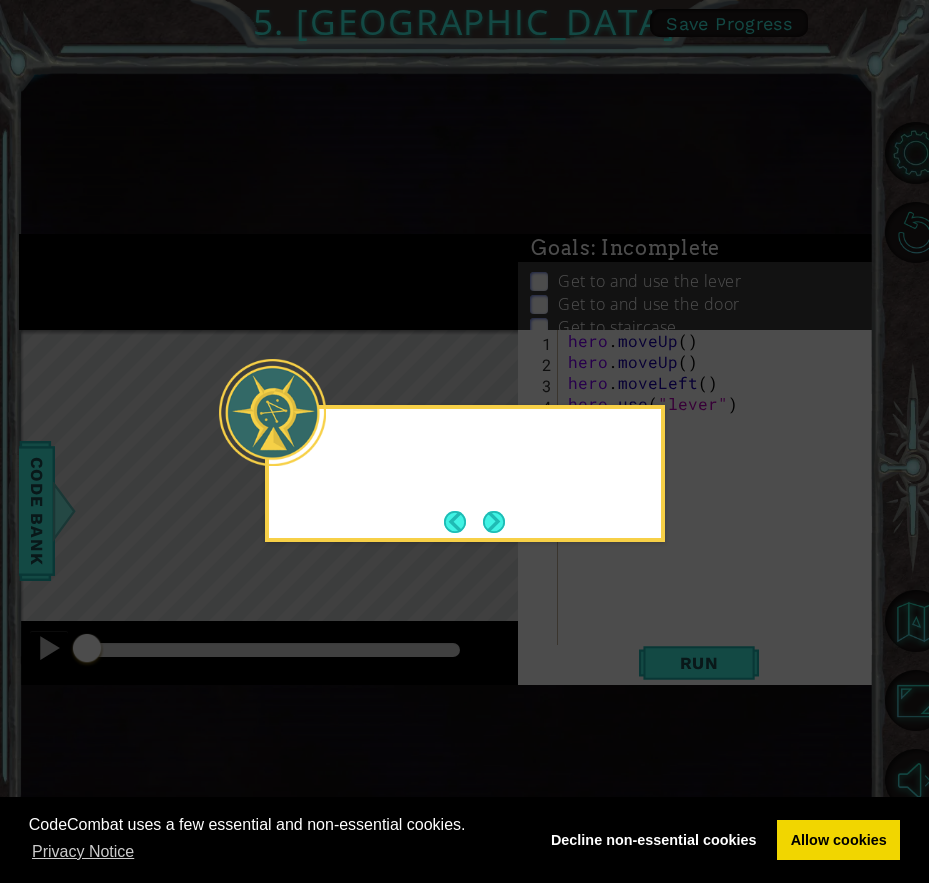 click 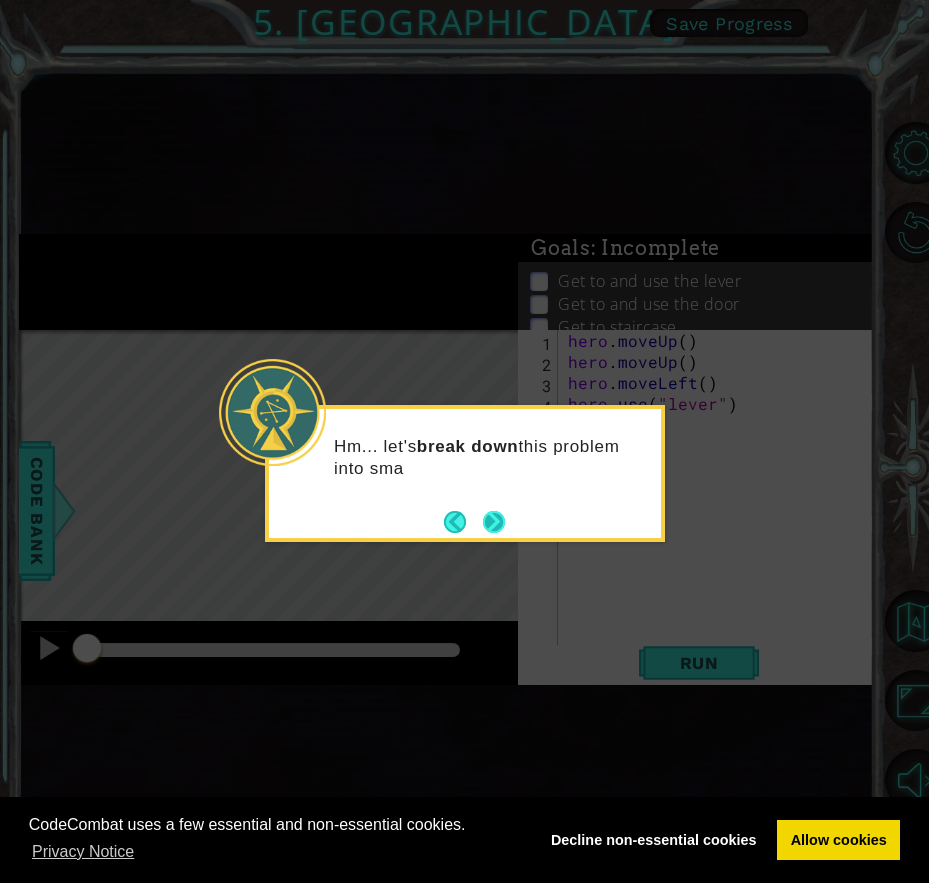 click at bounding box center (494, 522) 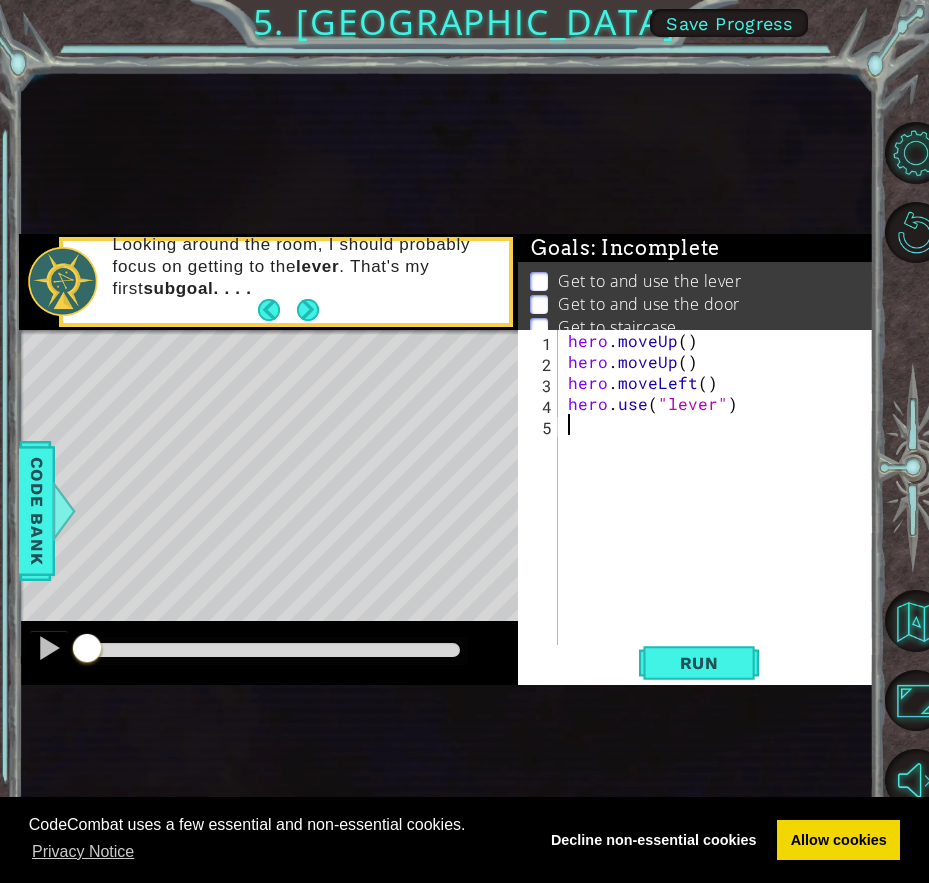 click on "hero . moveUp ( ) hero . moveUp ( ) hero . moveLeft ( ) hero . use ( "lever" )" at bounding box center (722, 508) 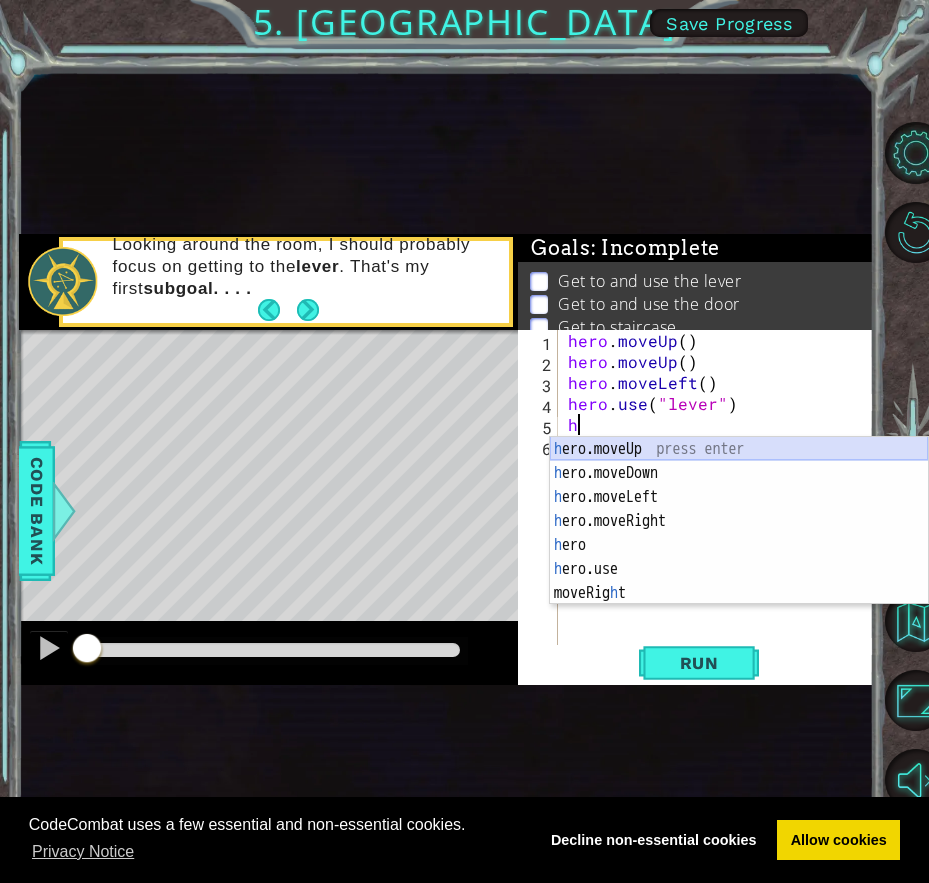 click on "h ero.moveUp press enter h ero.moveDown press enter h ero.moveLeft press enter h ero.moveRight press enter h ero press enter h ero.use press enter moveRig h t press enter" at bounding box center (739, 545) 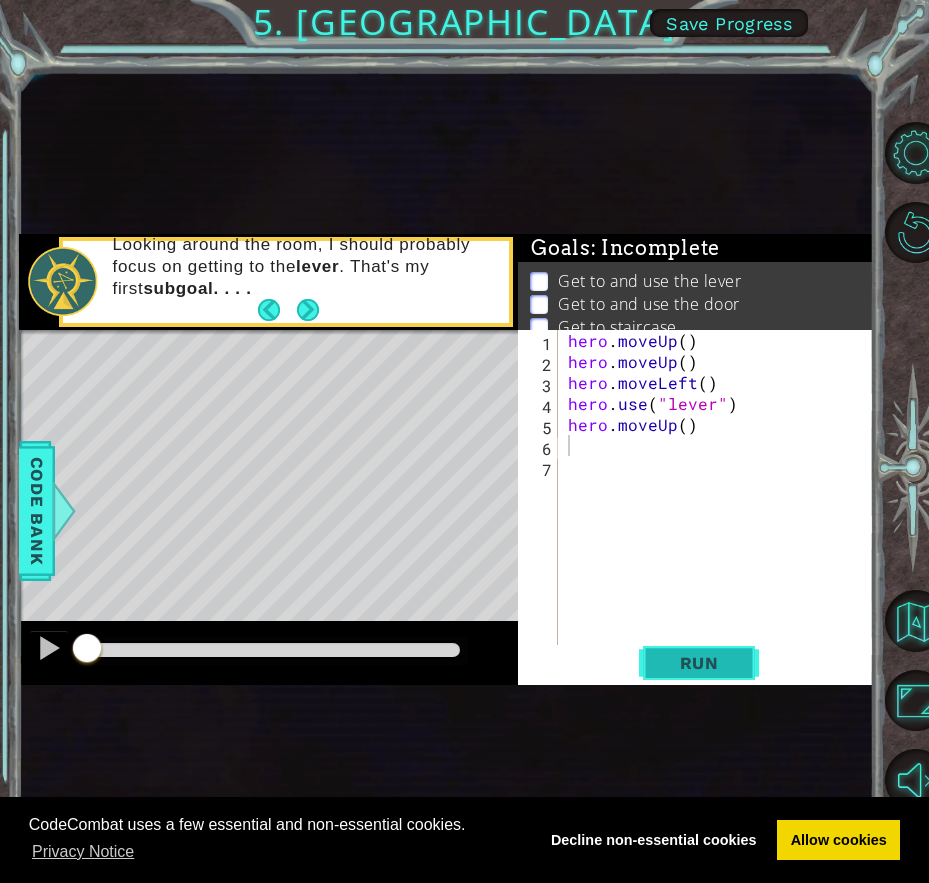 click on "Run" at bounding box center (699, 663) 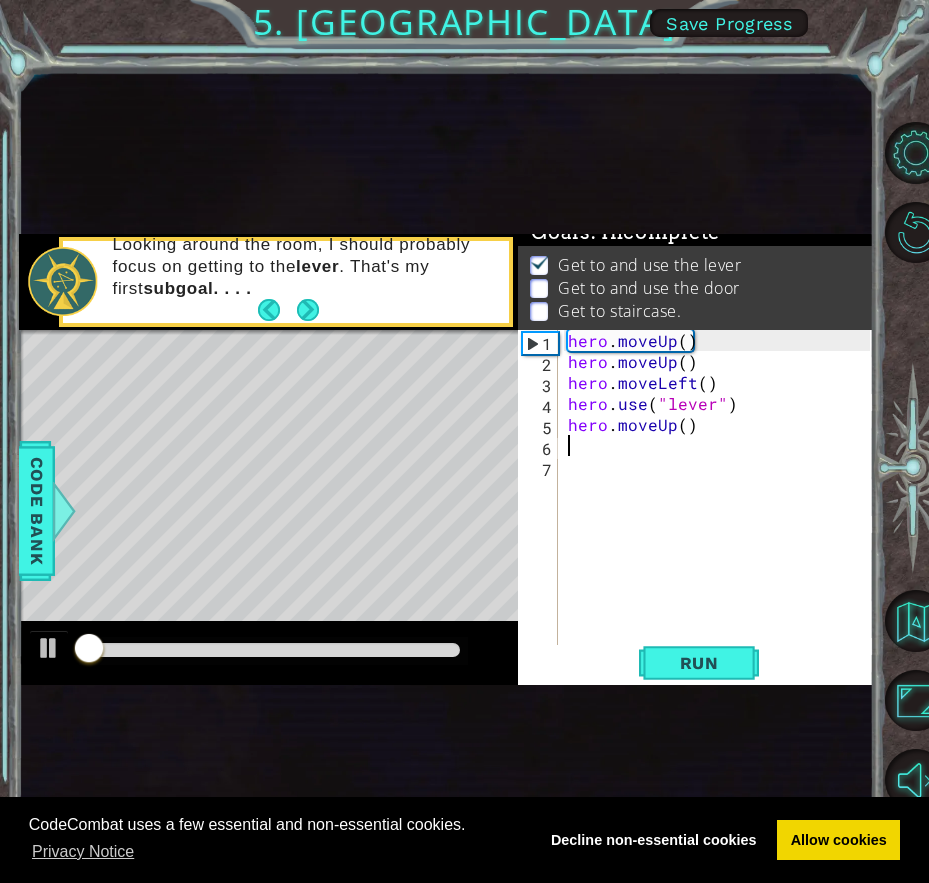 scroll, scrollTop: 22, scrollLeft: 0, axis: vertical 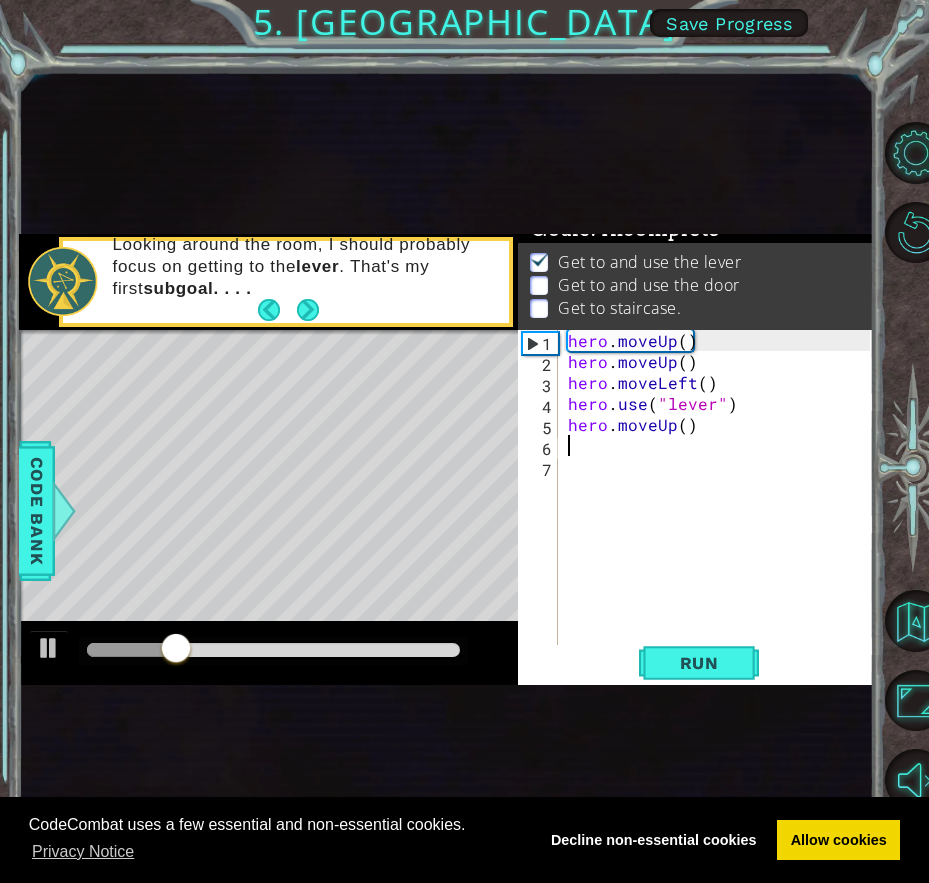 type on "h" 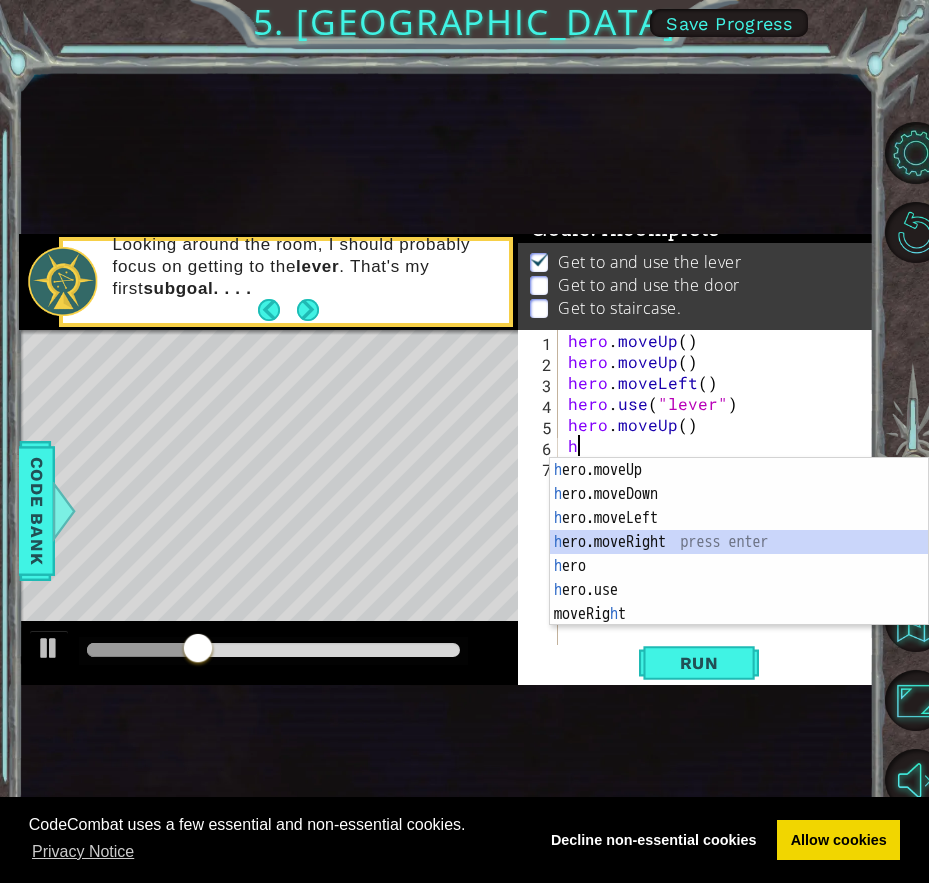 click on "h ero.moveUp press enter h ero.moveDown press enter h ero.moveLeft press enter h ero.moveRight press enter h ero press enter h ero.use press enter moveRig h t press enter" at bounding box center (739, 566) 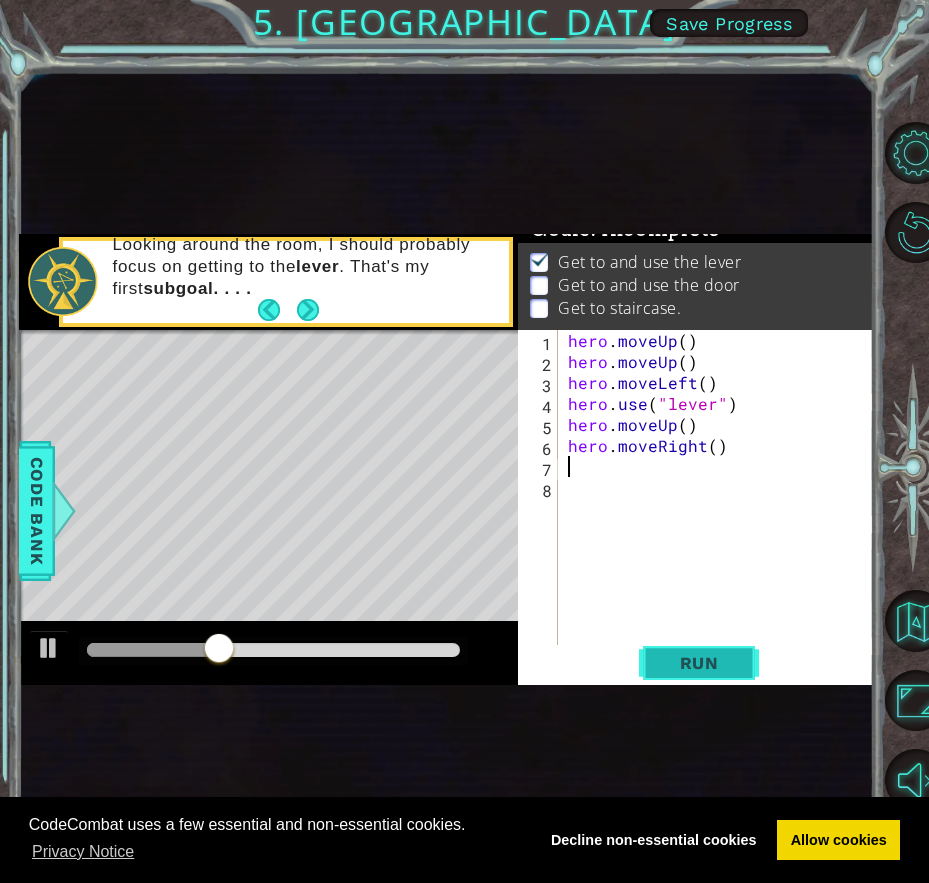 click on "Run" at bounding box center (699, 663) 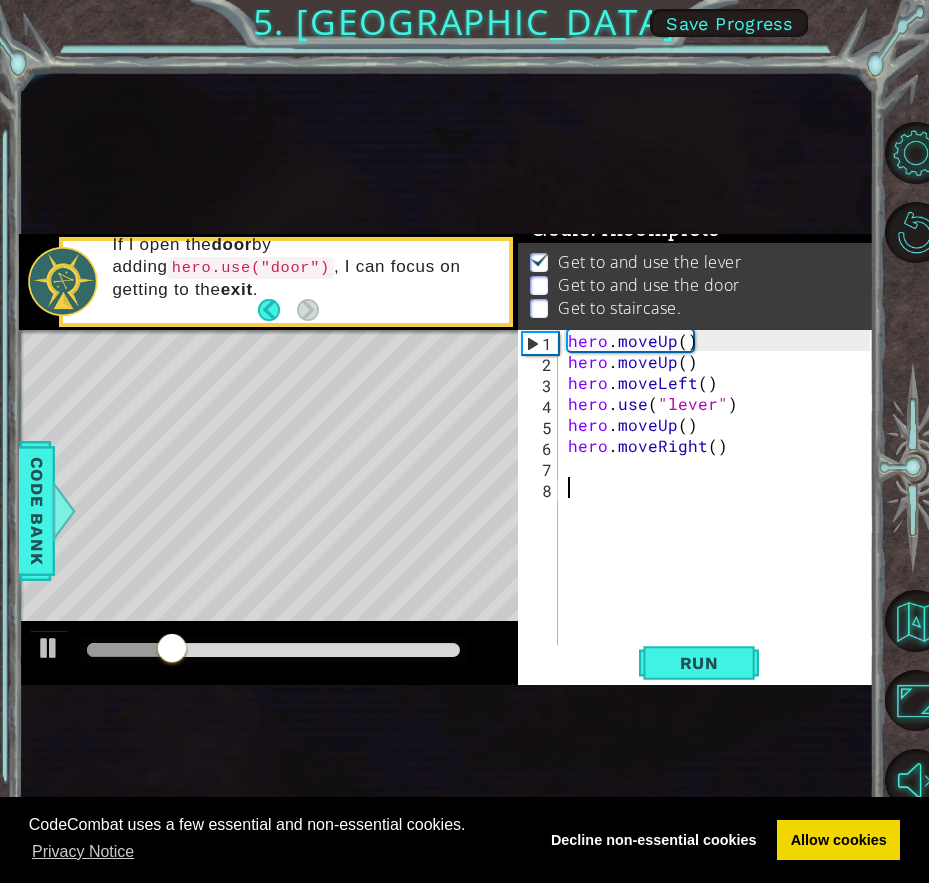 click on "hero . moveUp ( ) hero . moveUp ( ) hero . moveLeft ( ) hero . use ( "lever" ) hero . moveUp ( ) hero . moveRight ( )" at bounding box center [722, 508] 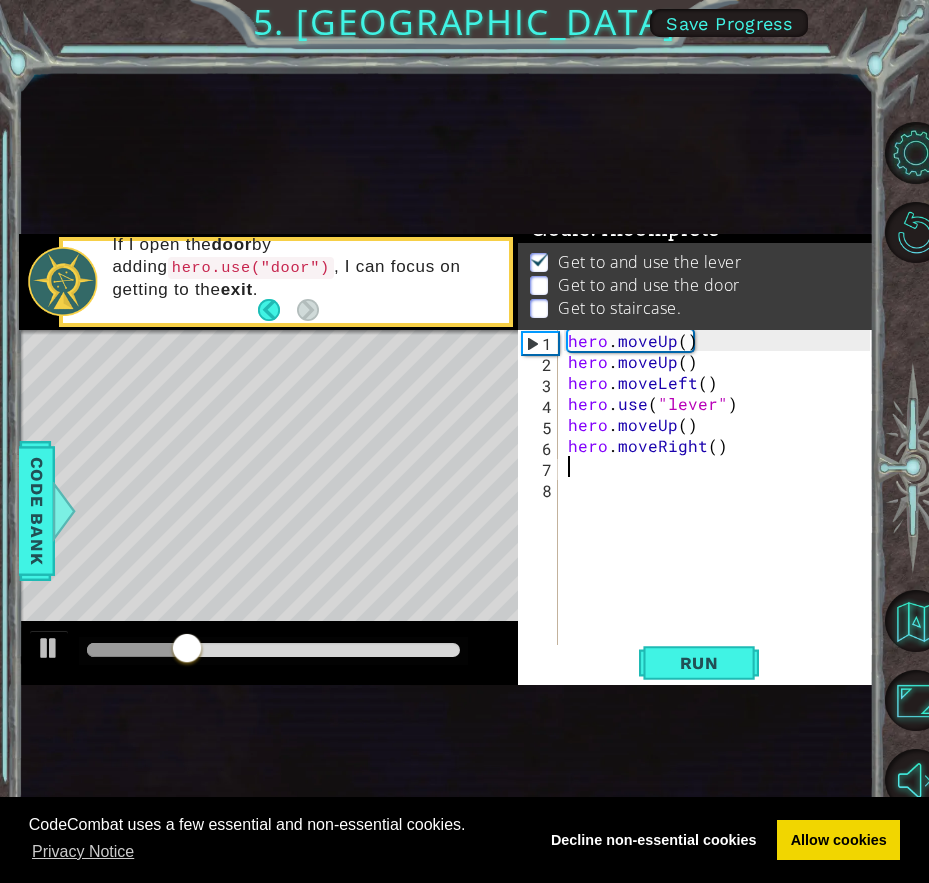 click on "hero . moveUp ( ) hero . moveUp ( ) hero . moveLeft ( ) hero . use ( "lever" ) hero . moveUp ( ) hero . moveRight ( )" at bounding box center [722, 508] 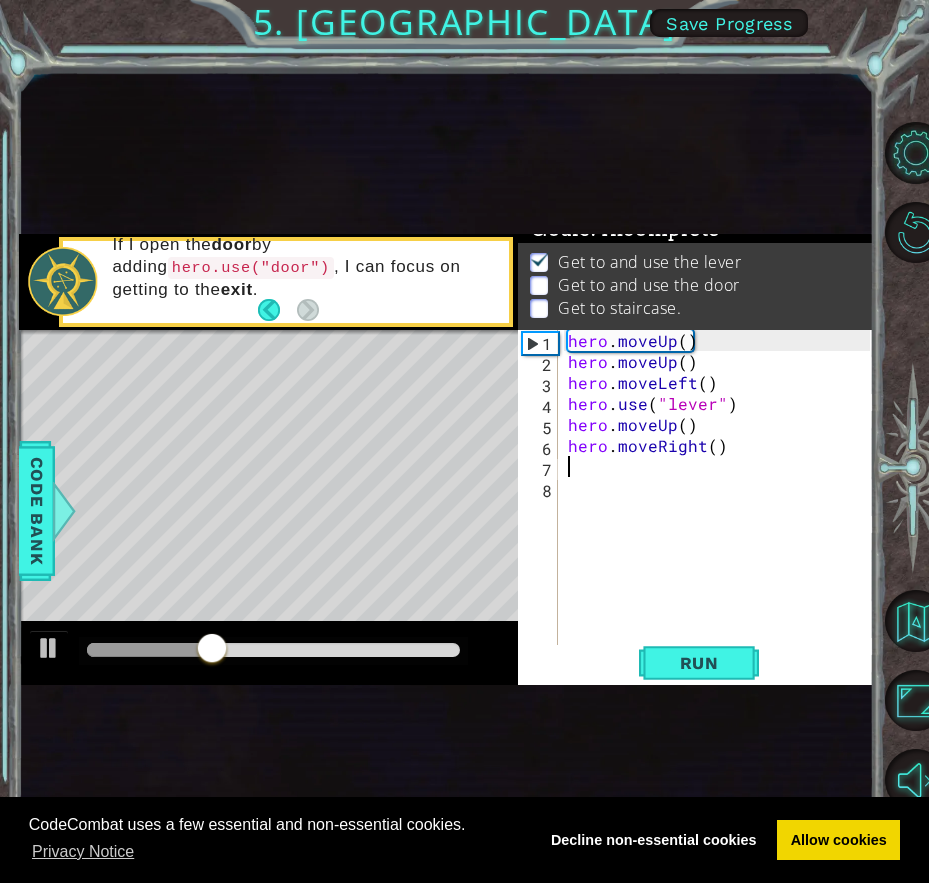 type on "h" 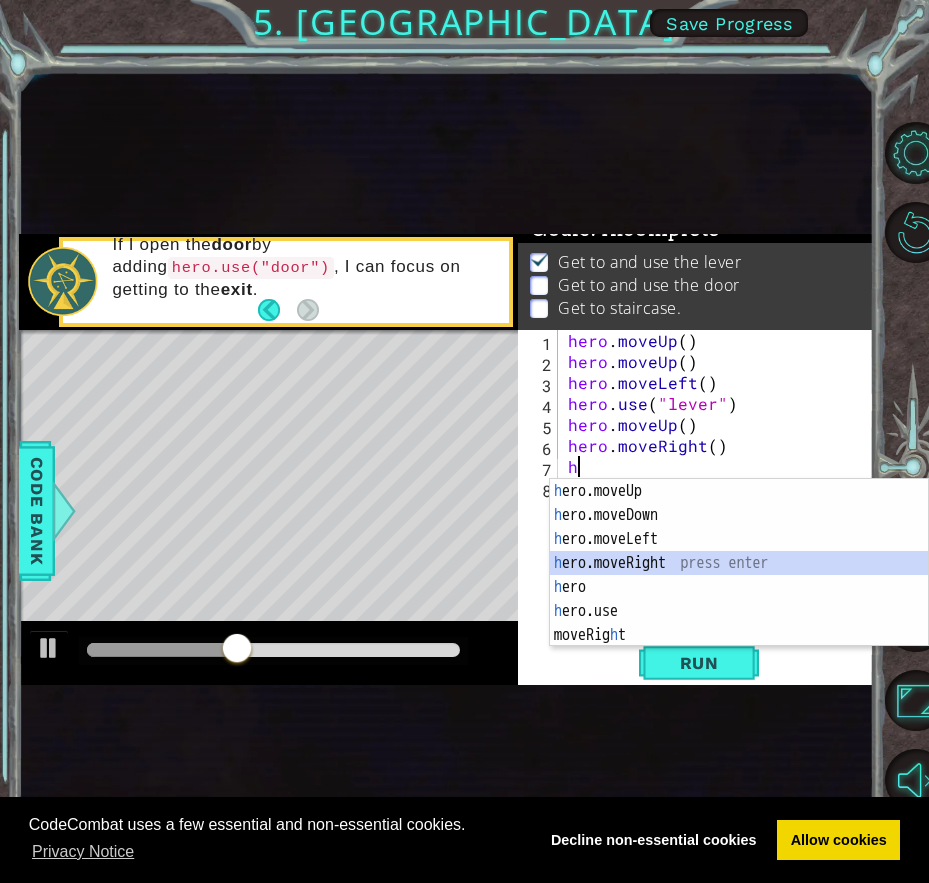 click on "h ero.moveUp press enter h ero.moveDown press enter h ero.moveLeft press enter h ero.moveRight press enter h ero press enter h ero.use press enter moveRig h t press enter" at bounding box center [739, 587] 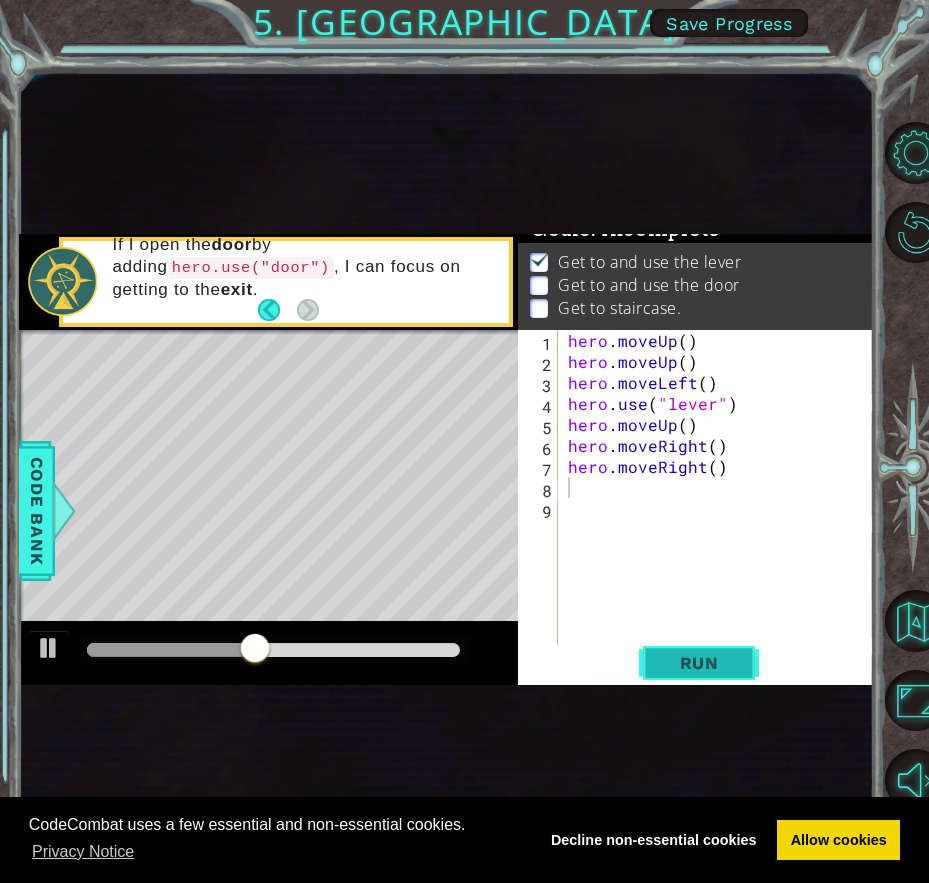click on "Run" at bounding box center (699, 663) 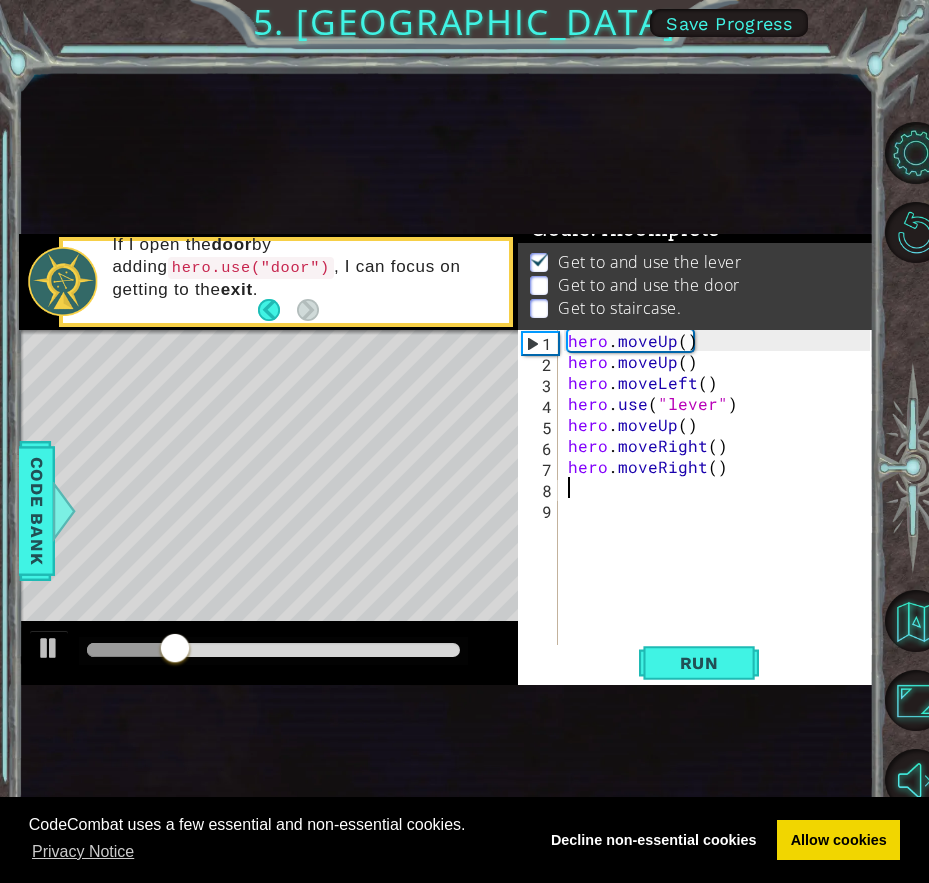 type on "h" 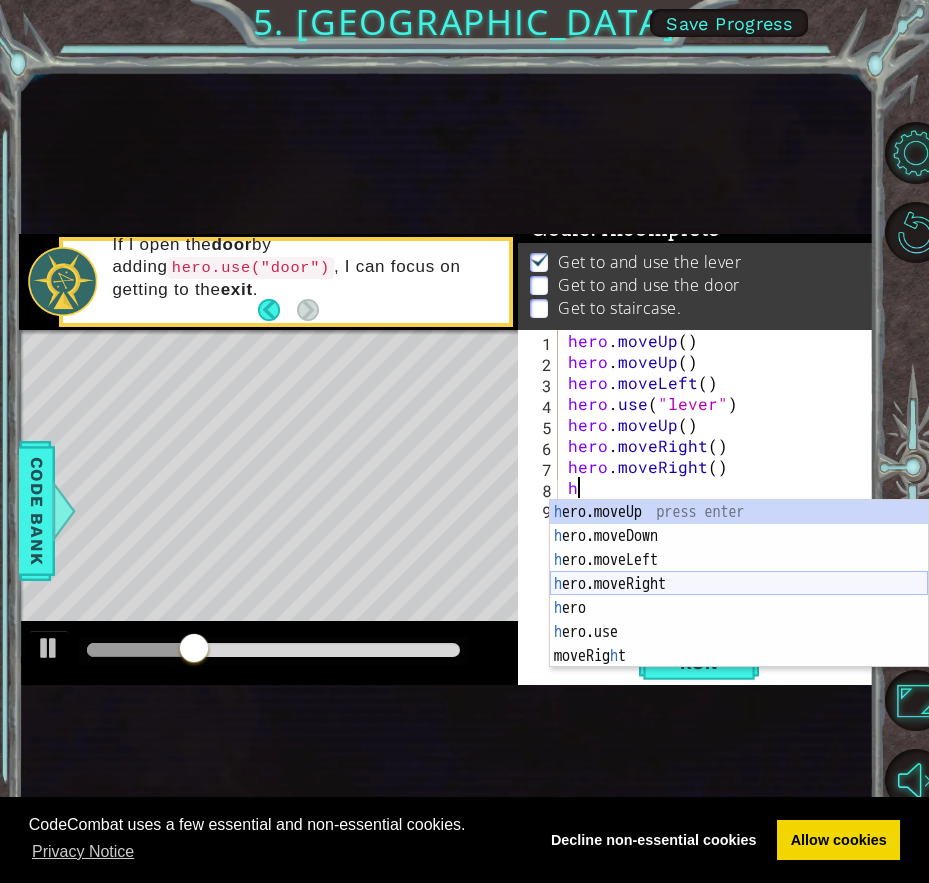 click on "h ero.moveUp press enter h ero.moveDown press enter h ero.moveLeft press enter h ero.moveRight press enter h ero press enter h ero.use press enter moveRig h t press enter" at bounding box center (739, 608) 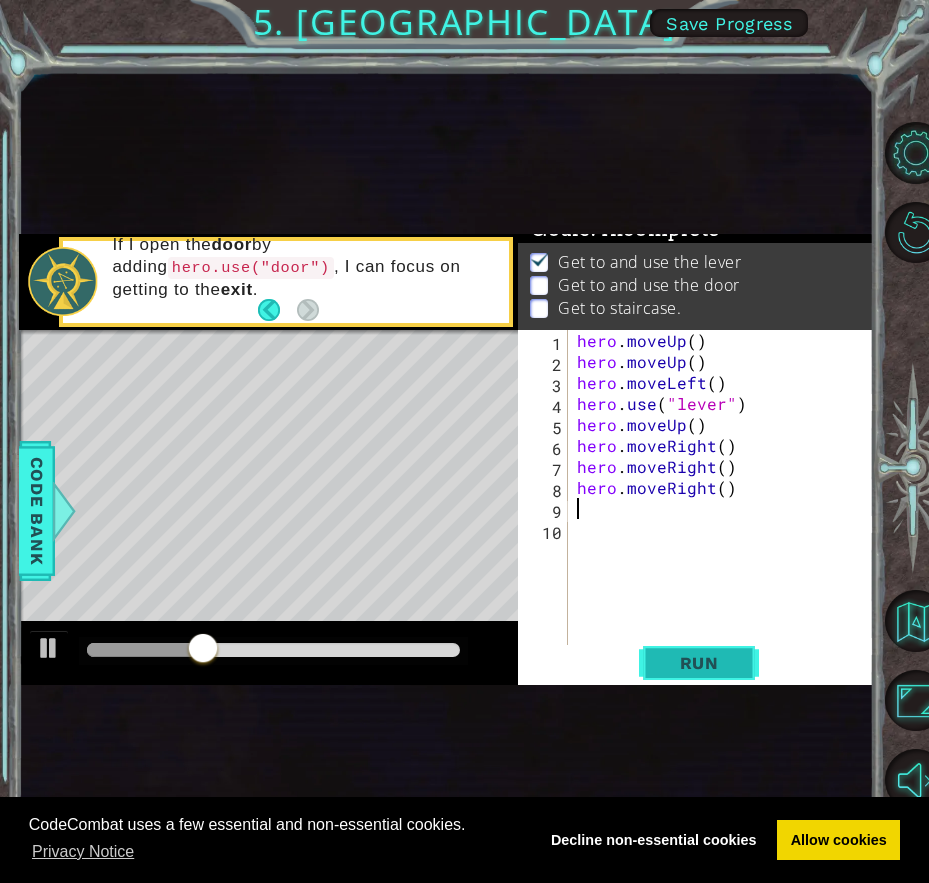 click on "Run" at bounding box center (699, 663) 